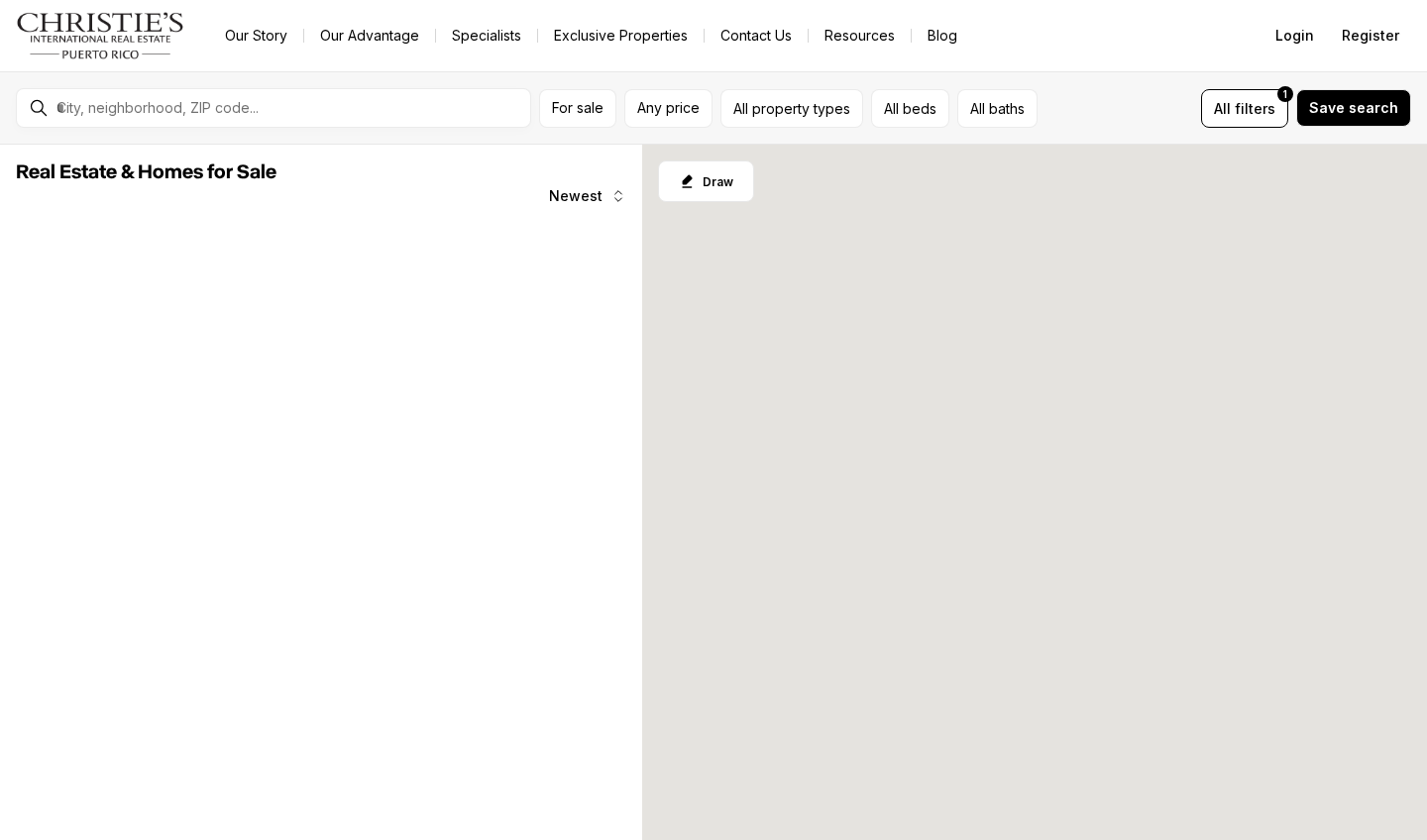 scroll, scrollTop: 0, scrollLeft: 0, axis: both 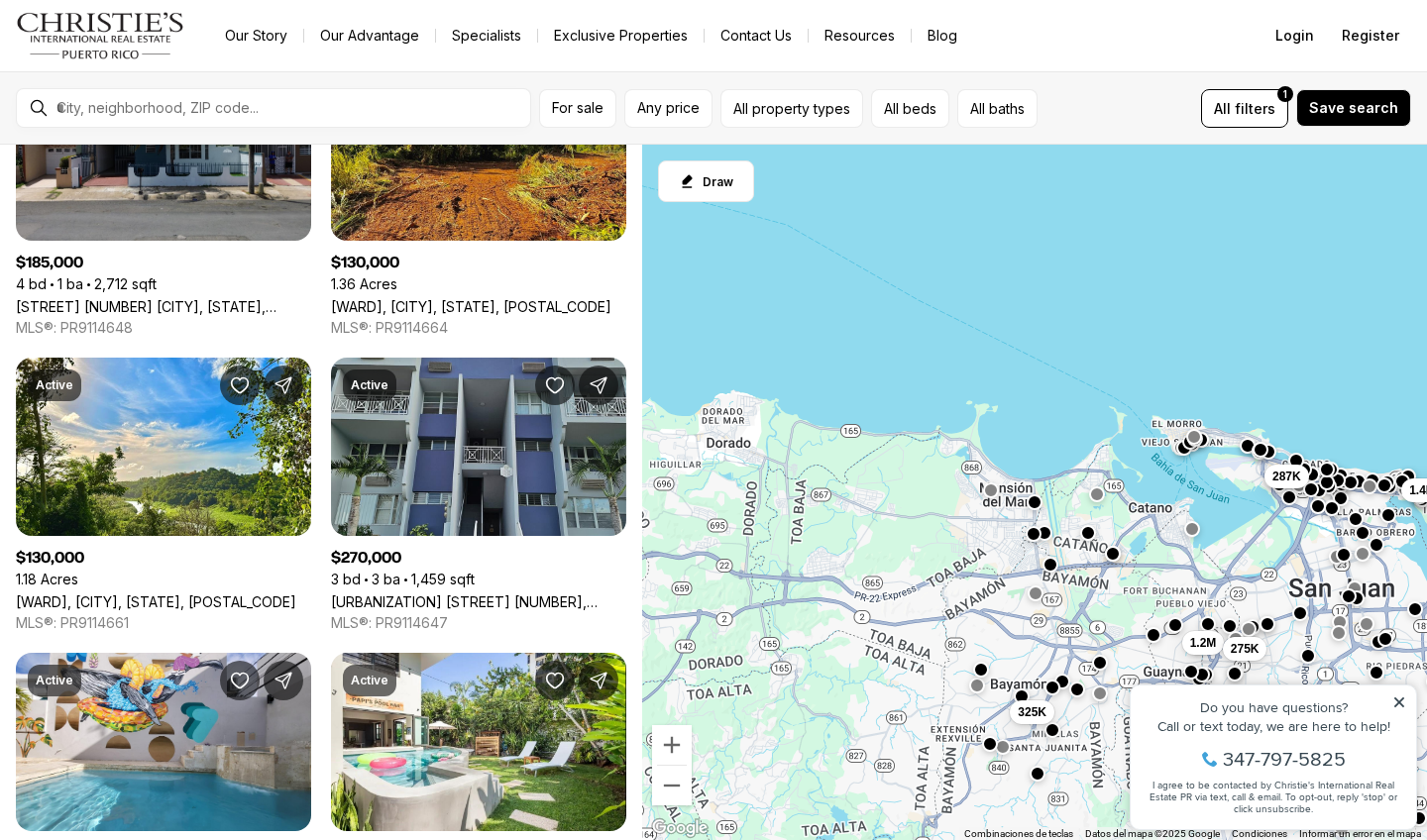 drag, startPoint x: 793, startPoint y: 687, endPoint x: 1260, endPoint y: 648, distance: 468.62565 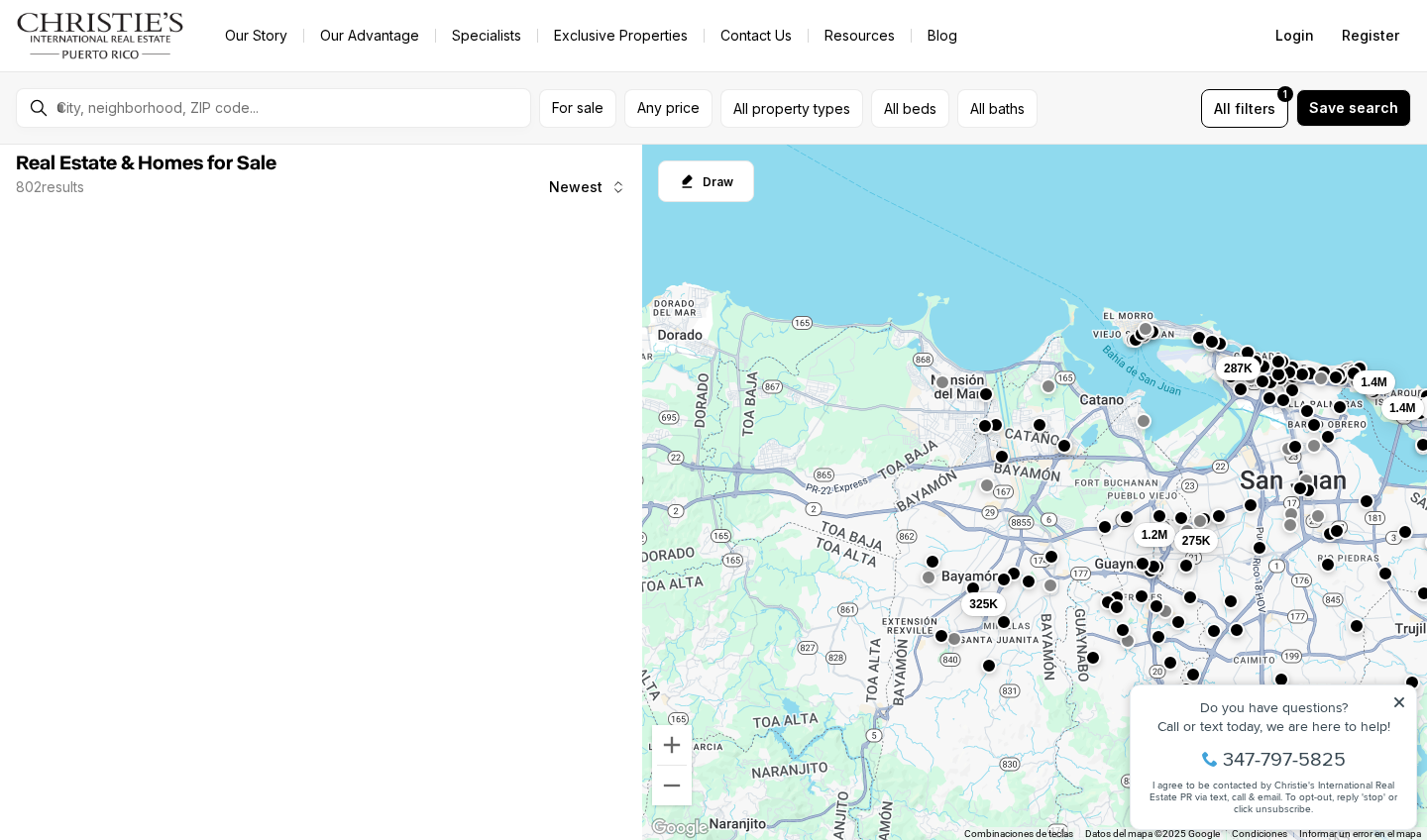 scroll, scrollTop: 0, scrollLeft: 0, axis: both 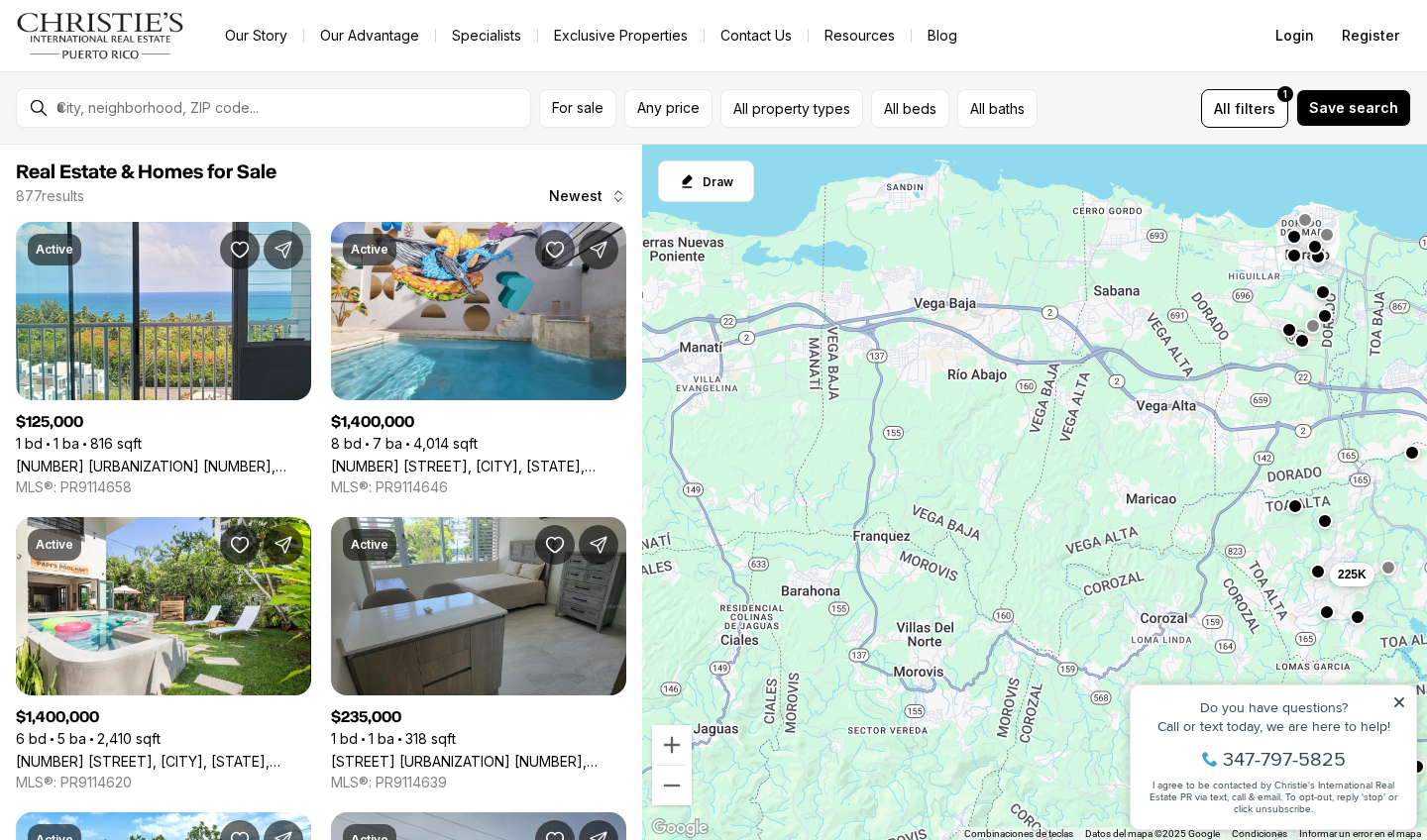 drag, startPoint x: 756, startPoint y: 554, endPoint x: 1377, endPoint y: 464, distance: 627.4878 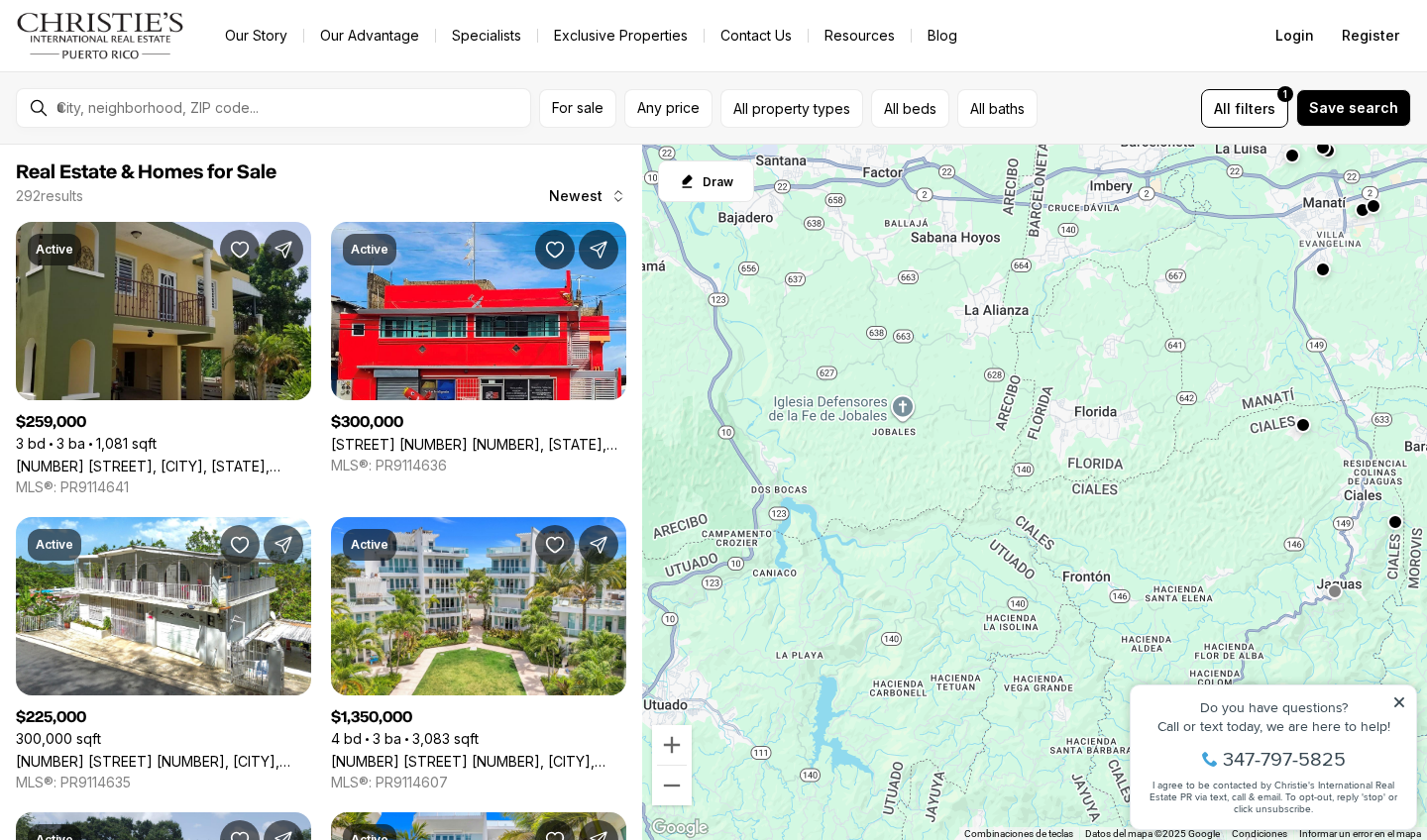 drag, startPoint x: 788, startPoint y: 514, endPoint x: 1426, endPoint y: 380, distance: 651.92024 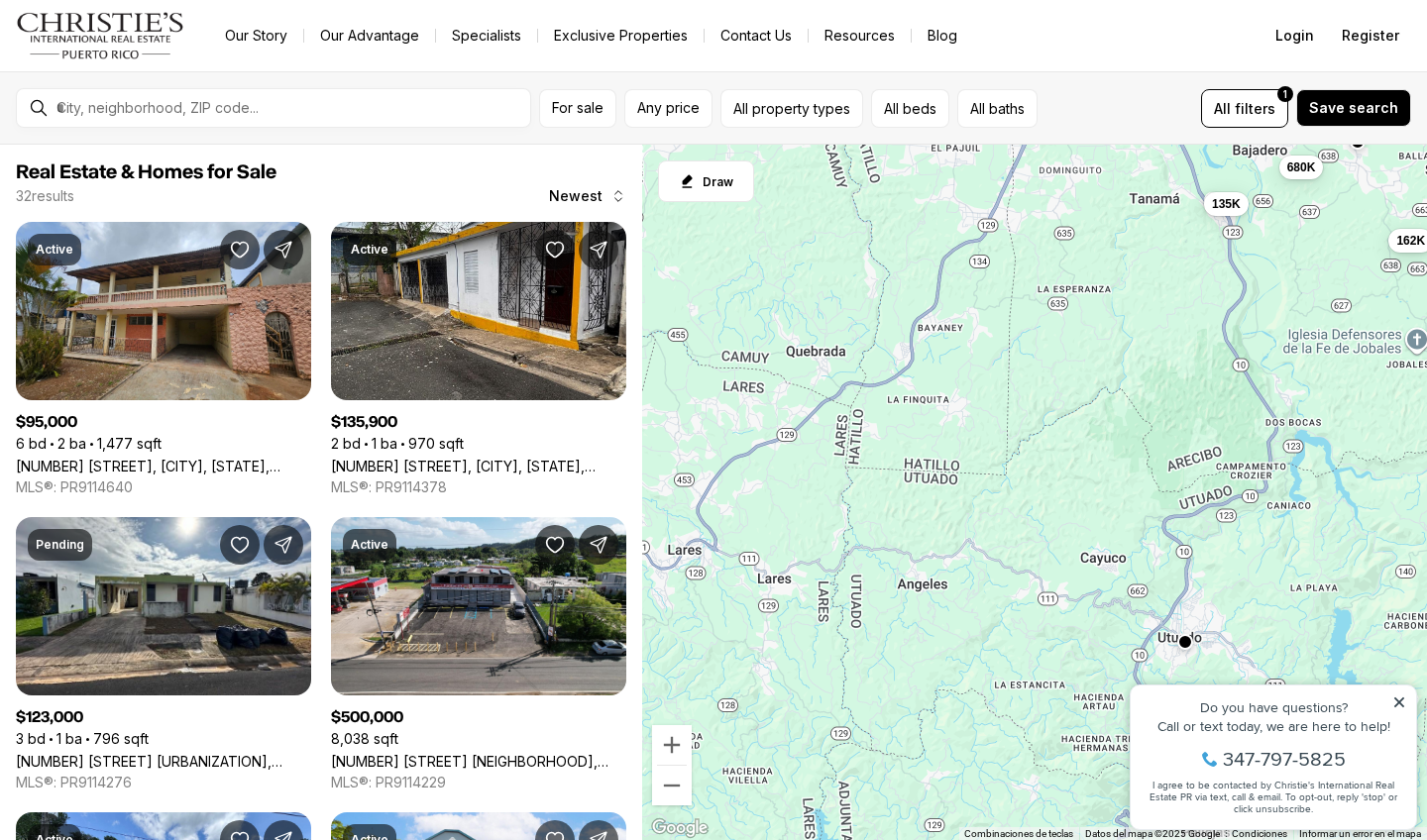 drag, startPoint x: 731, startPoint y: 463, endPoint x: 1248, endPoint y: 395, distance: 521.4528 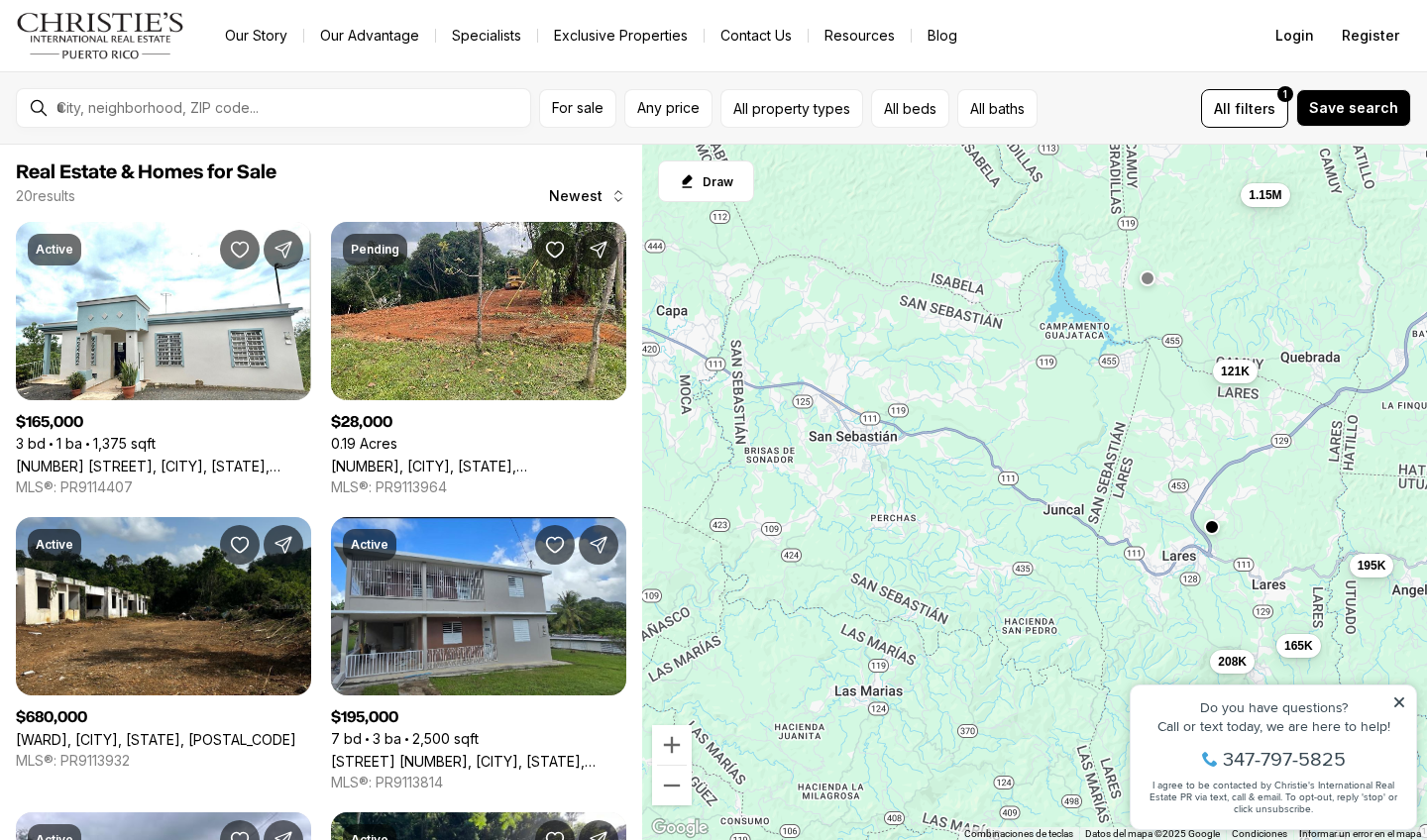 drag, startPoint x: 737, startPoint y: 470, endPoint x: 1235, endPoint y: 477, distance: 498.04919 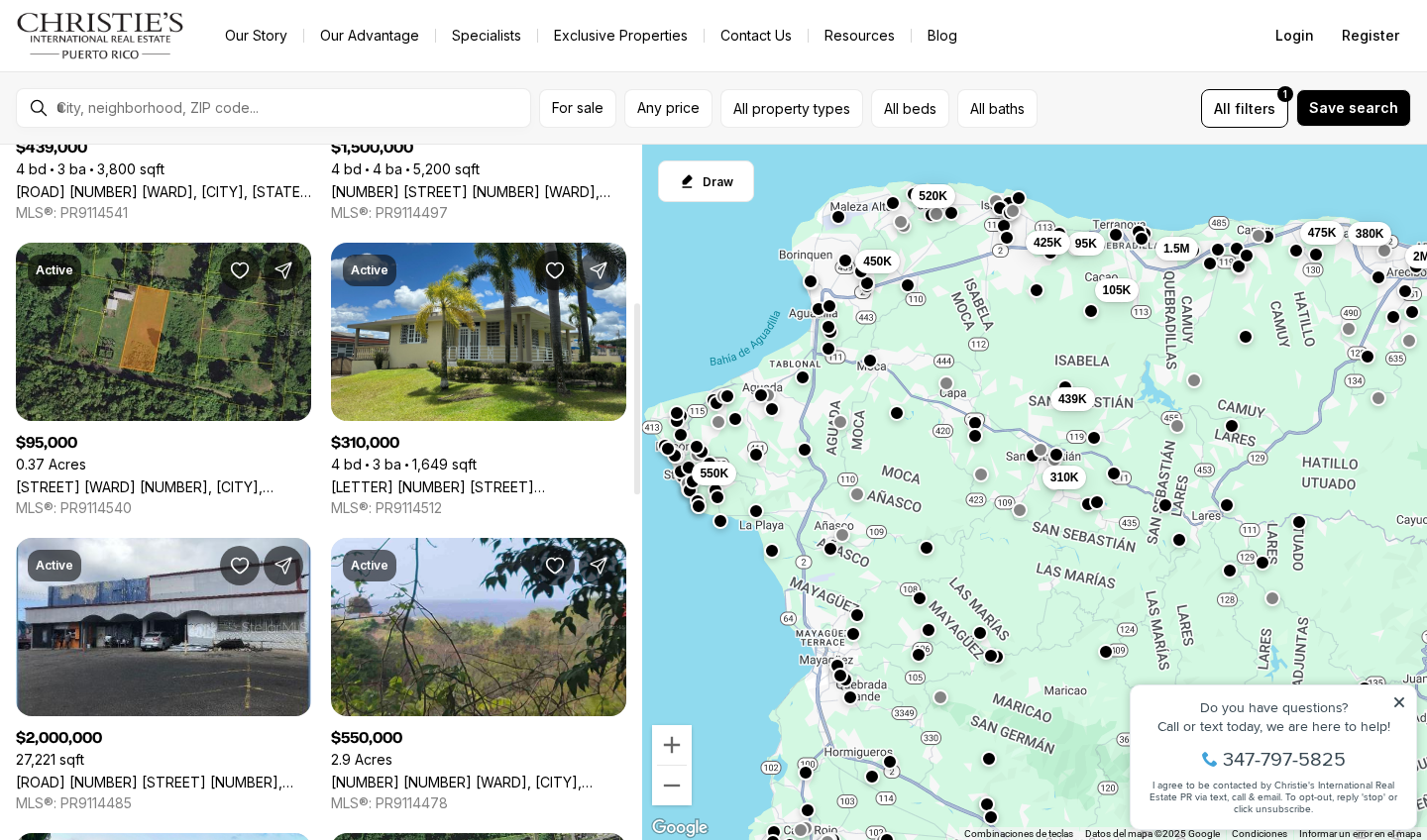 scroll, scrollTop: 575, scrollLeft: 0, axis: vertical 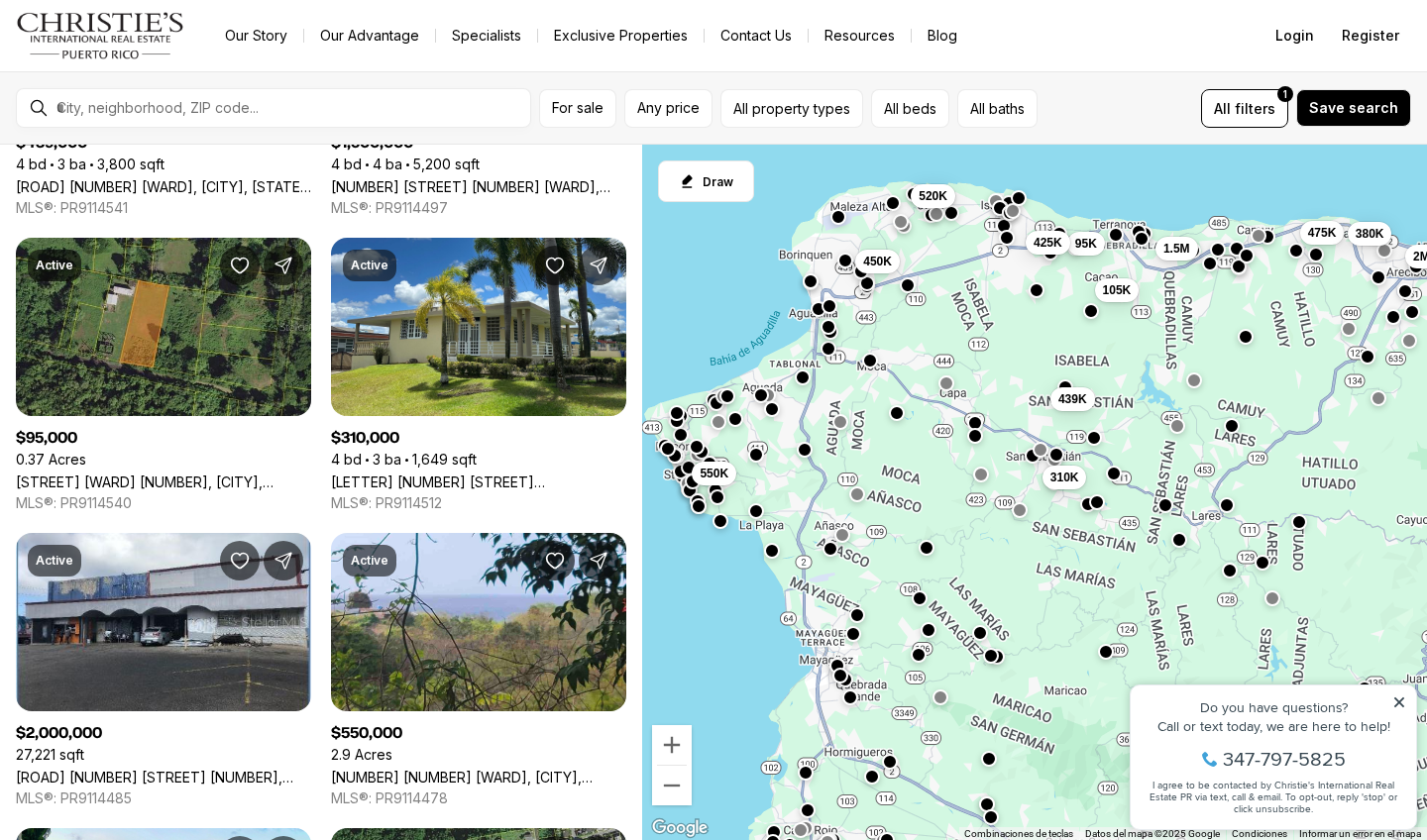 click on "Para navegar, presiona las teclas de flecha. 2M 310K 550K 95K 425K 1.5M 439K 105K 475K 380K 520K 450K" at bounding box center (1035, 492) 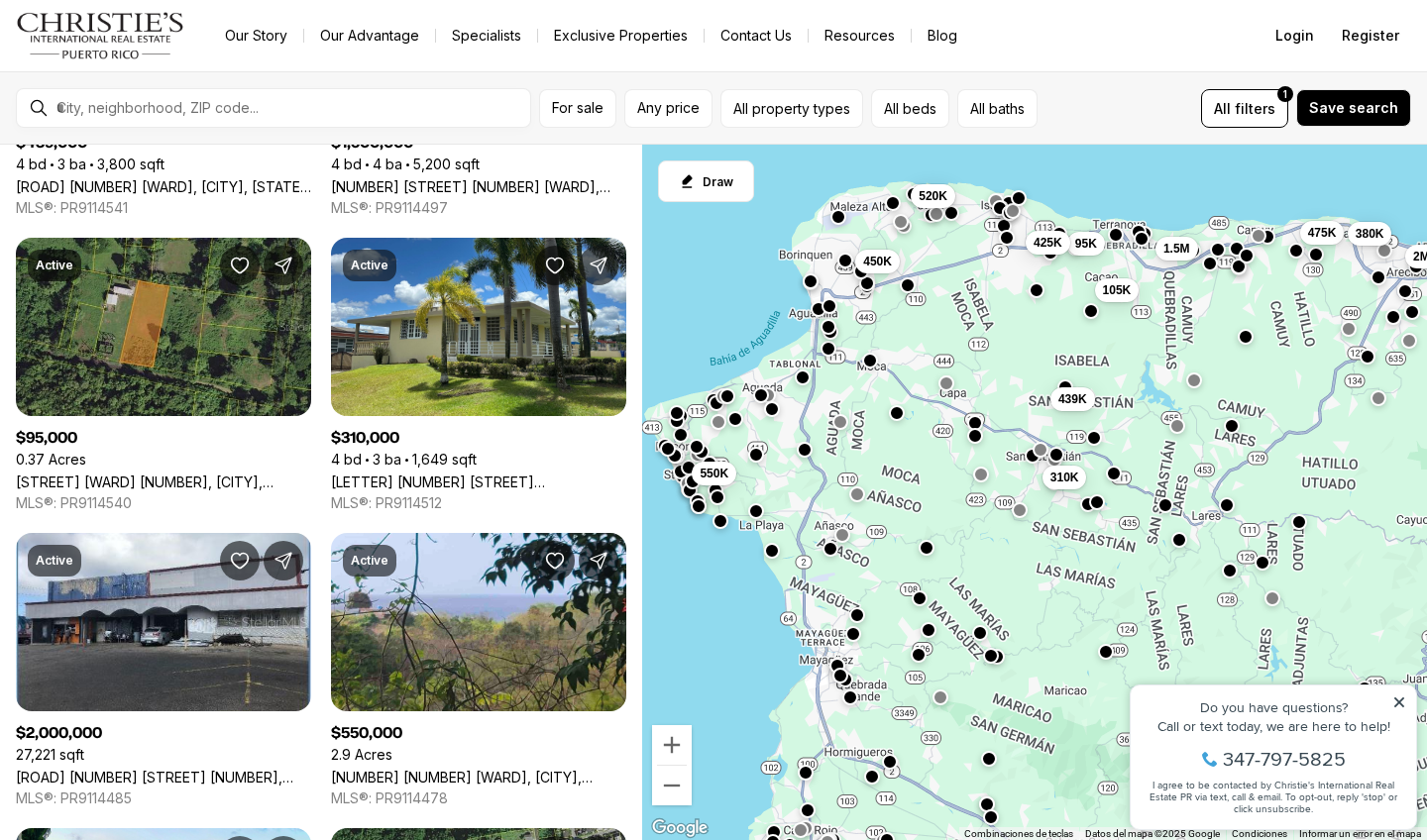 click at bounding box center (806, 772) 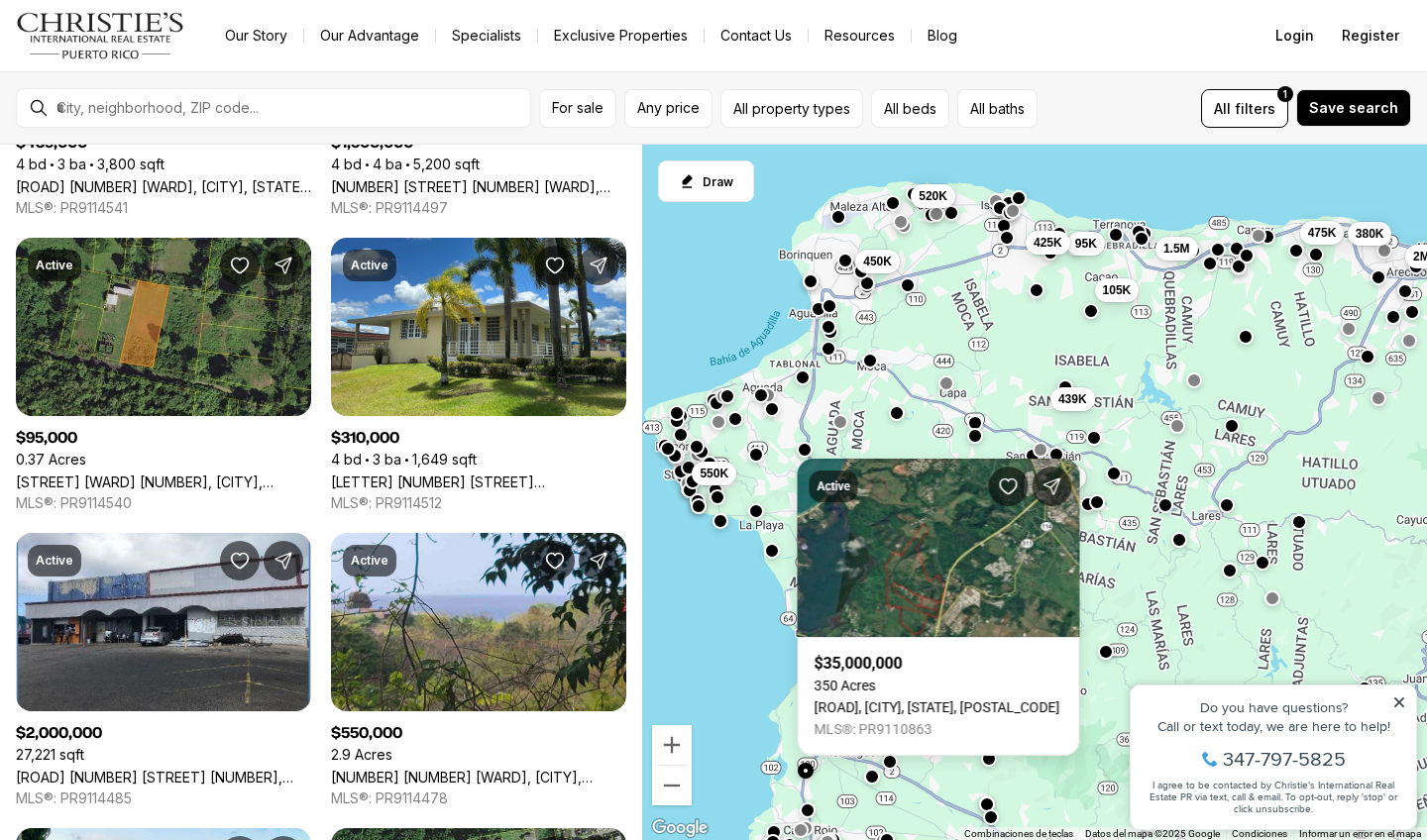 click at bounding box center (872, 777) 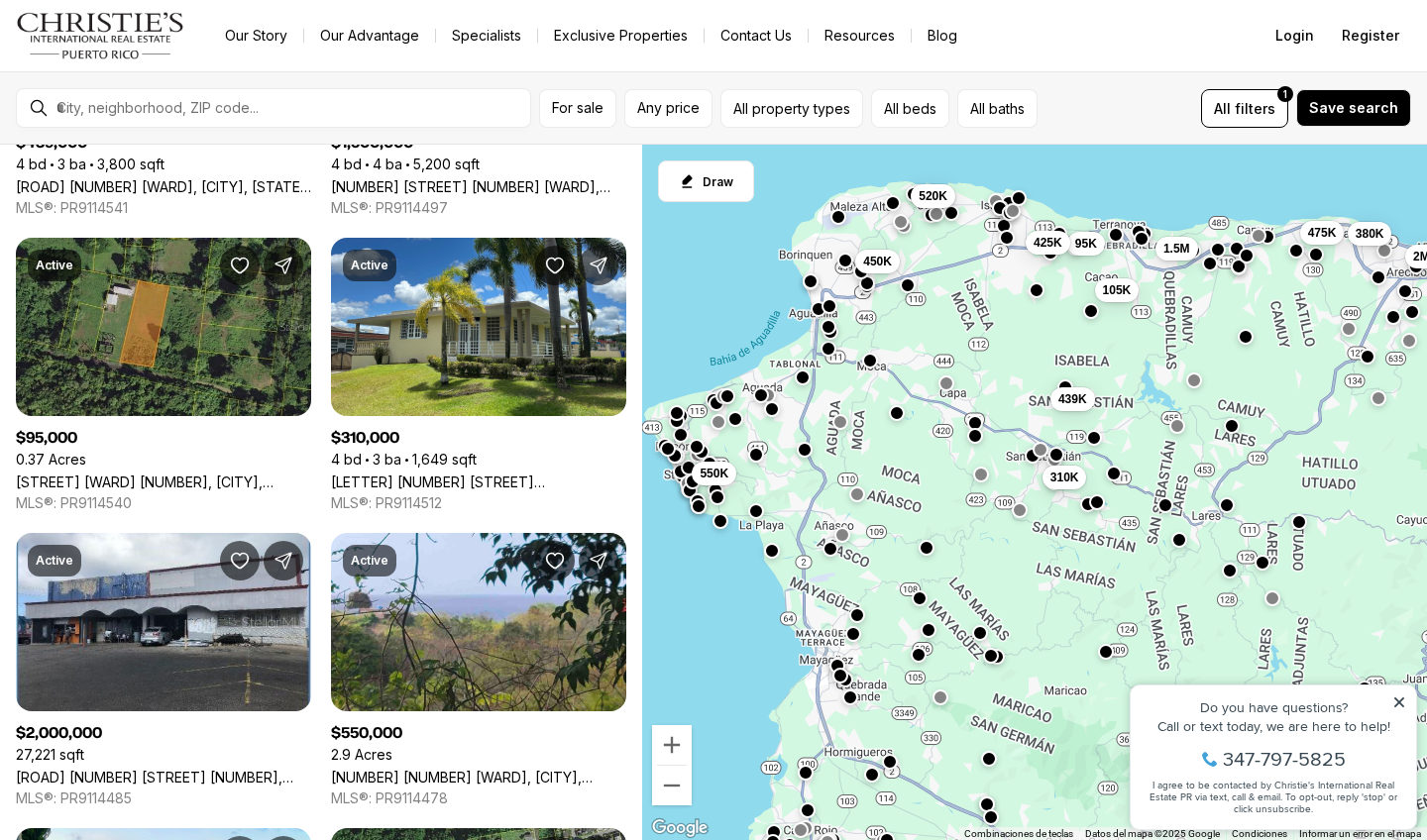 click at bounding box center (872, 777) 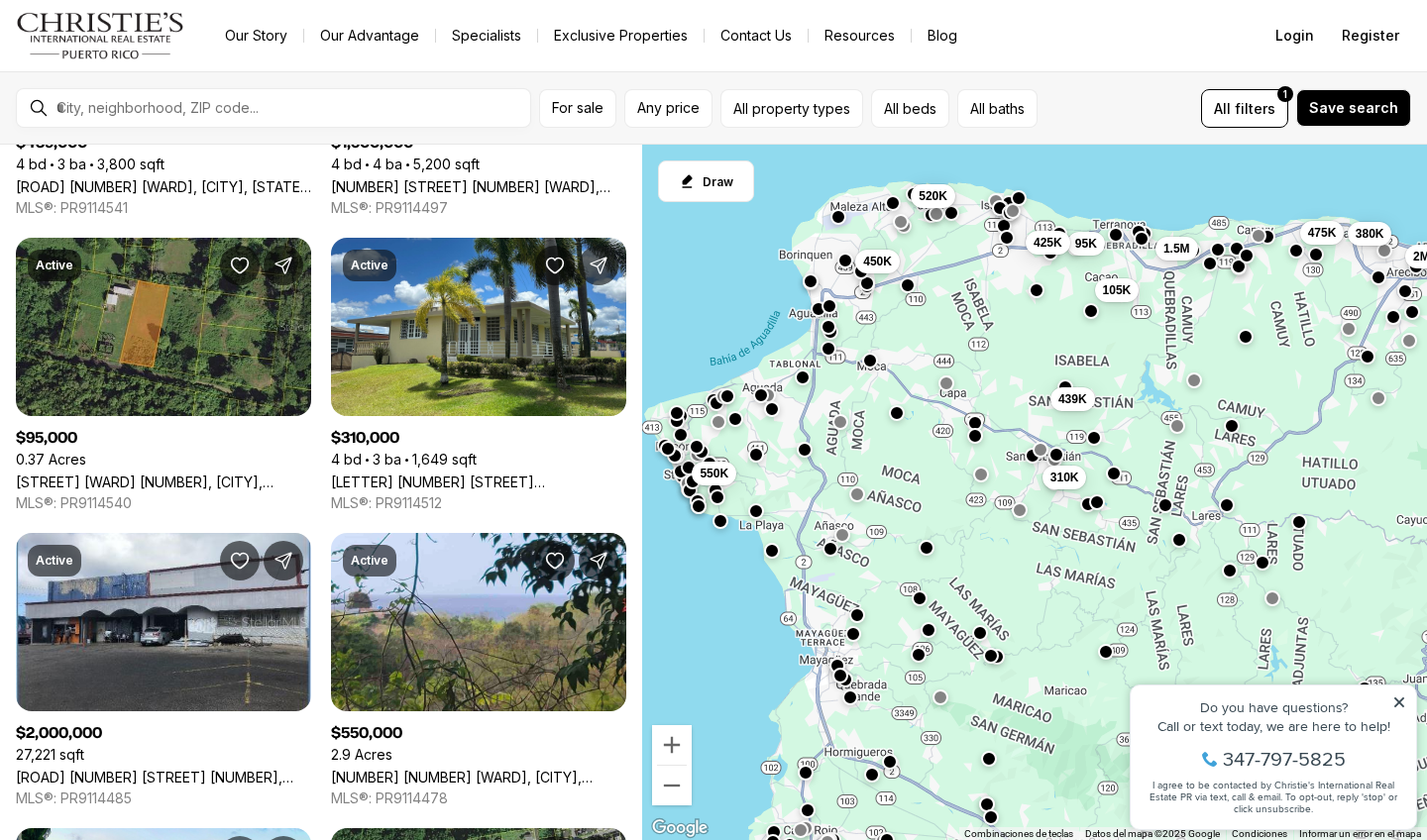 click at bounding box center [872, 775] 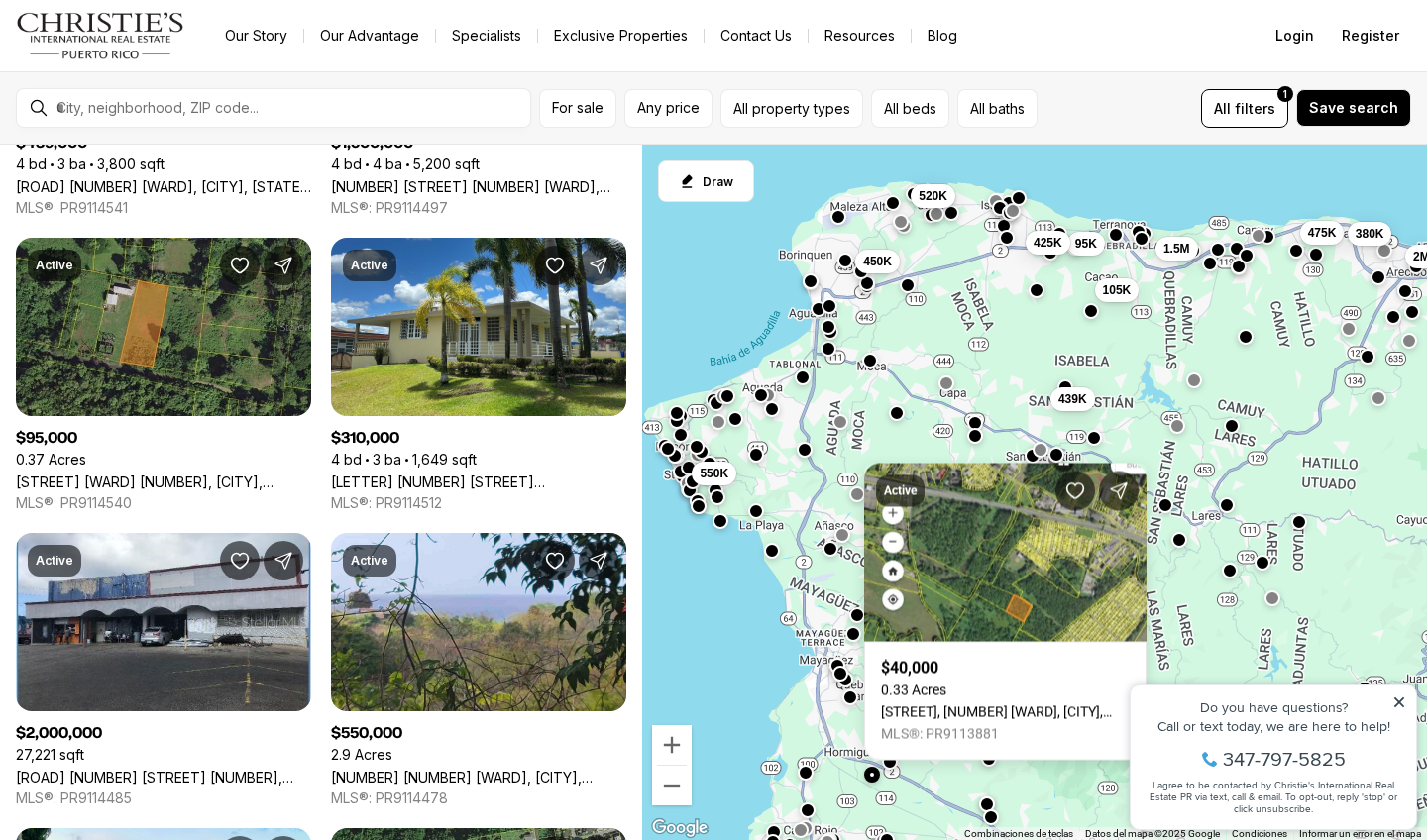 click at bounding box center (840, 673) 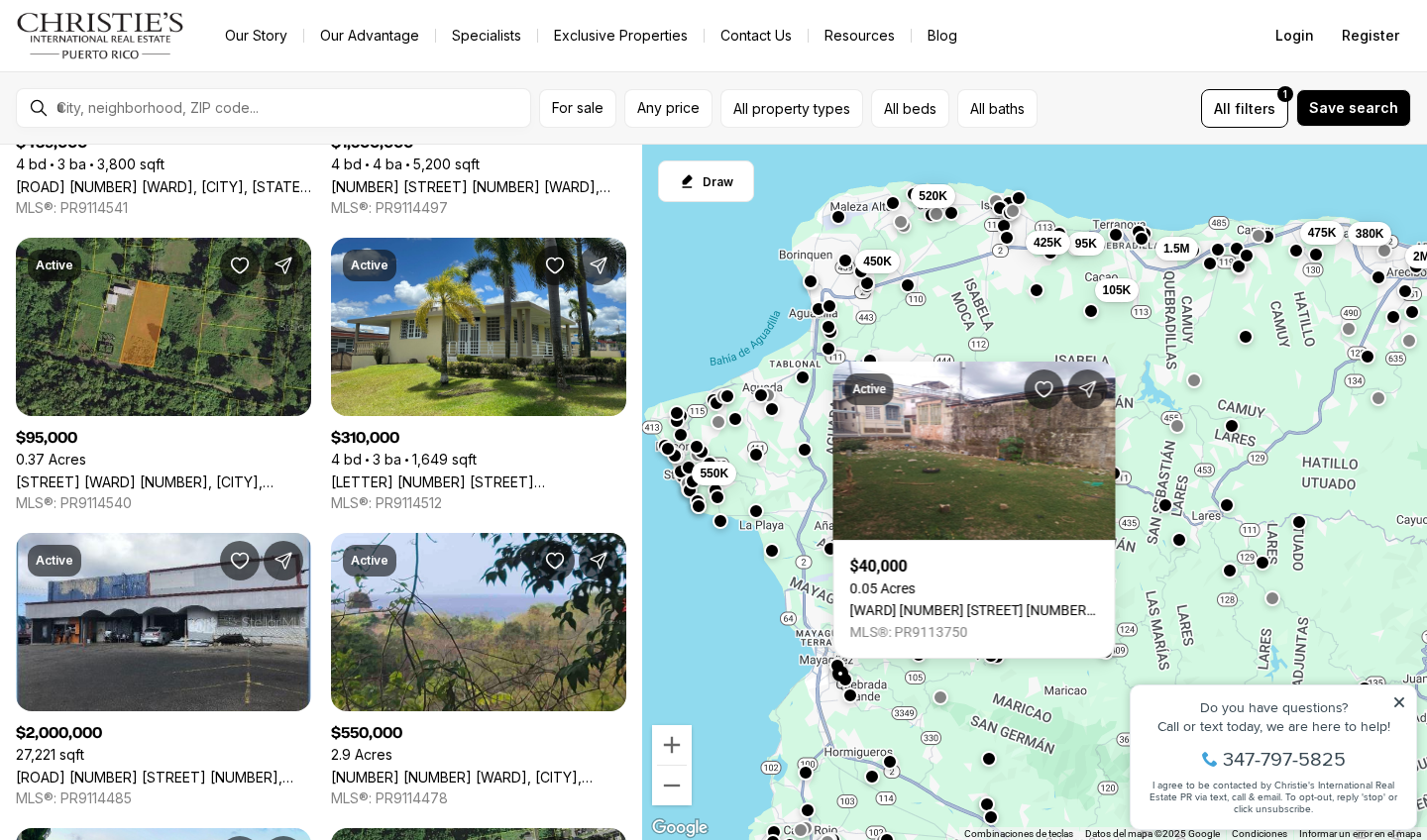 click at bounding box center [850, 694] 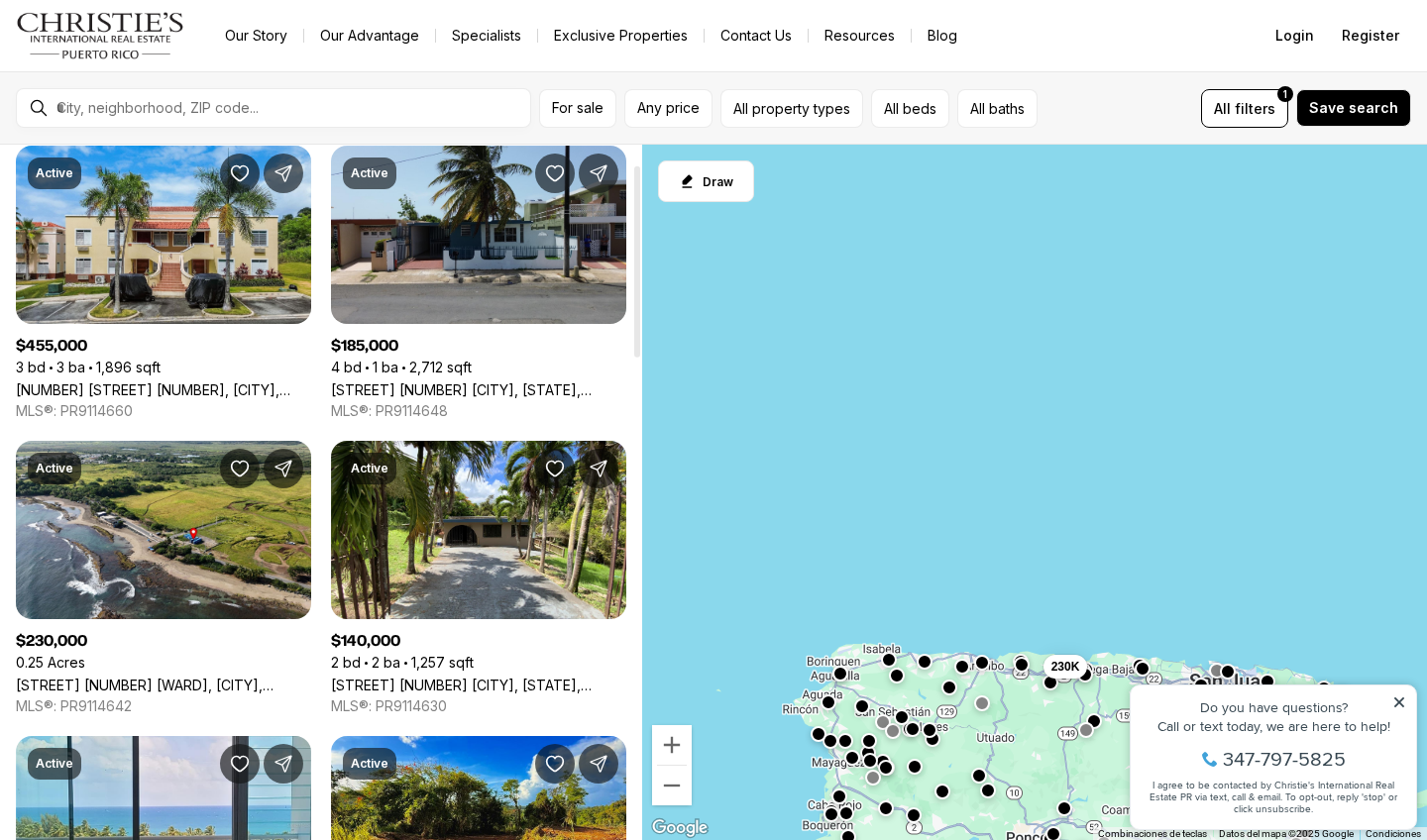 scroll, scrollTop: 79, scrollLeft: 0, axis: vertical 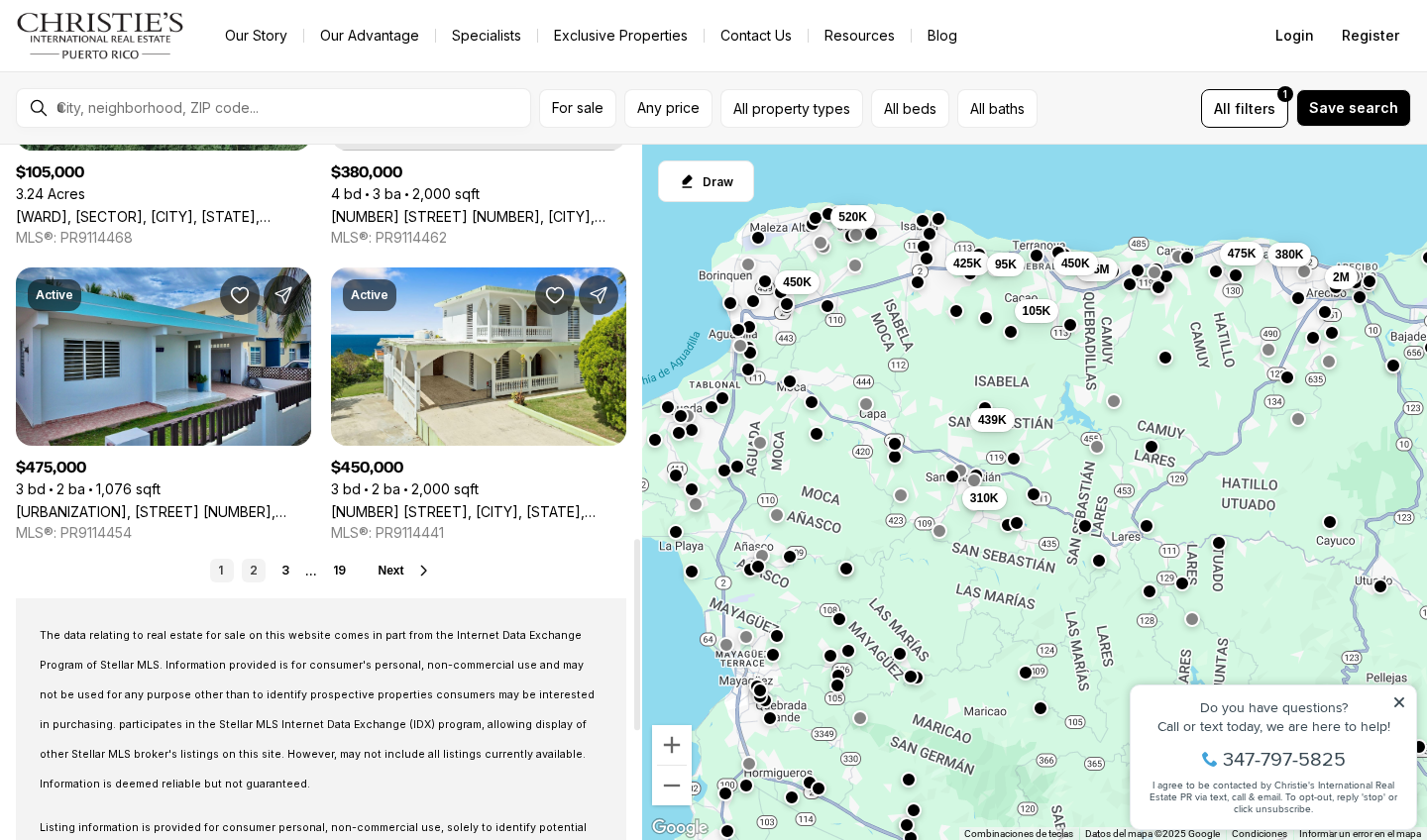 click on "2" at bounding box center (254, 571) 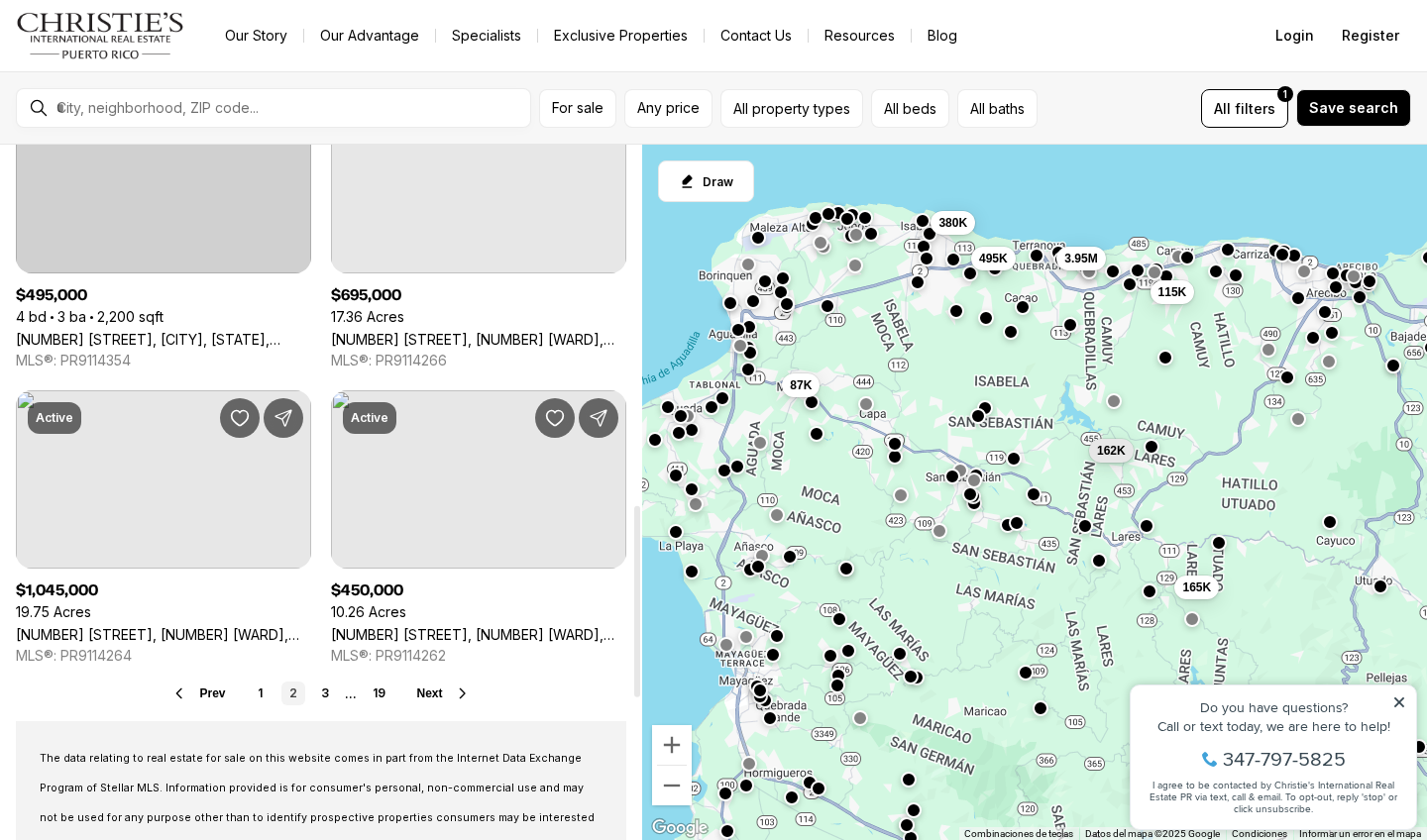 scroll, scrollTop: 1311, scrollLeft: 0, axis: vertical 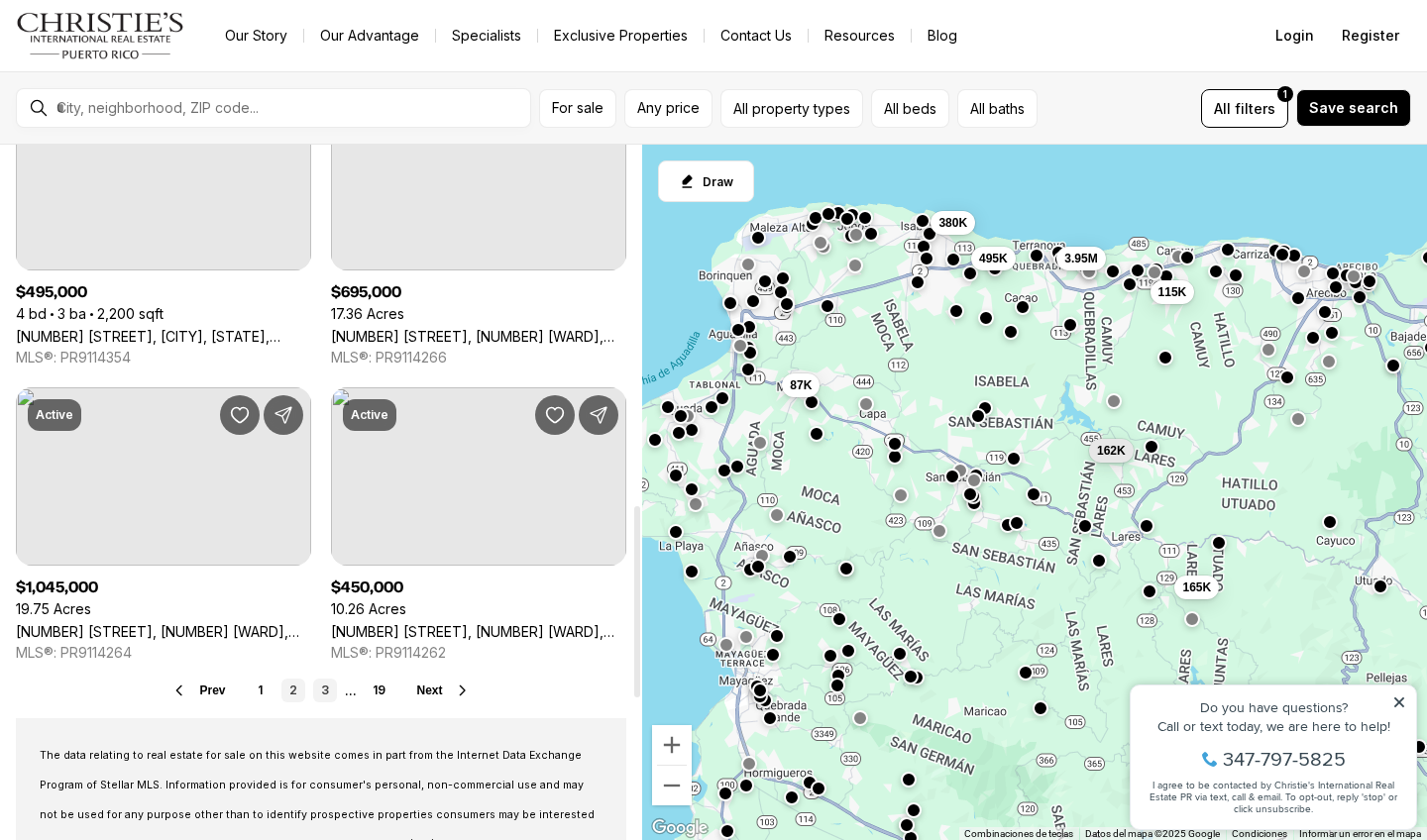 click on "3" at bounding box center [325, 690] 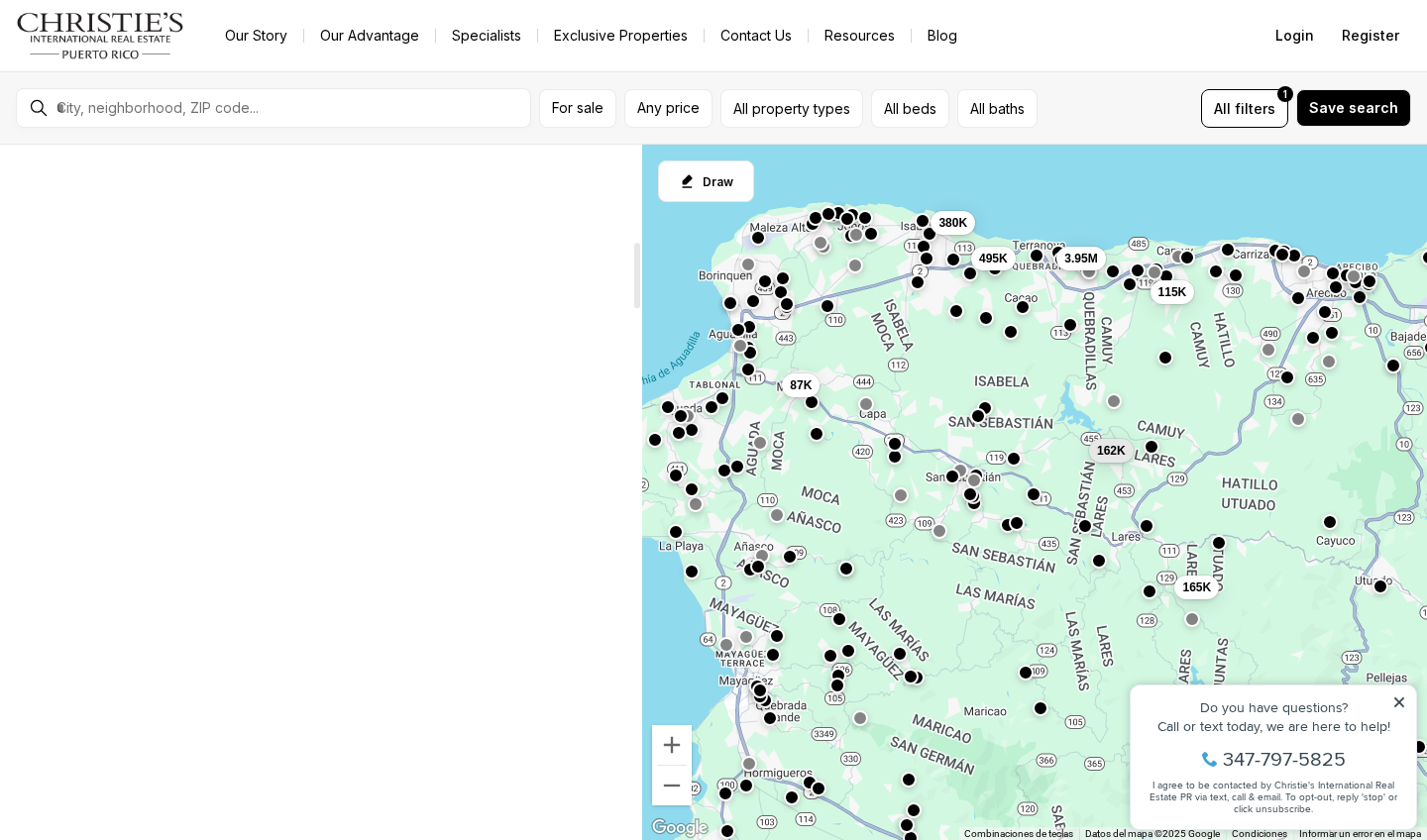 scroll, scrollTop: 0, scrollLeft: 0, axis: both 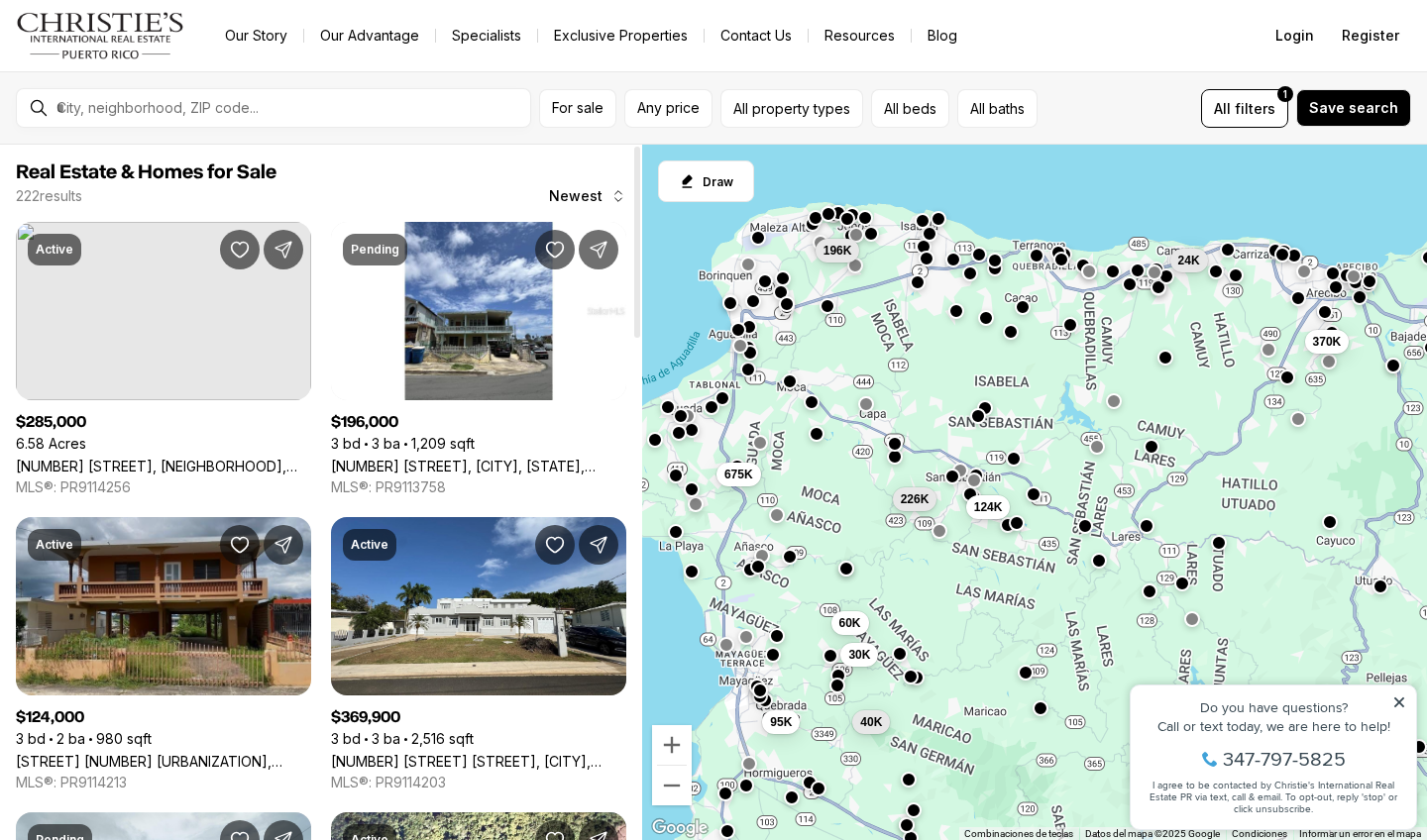 click on "Calle Ucar W29 URB. CULEBRINA, SAN SEBASTIAN PR, 00685" at bounding box center (164, 761) 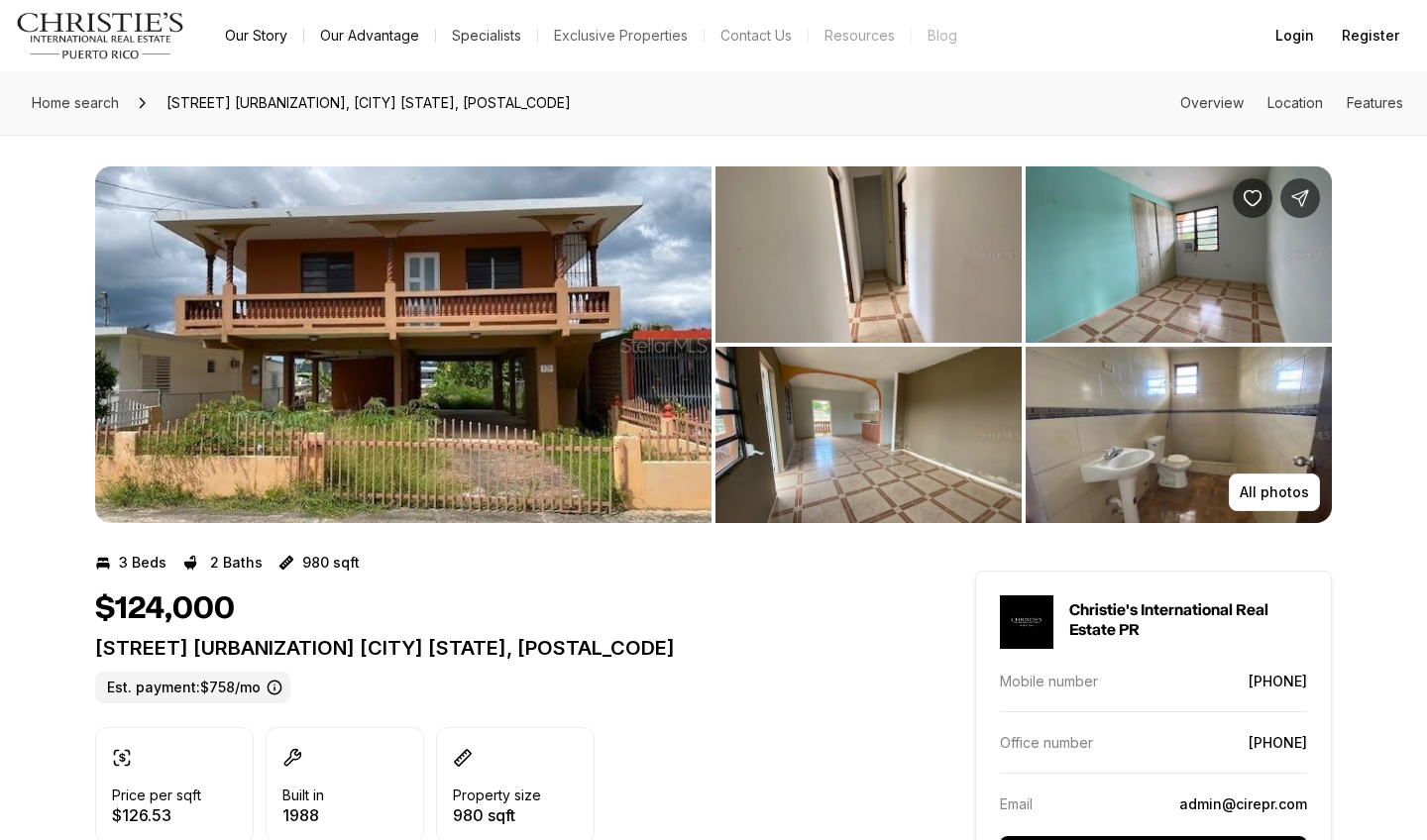 scroll, scrollTop: 0, scrollLeft: 0, axis: both 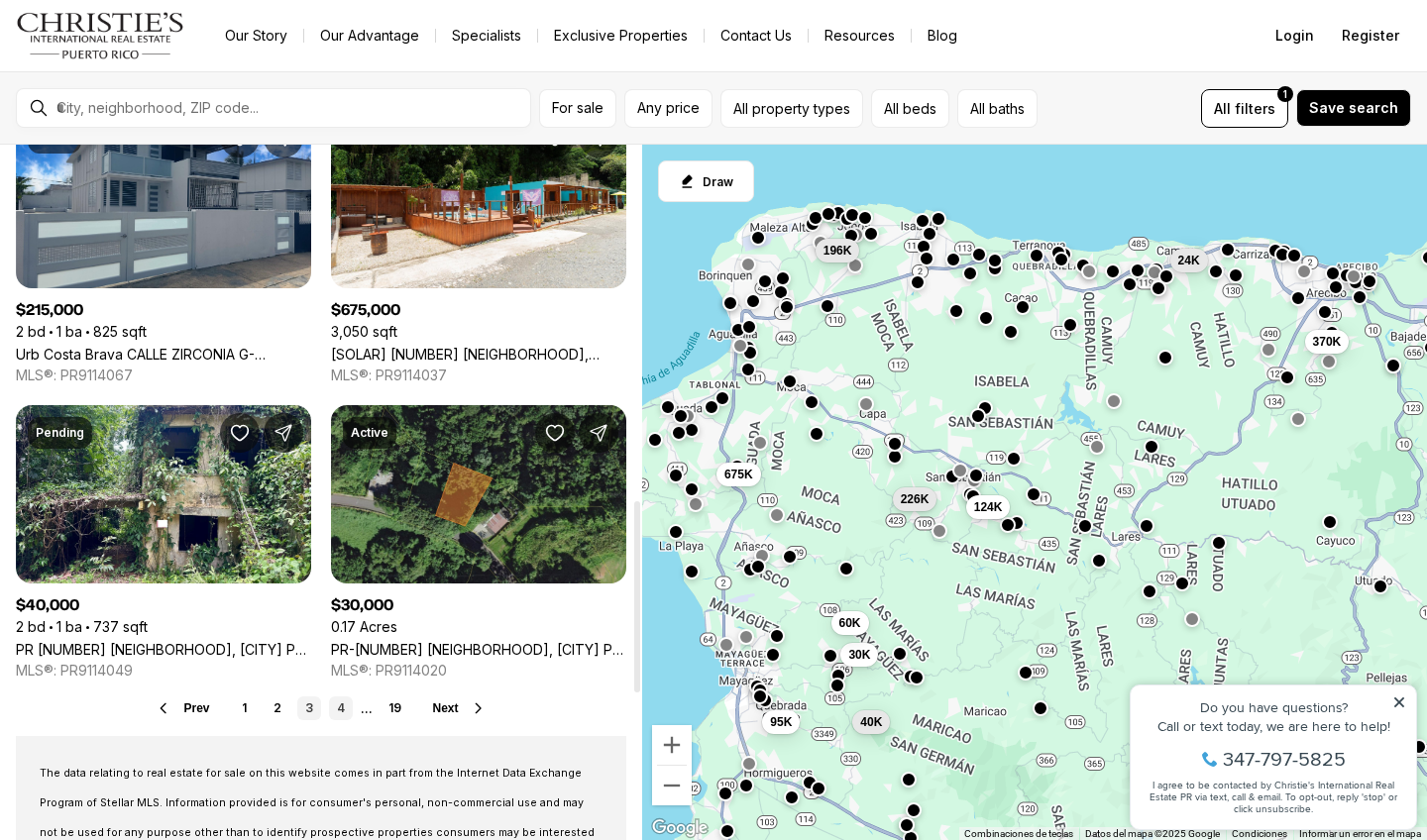 click on "4" at bounding box center (341, 708) 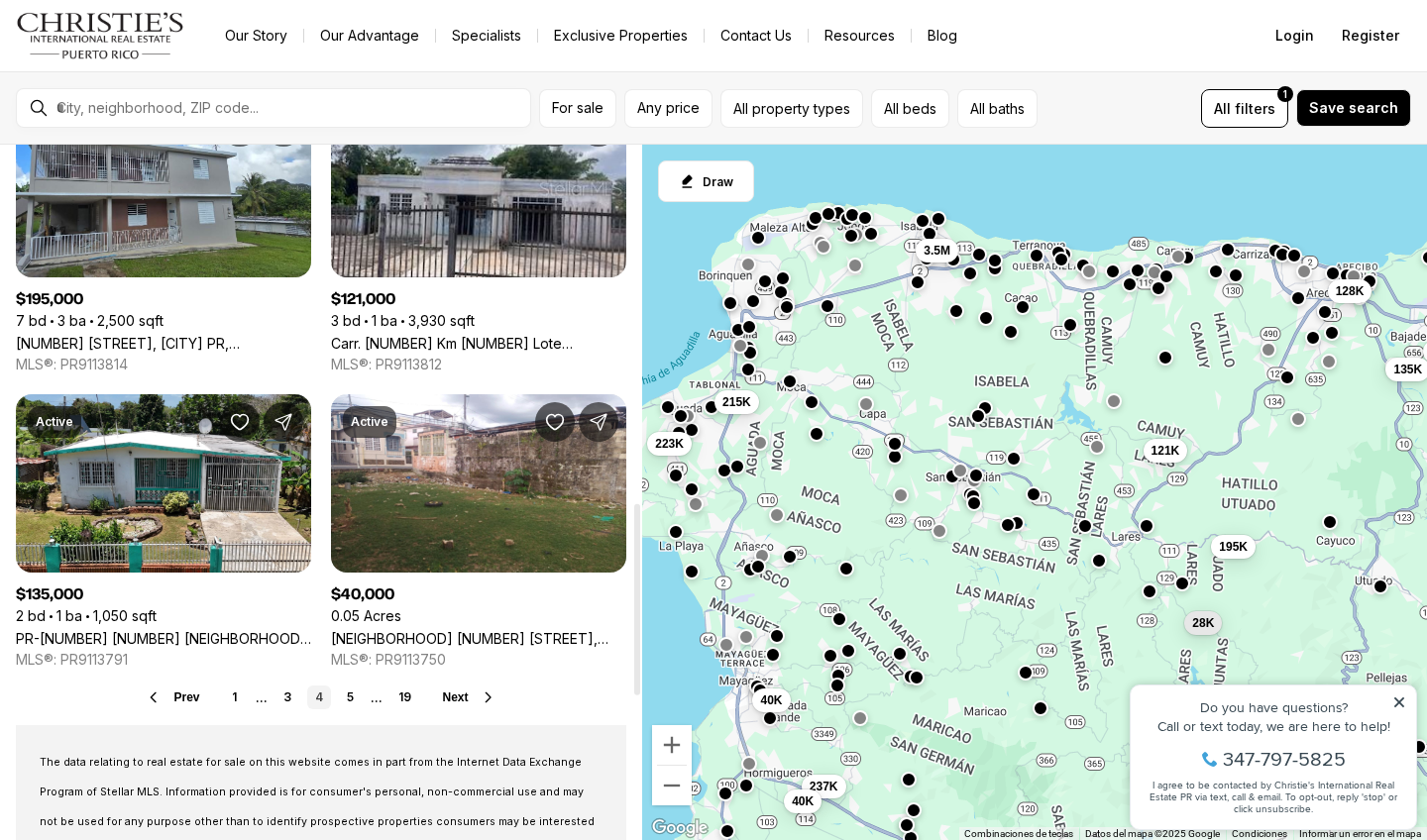 scroll, scrollTop: 1303, scrollLeft: 0, axis: vertical 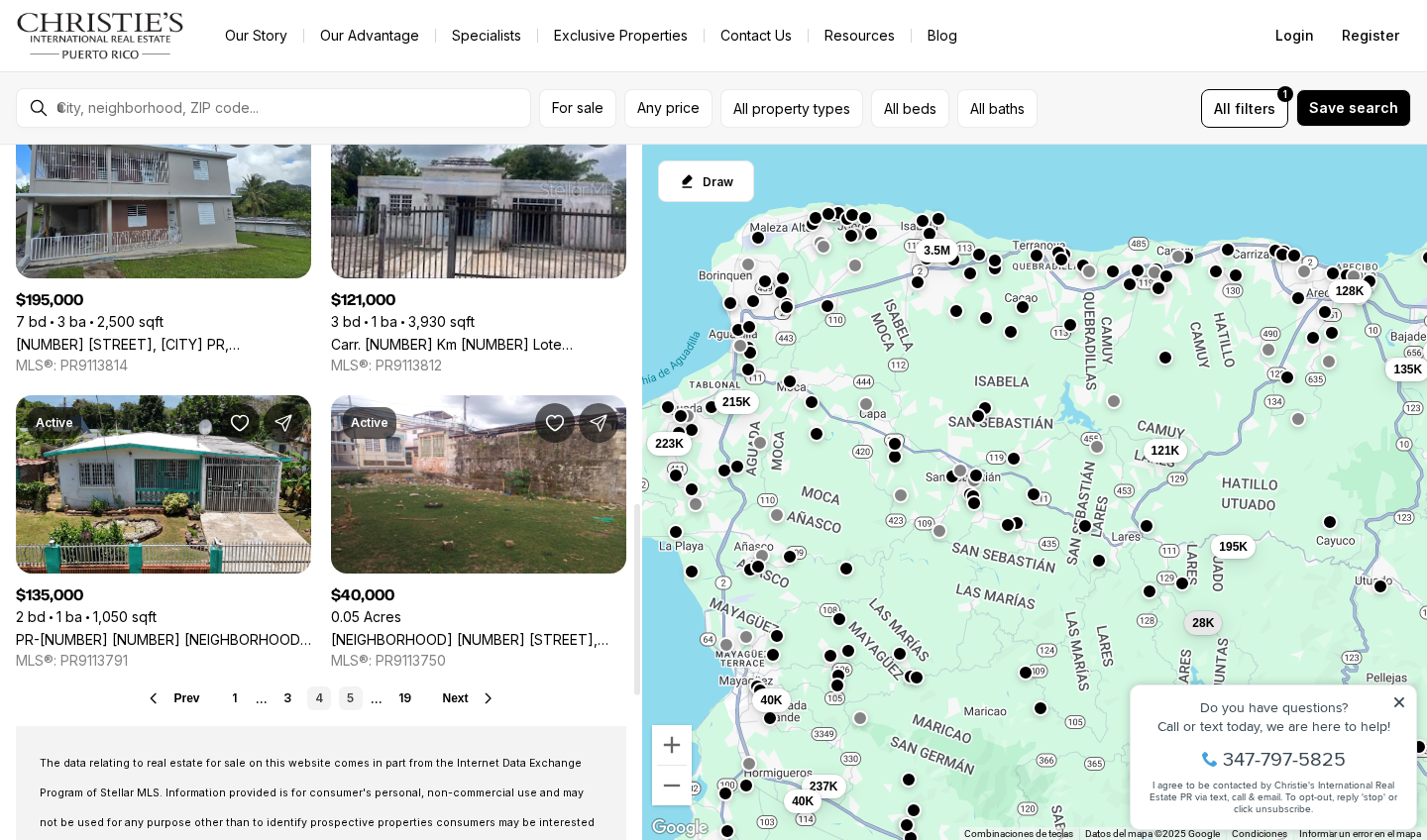 click on "5" at bounding box center (351, 698) 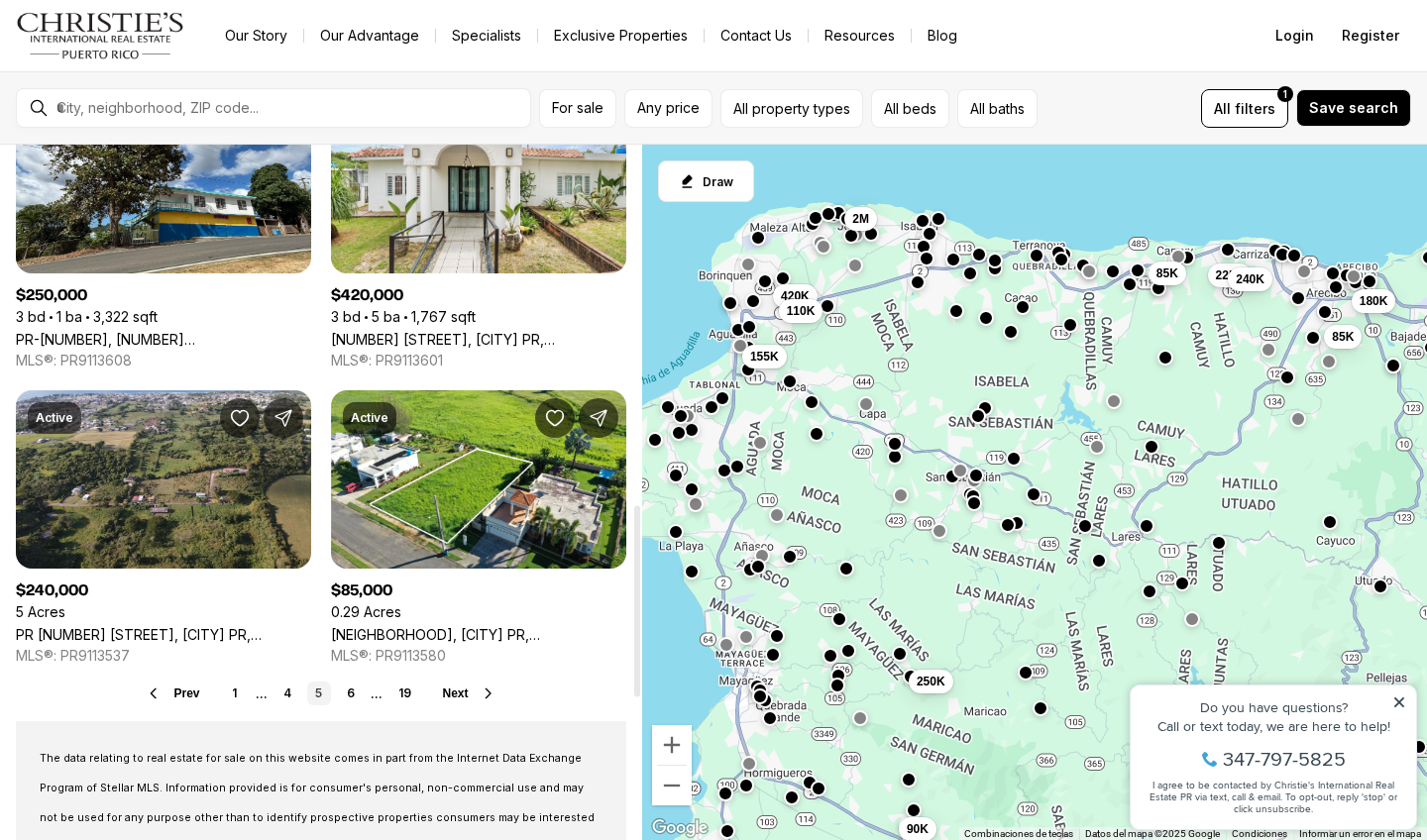 scroll, scrollTop: 1310, scrollLeft: 0, axis: vertical 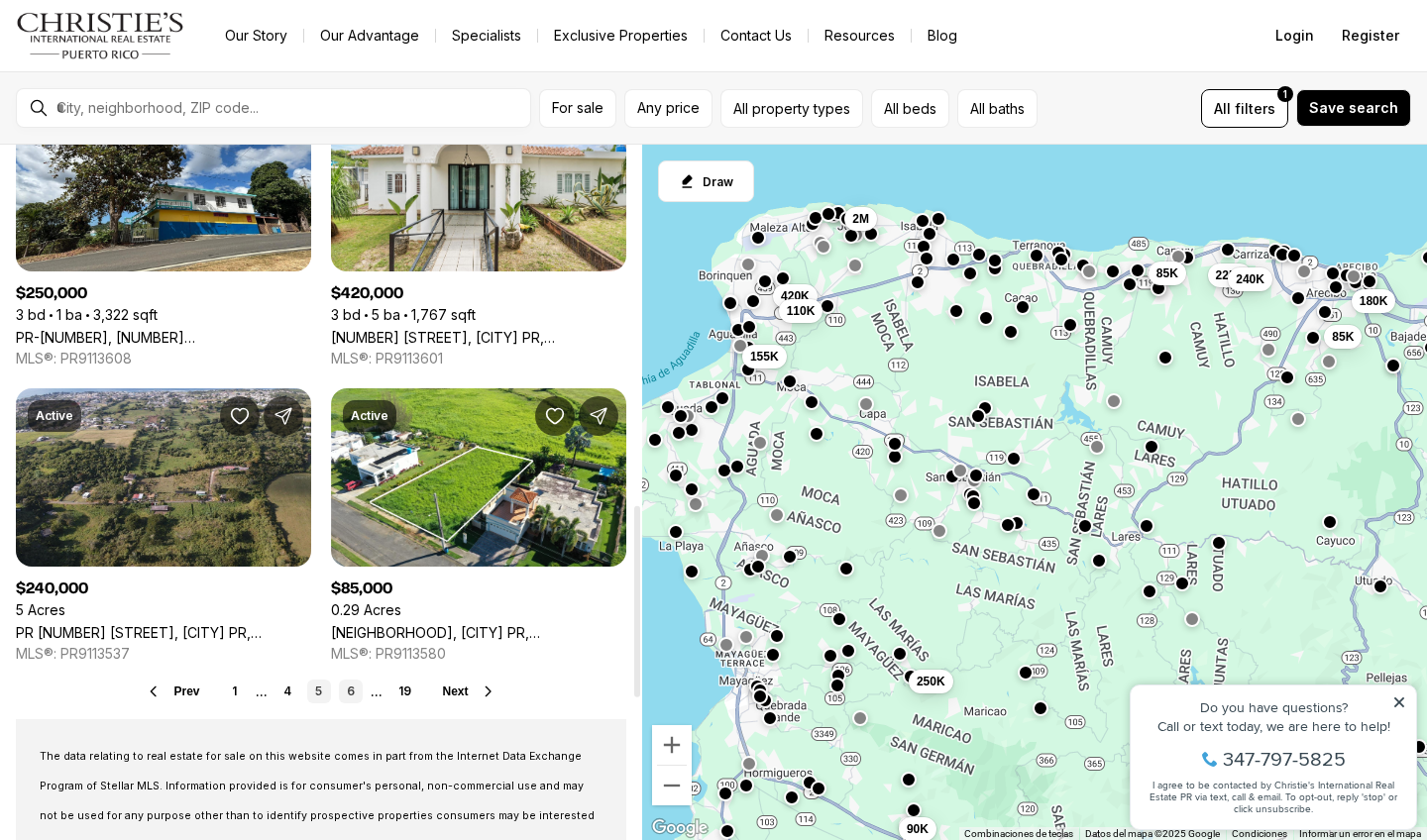 click on "6" at bounding box center (351, 691) 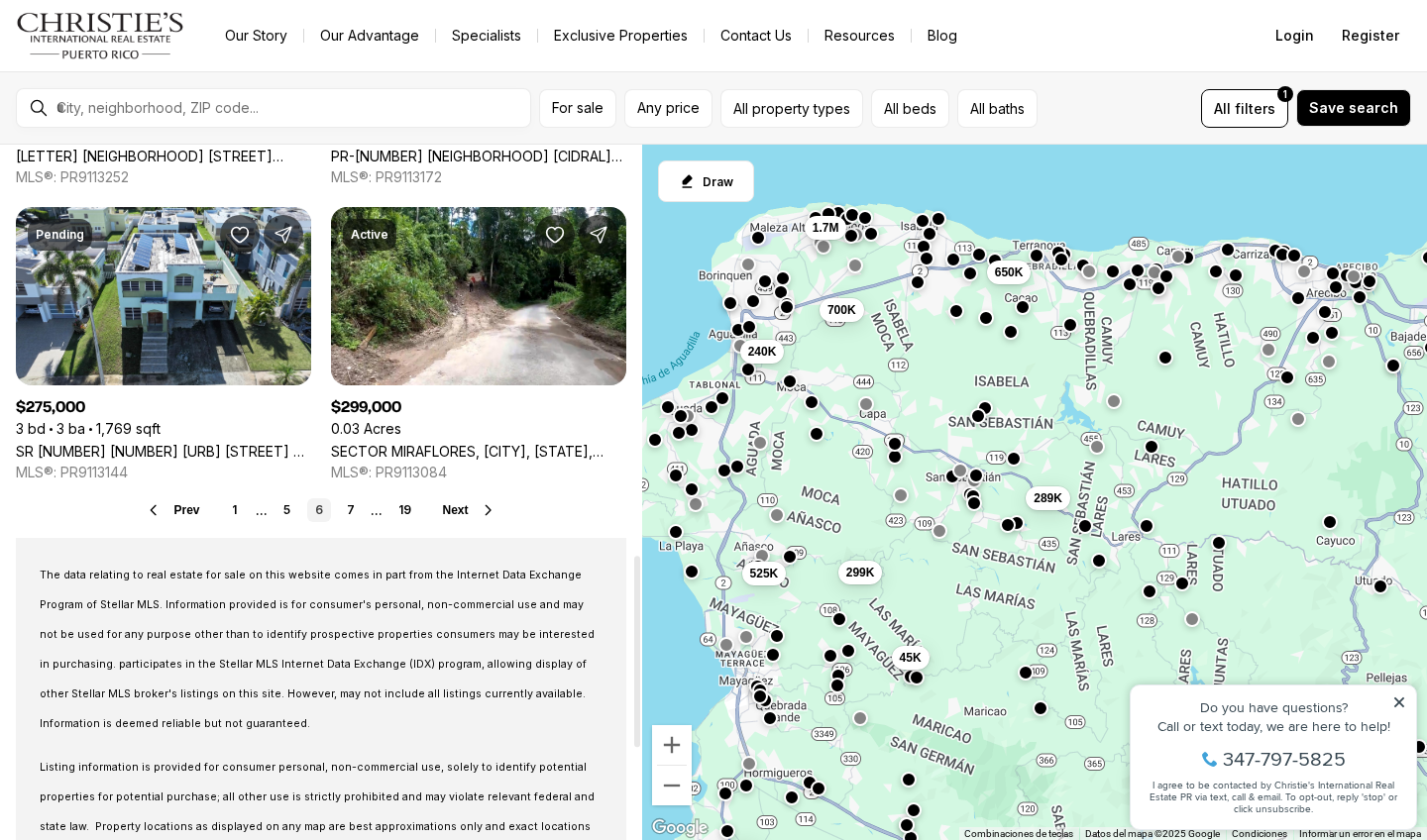 scroll, scrollTop: 1493, scrollLeft: 0, axis: vertical 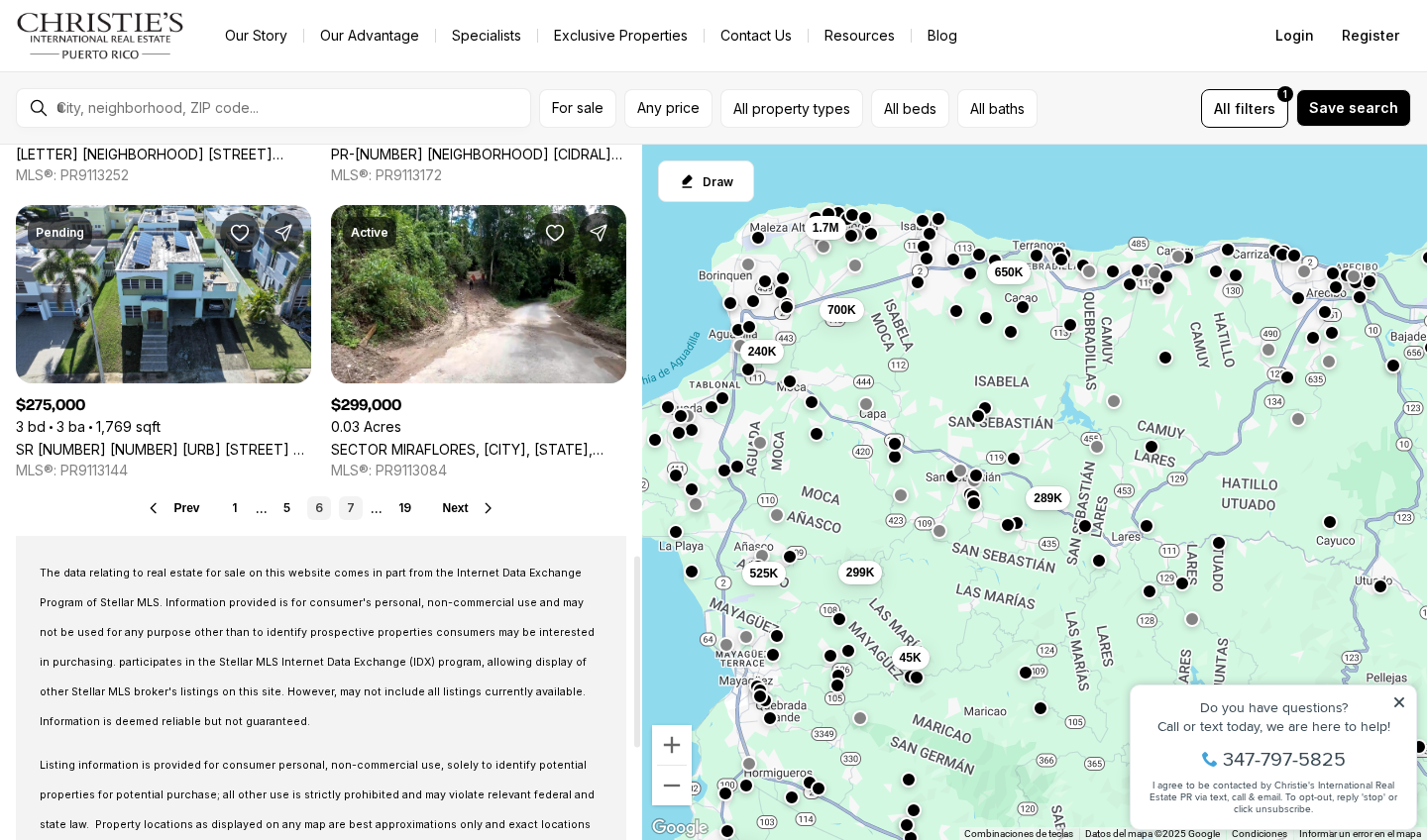 click on "7" at bounding box center [351, 508] 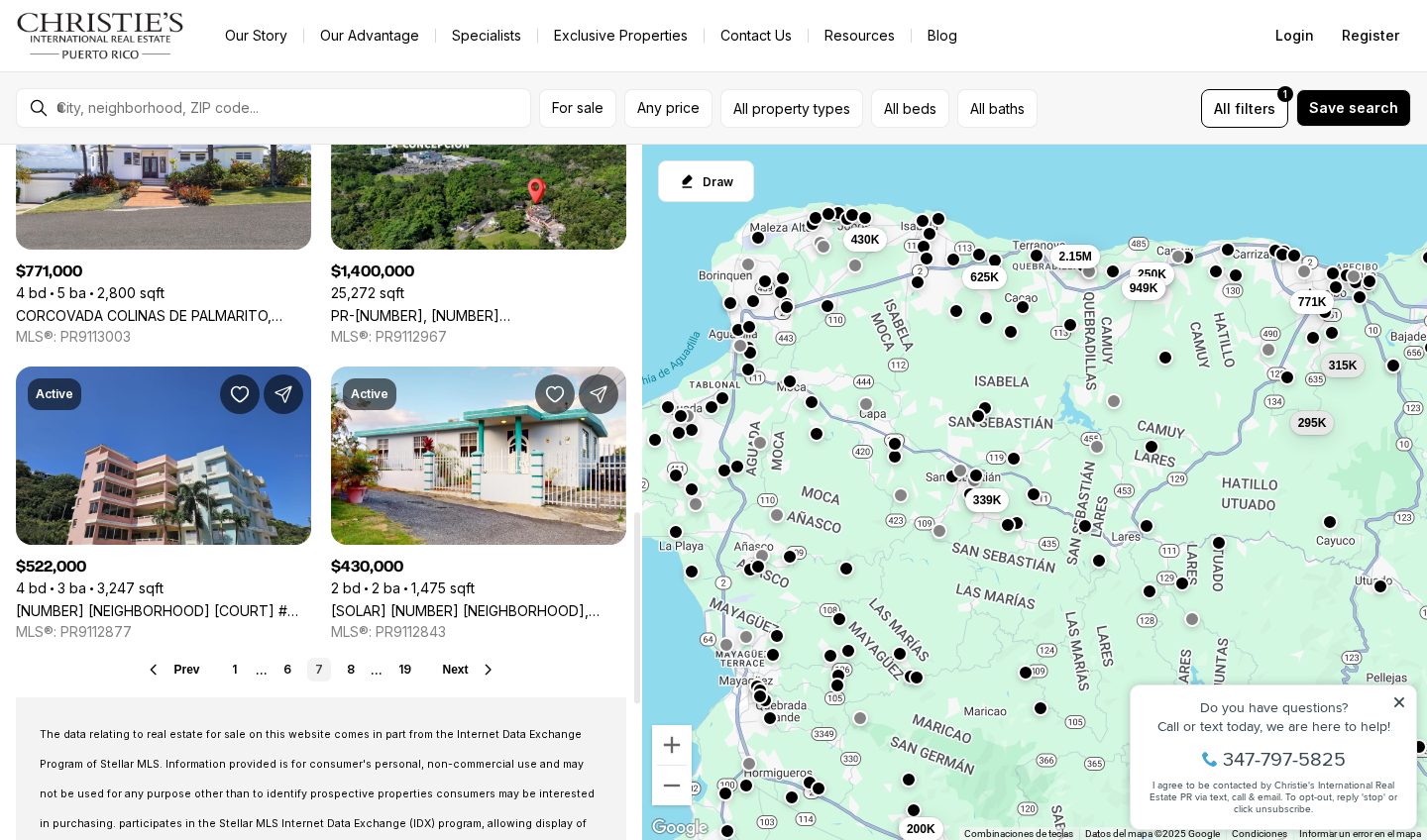 scroll, scrollTop: 1333, scrollLeft: 0, axis: vertical 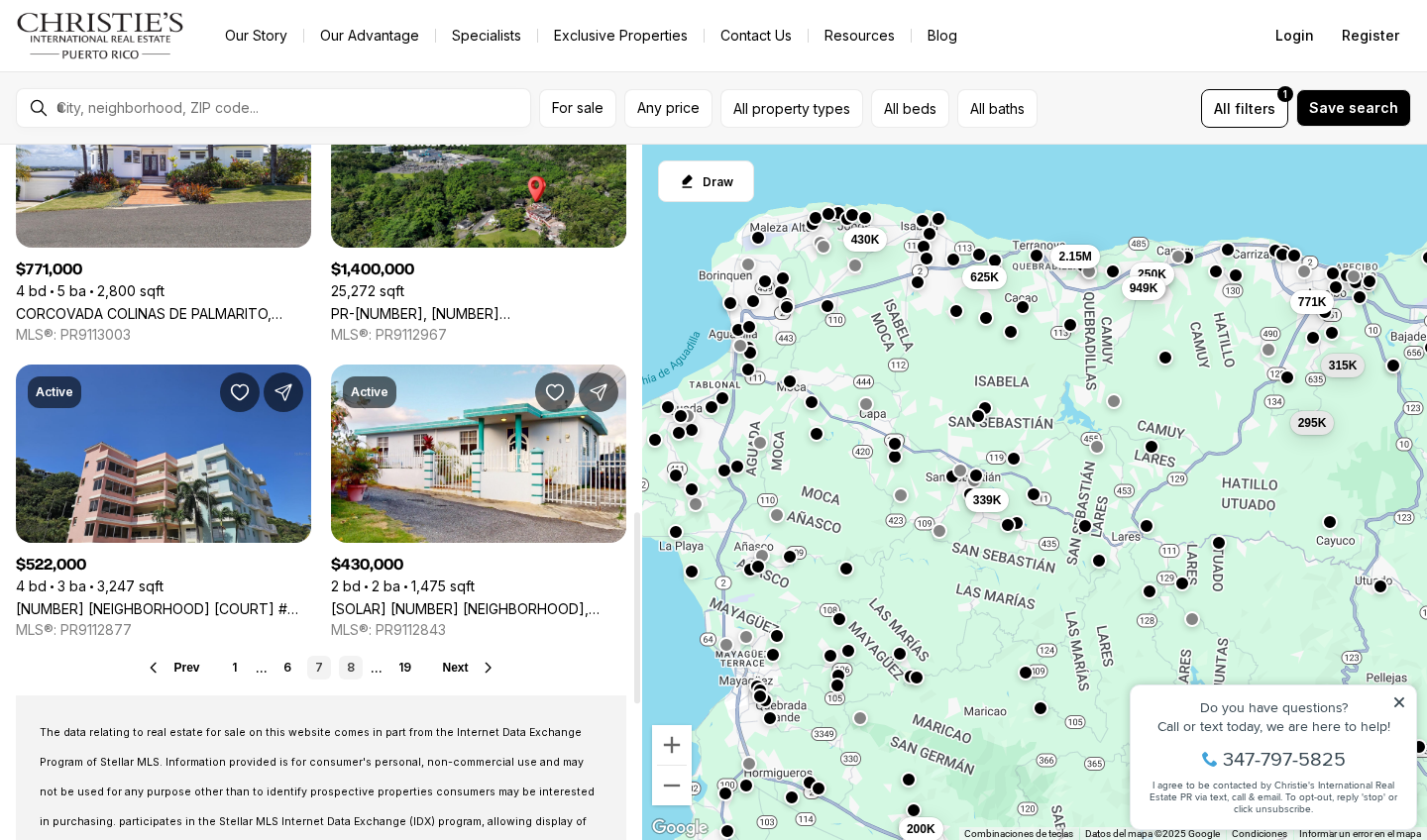 click on "8" at bounding box center [351, 668] 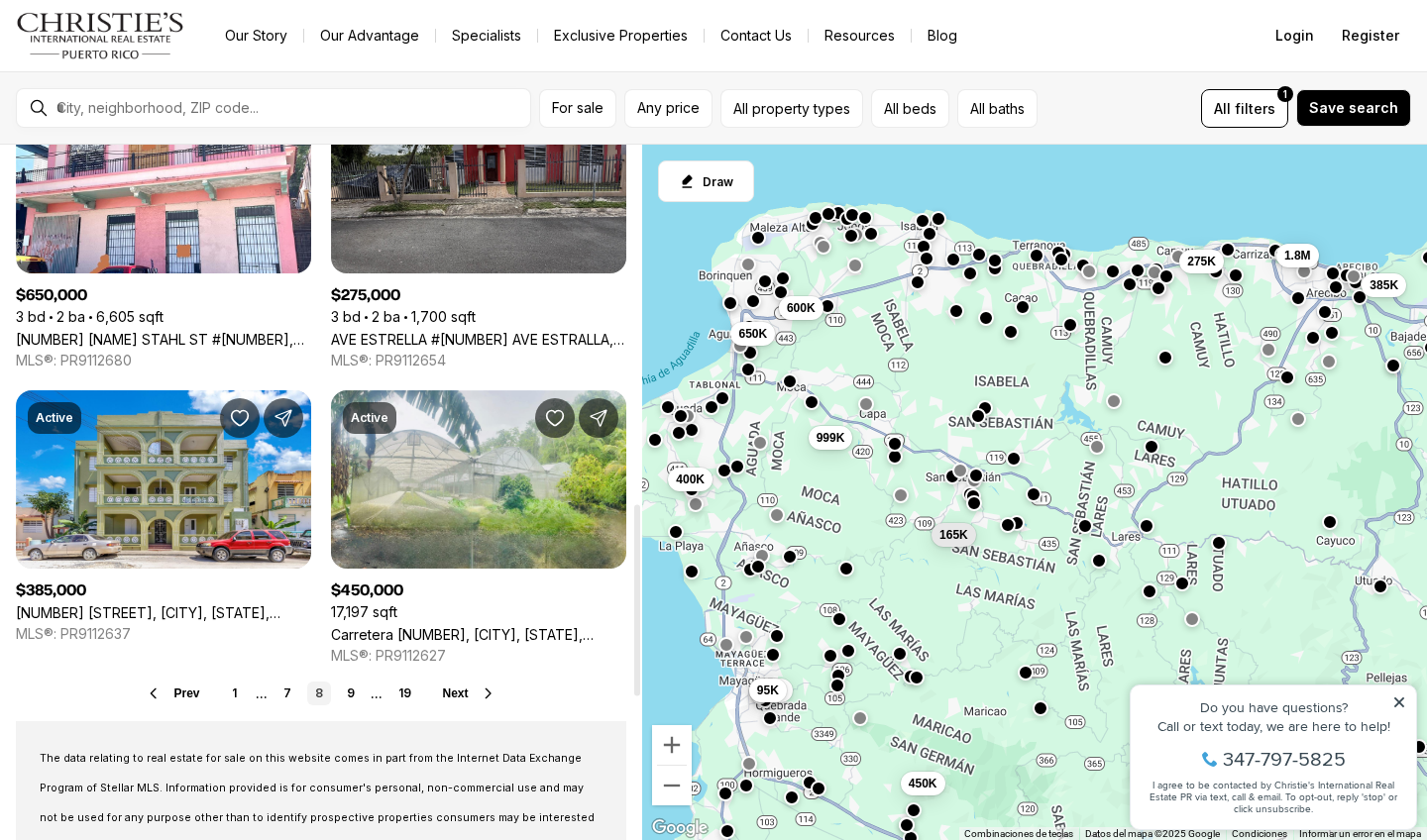 scroll, scrollTop: 1310, scrollLeft: 0, axis: vertical 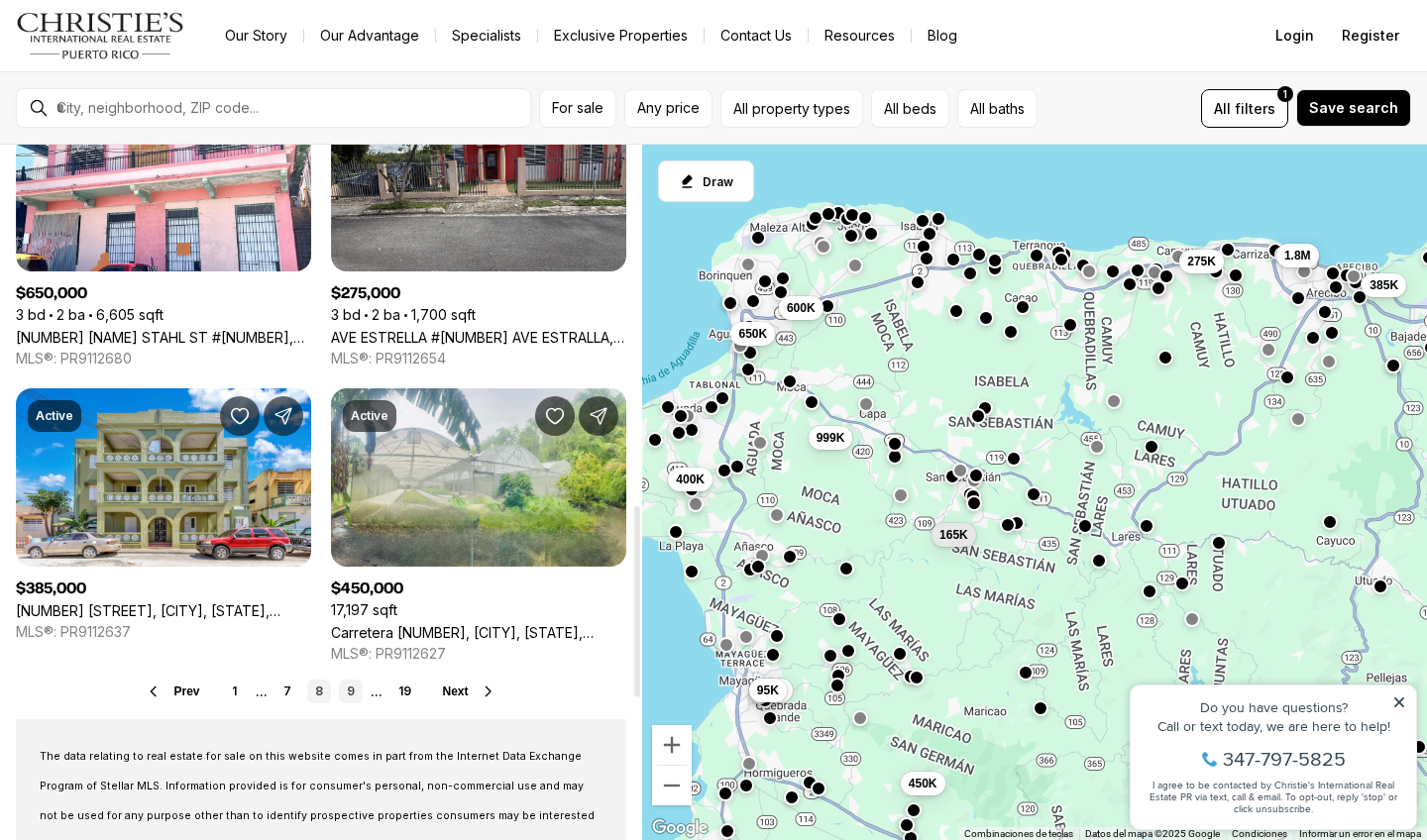 click on "9" at bounding box center (351, 691) 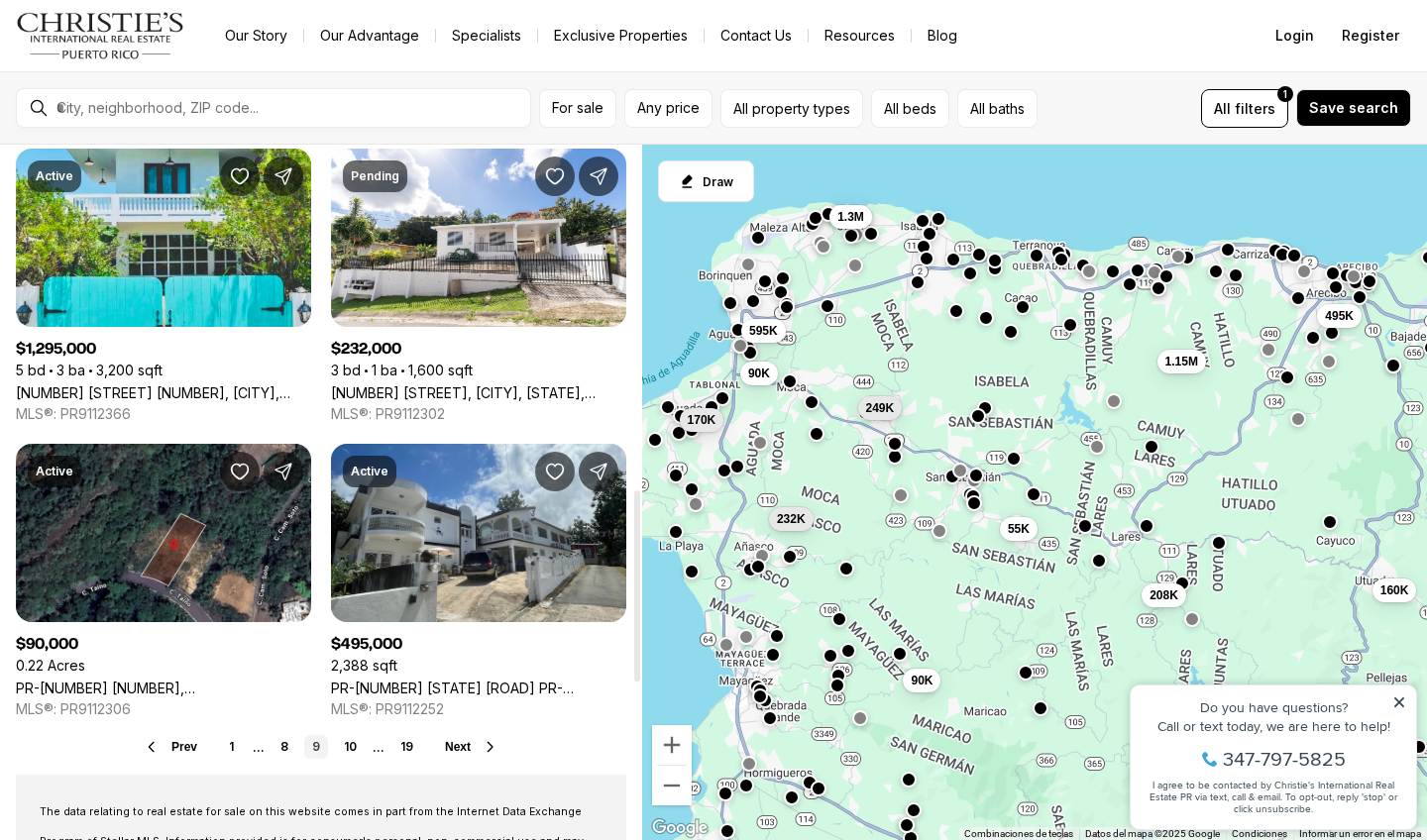 scroll, scrollTop: 1256, scrollLeft: 0, axis: vertical 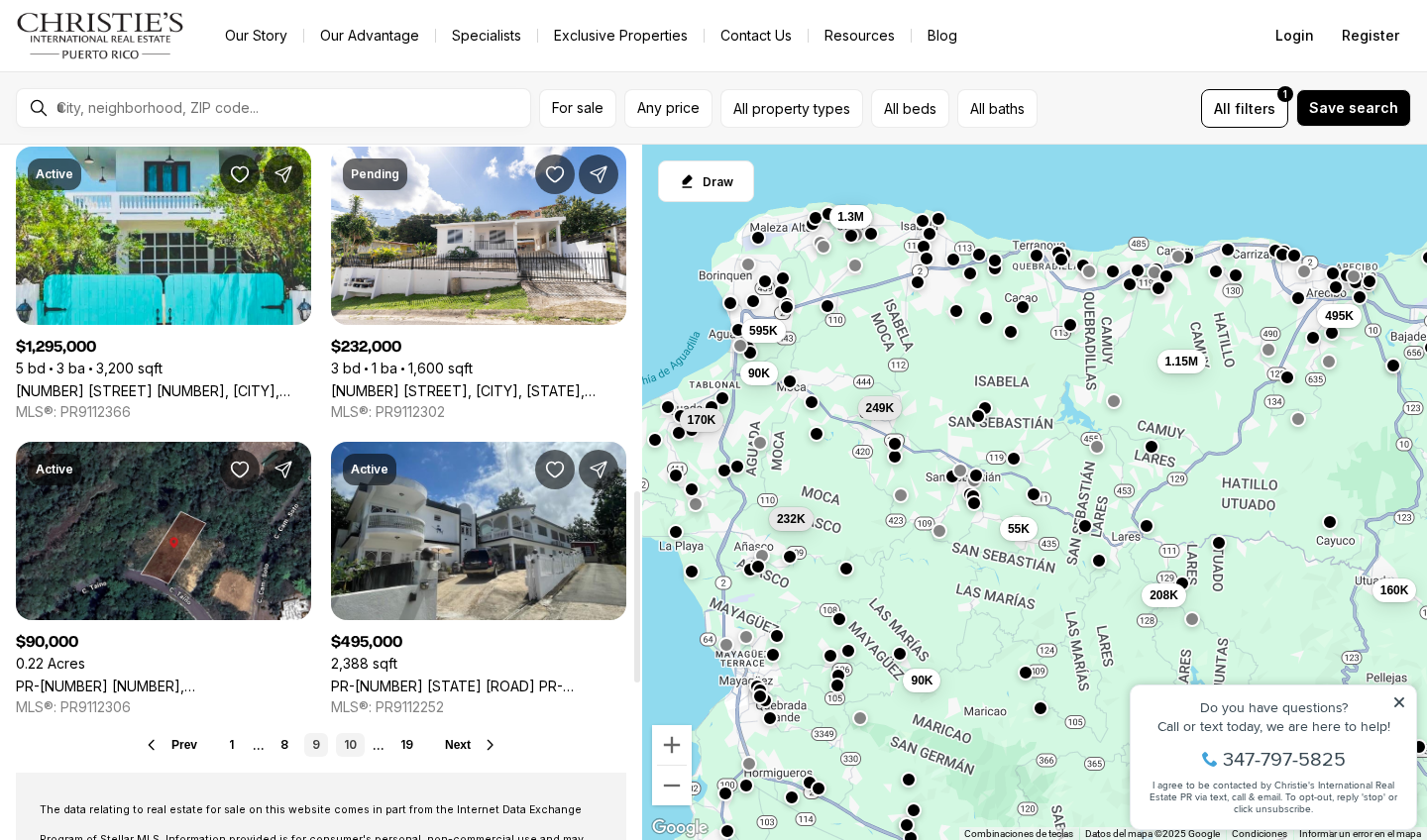 click on "10" at bounding box center (350, 745) 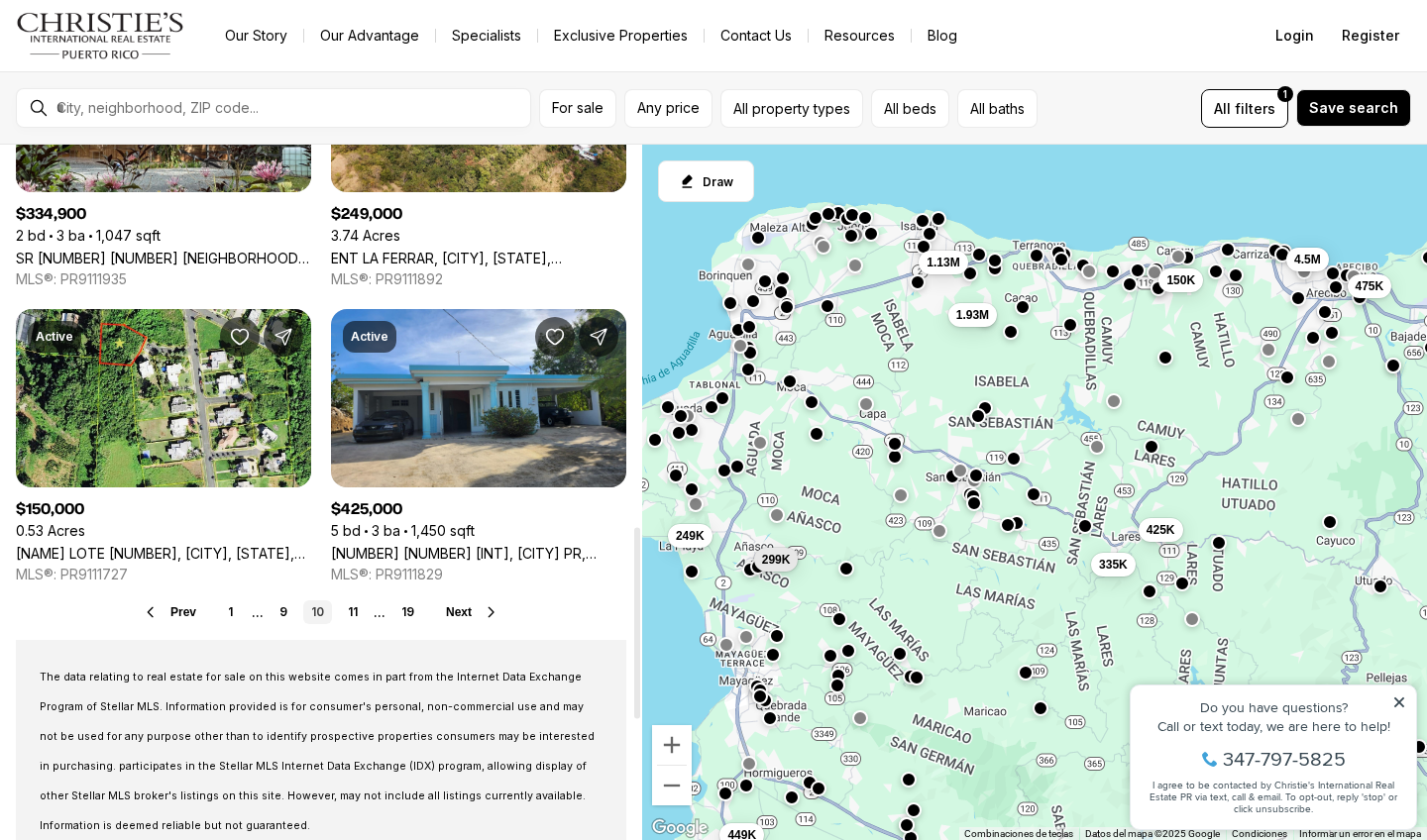 scroll, scrollTop: 1390, scrollLeft: 0, axis: vertical 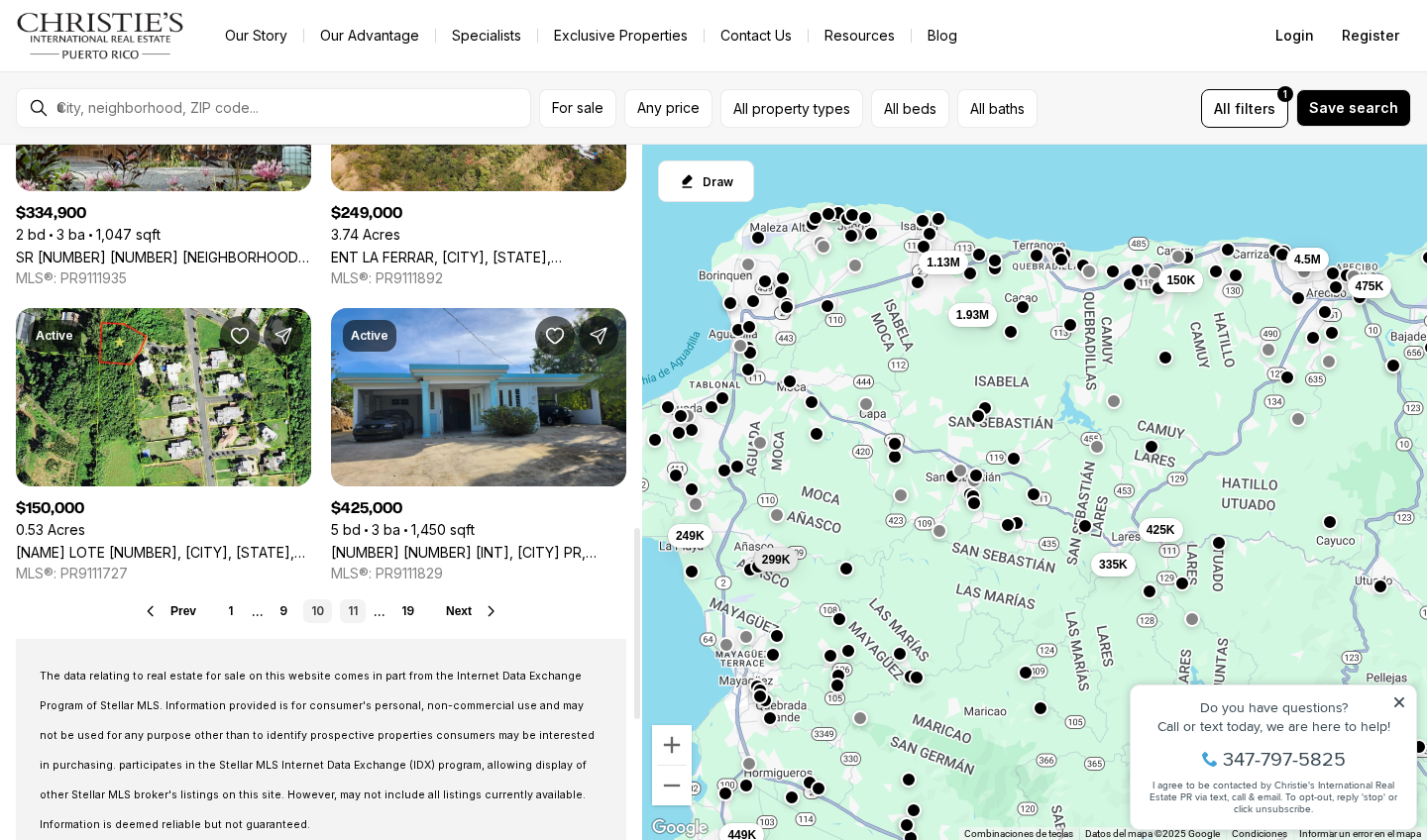 click on "11" at bounding box center (353, 611) 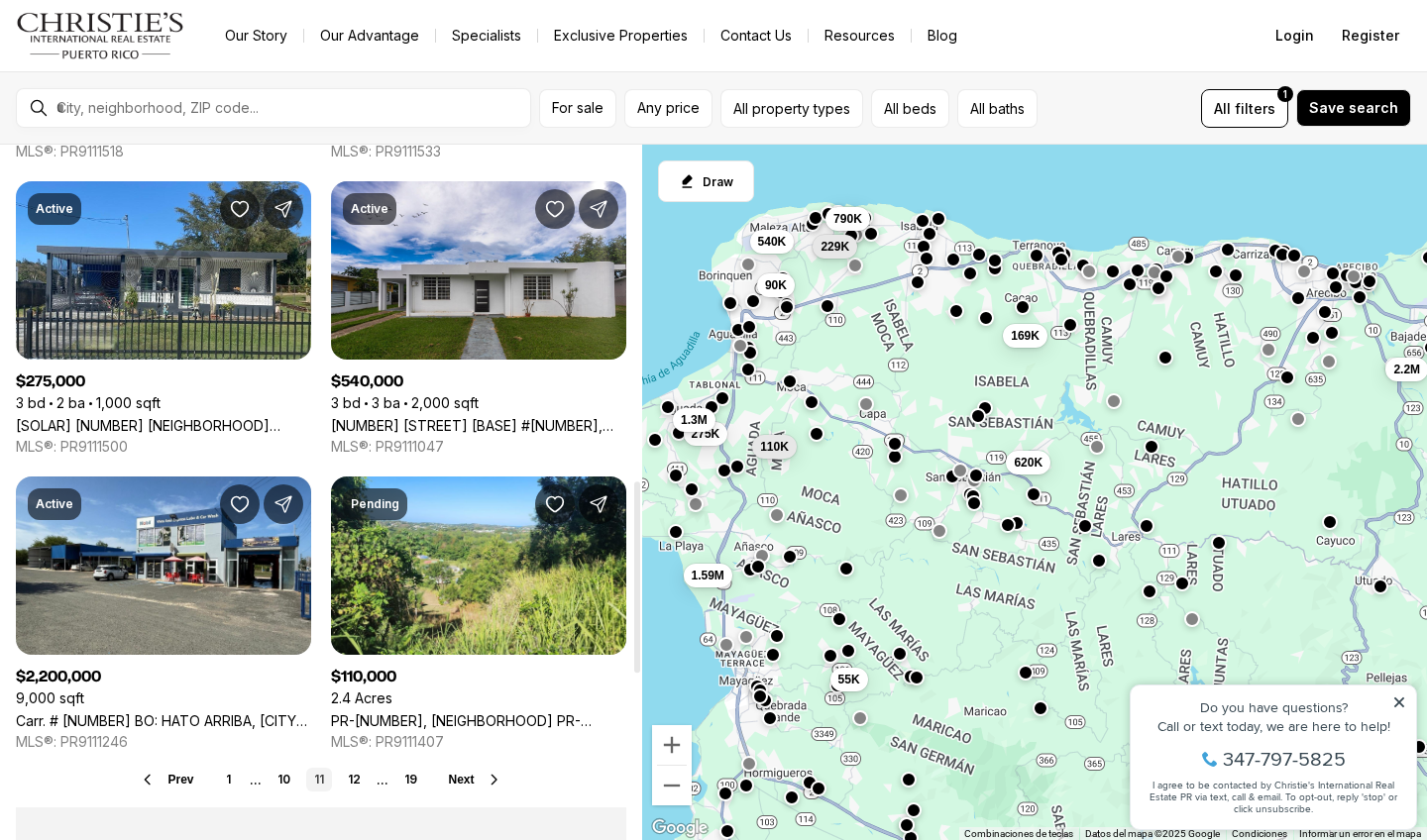 scroll, scrollTop: 1223, scrollLeft: 0, axis: vertical 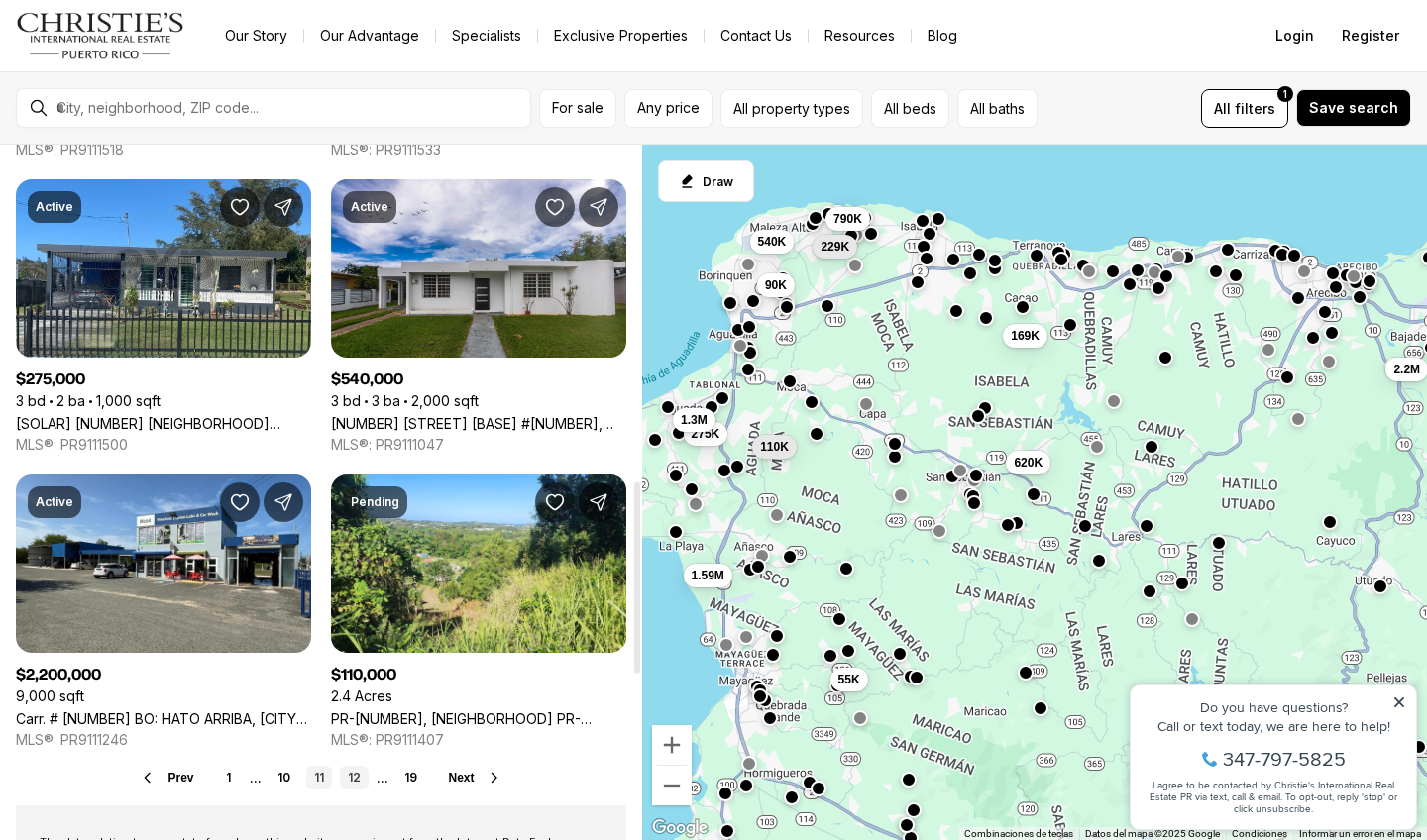 click on "12" at bounding box center (354, 778) 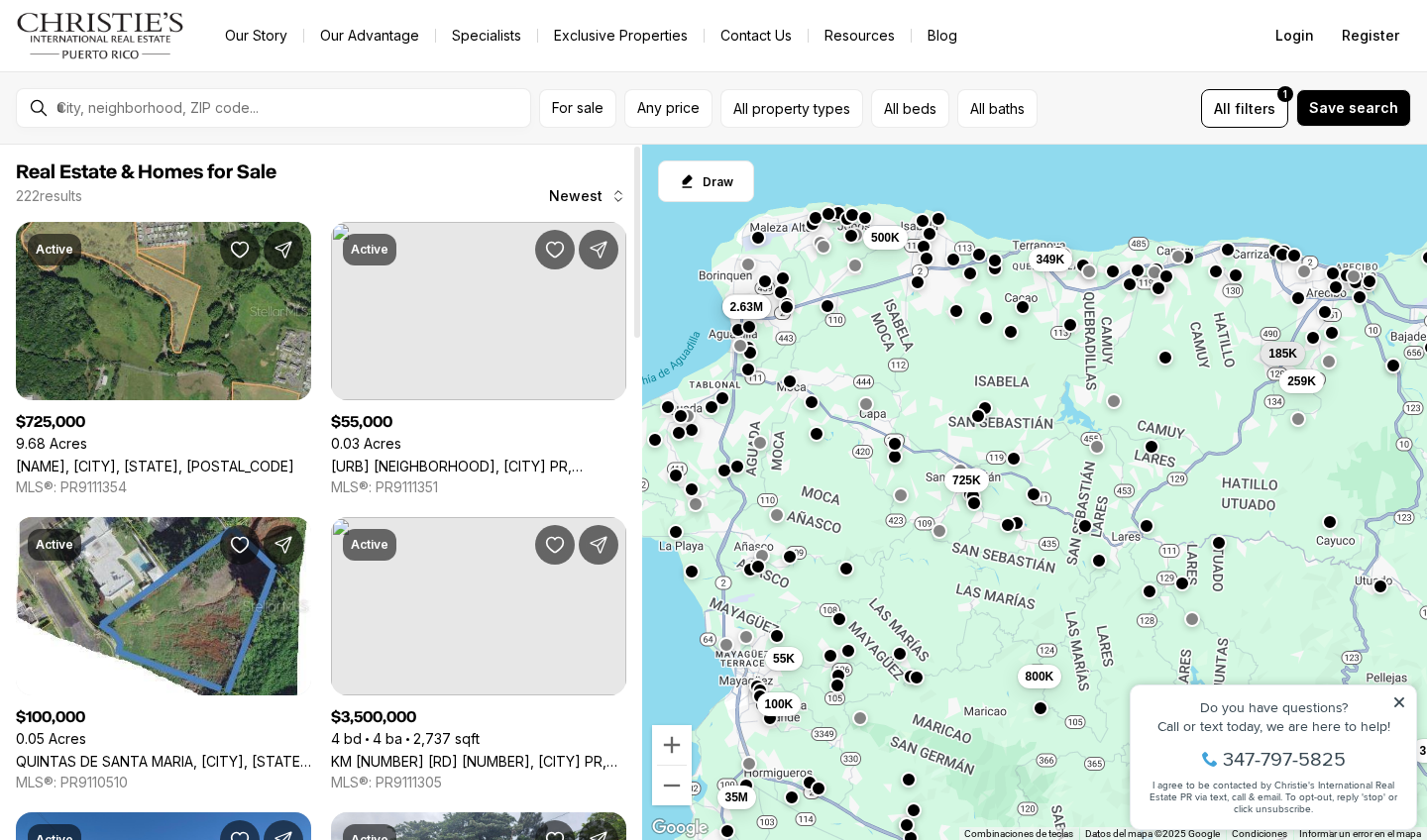 scroll, scrollTop: 0, scrollLeft: 0, axis: both 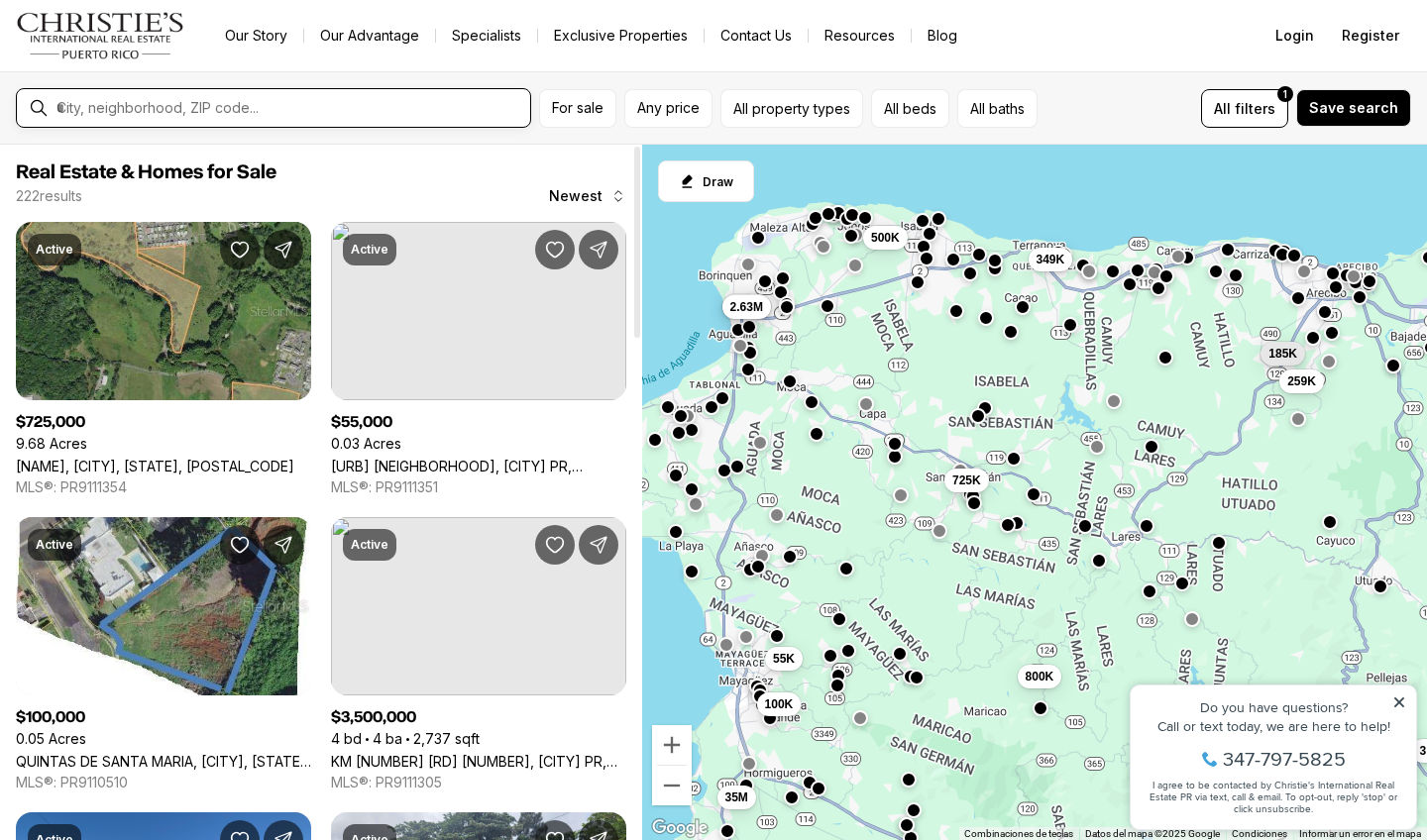 click at bounding box center (289, 108) 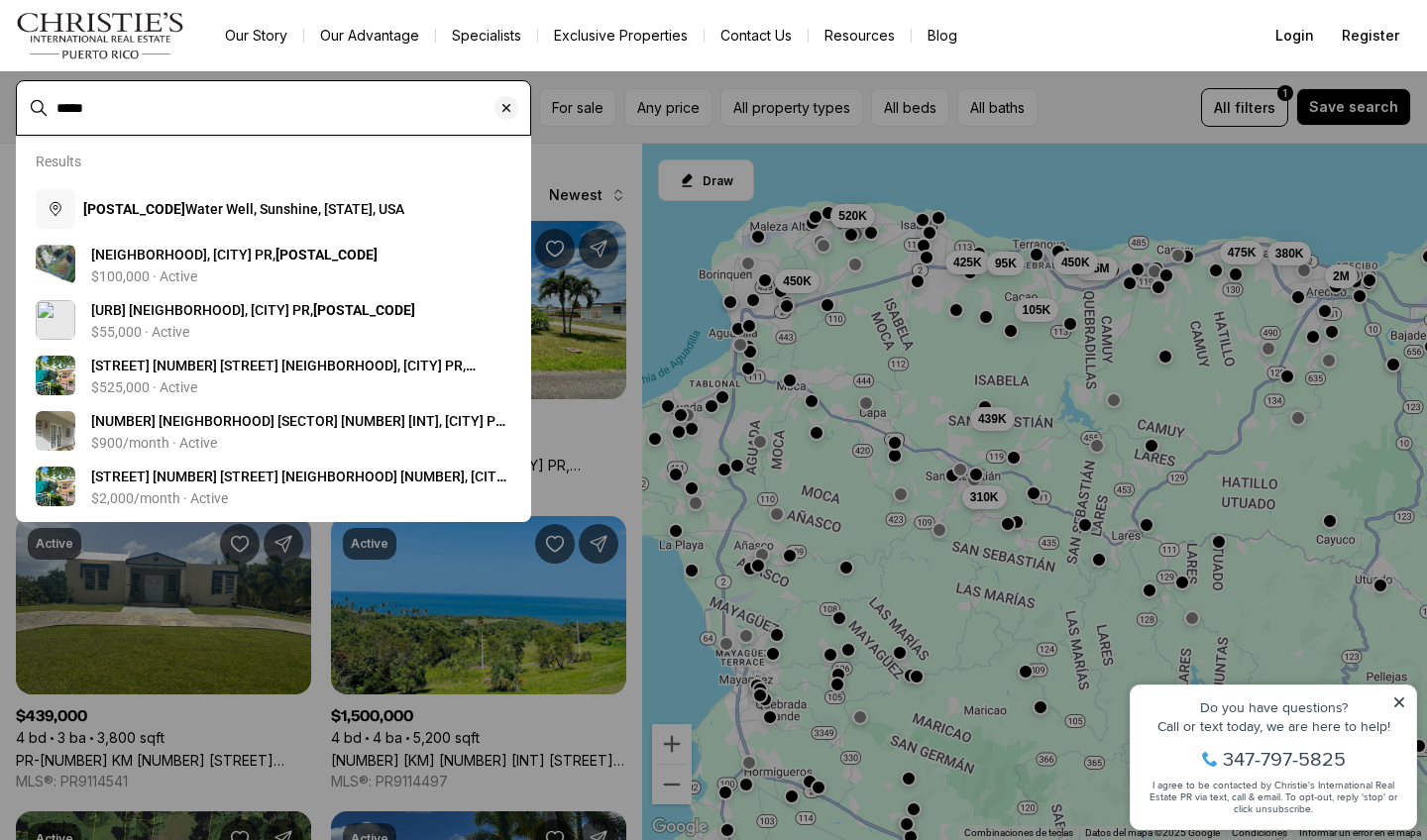 type on "*****" 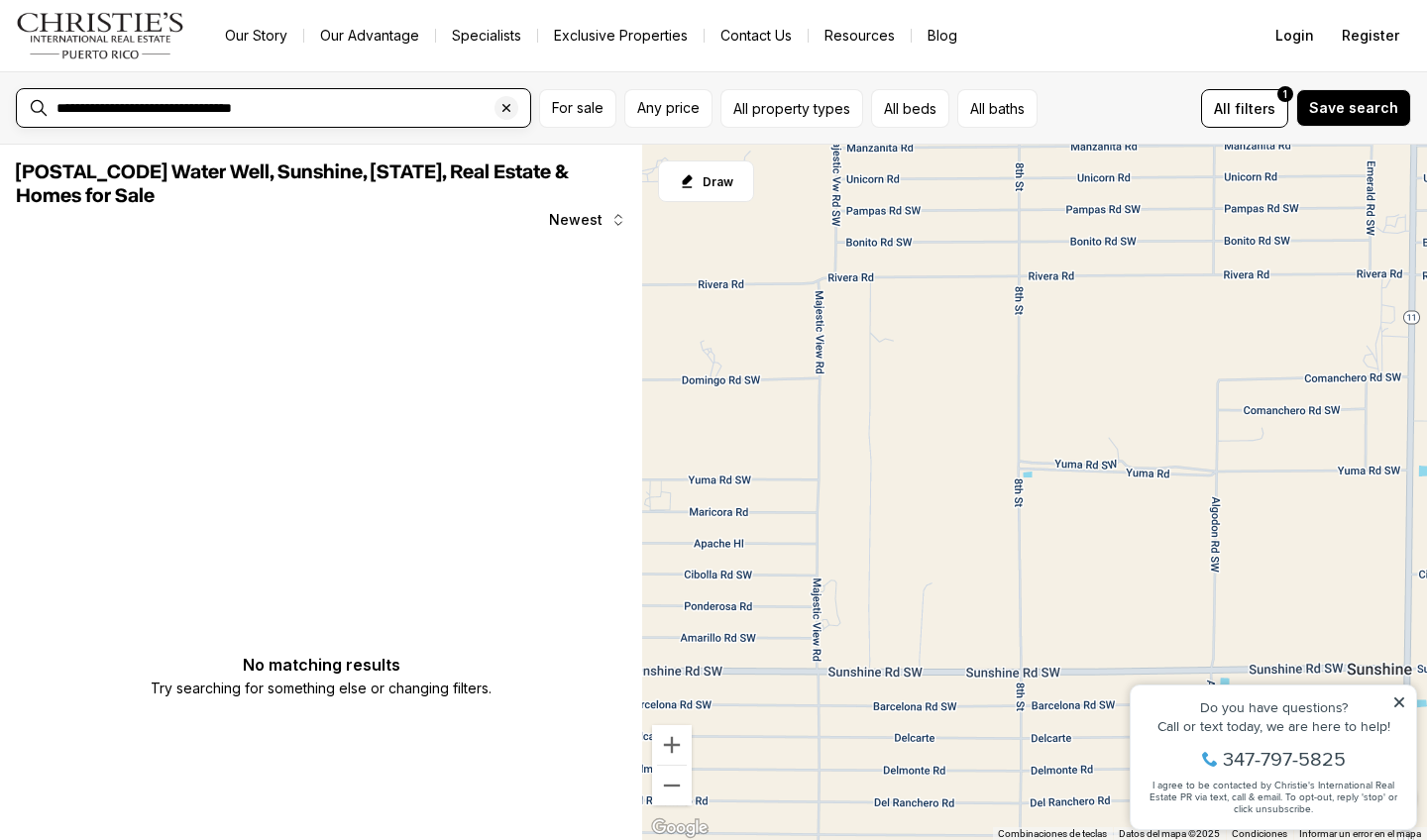 click on "**********" at bounding box center [289, 108] 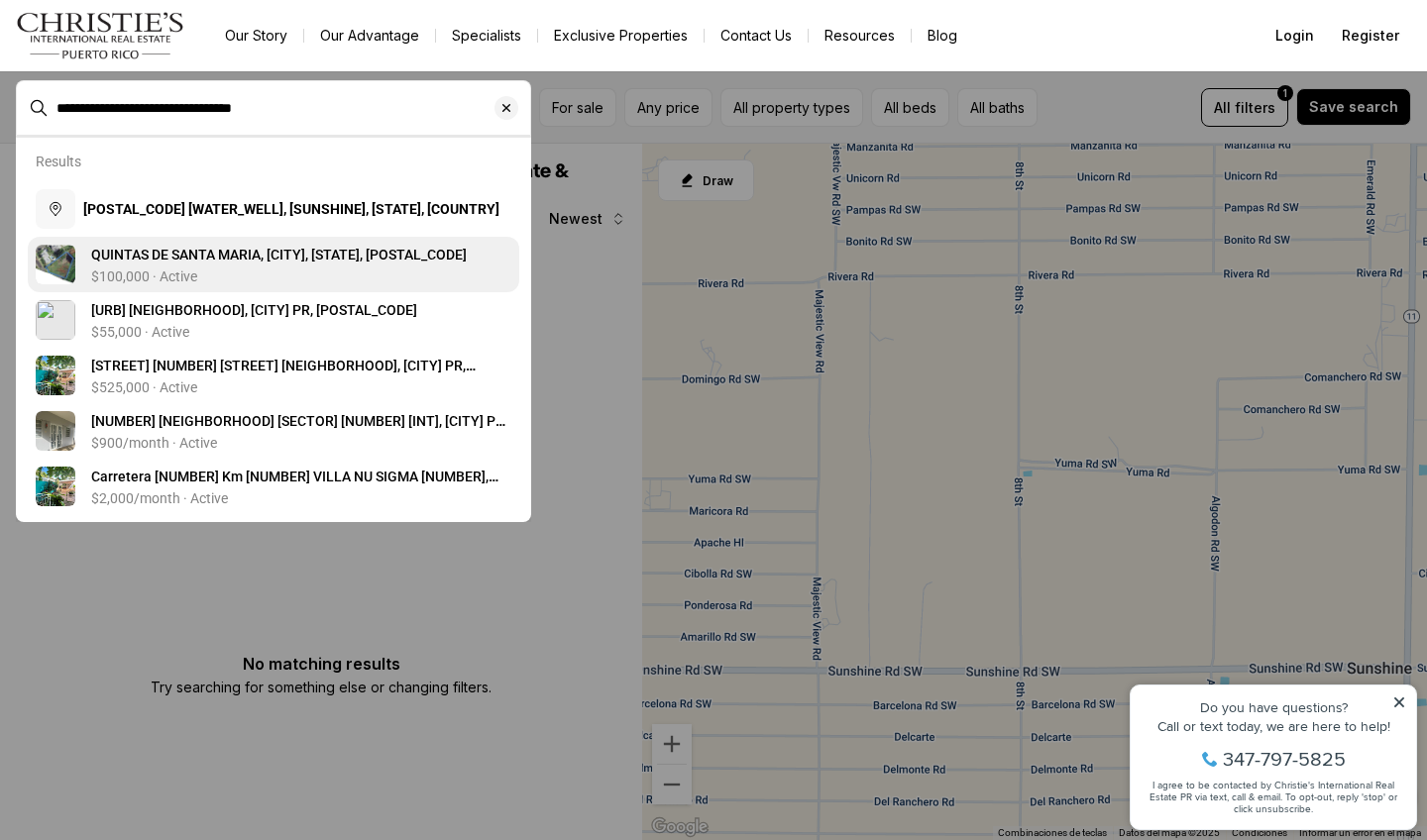 click on "QUINTAS DE SANTA MARIA, MAYAGUEZ PR, 00682" at bounding box center [278, 255] 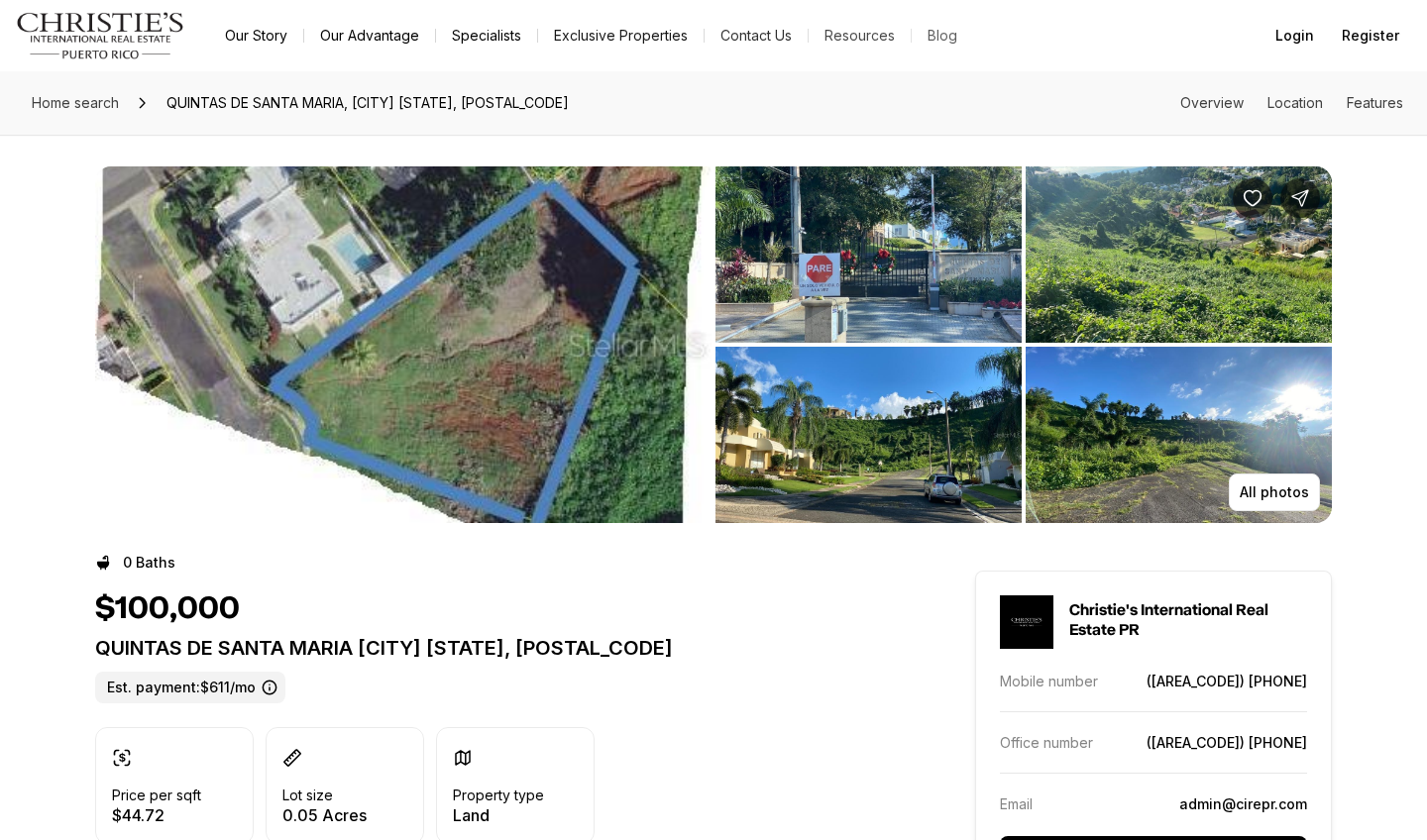 scroll, scrollTop: 0, scrollLeft: 0, axis: both 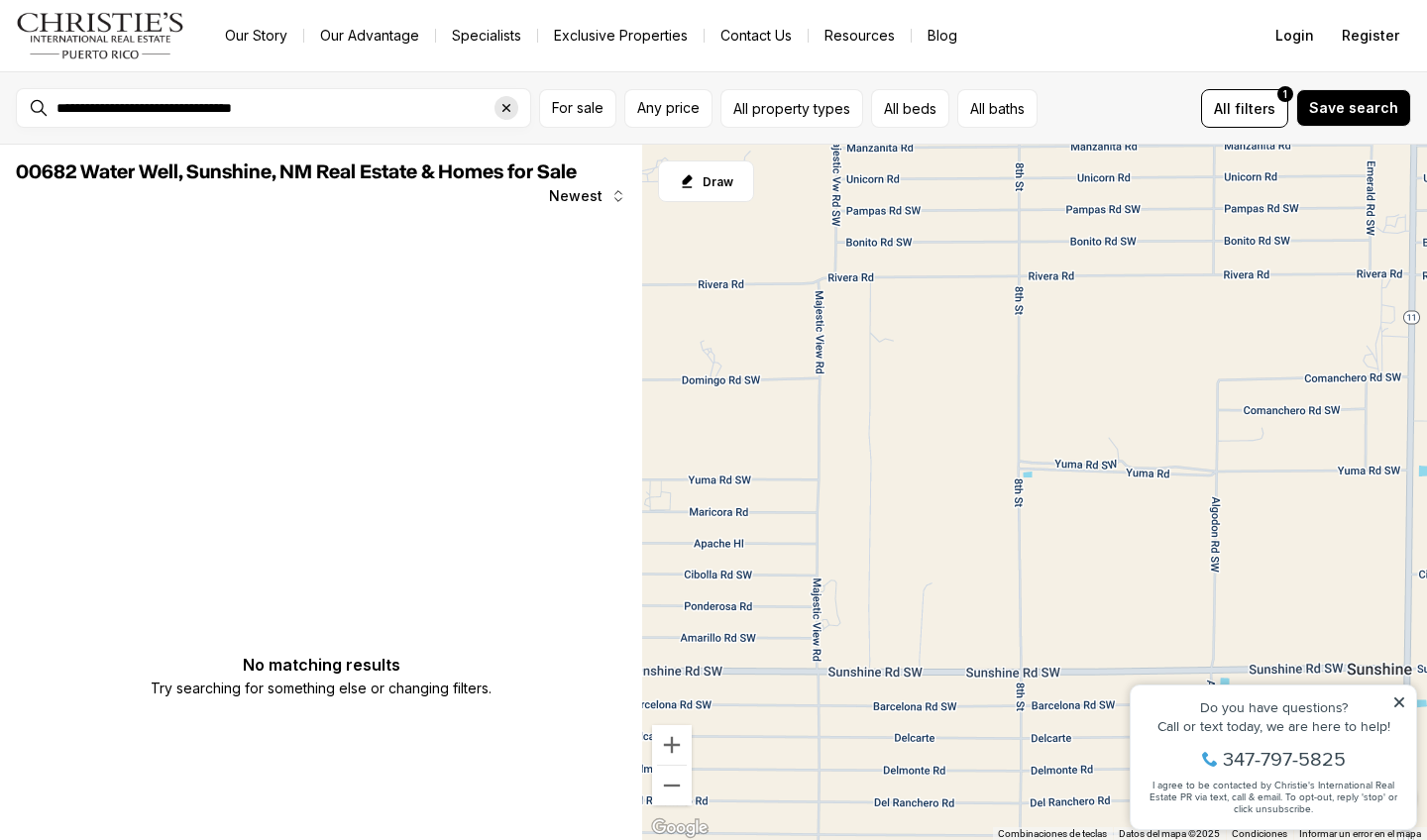 click at bounding box center (506, 108) 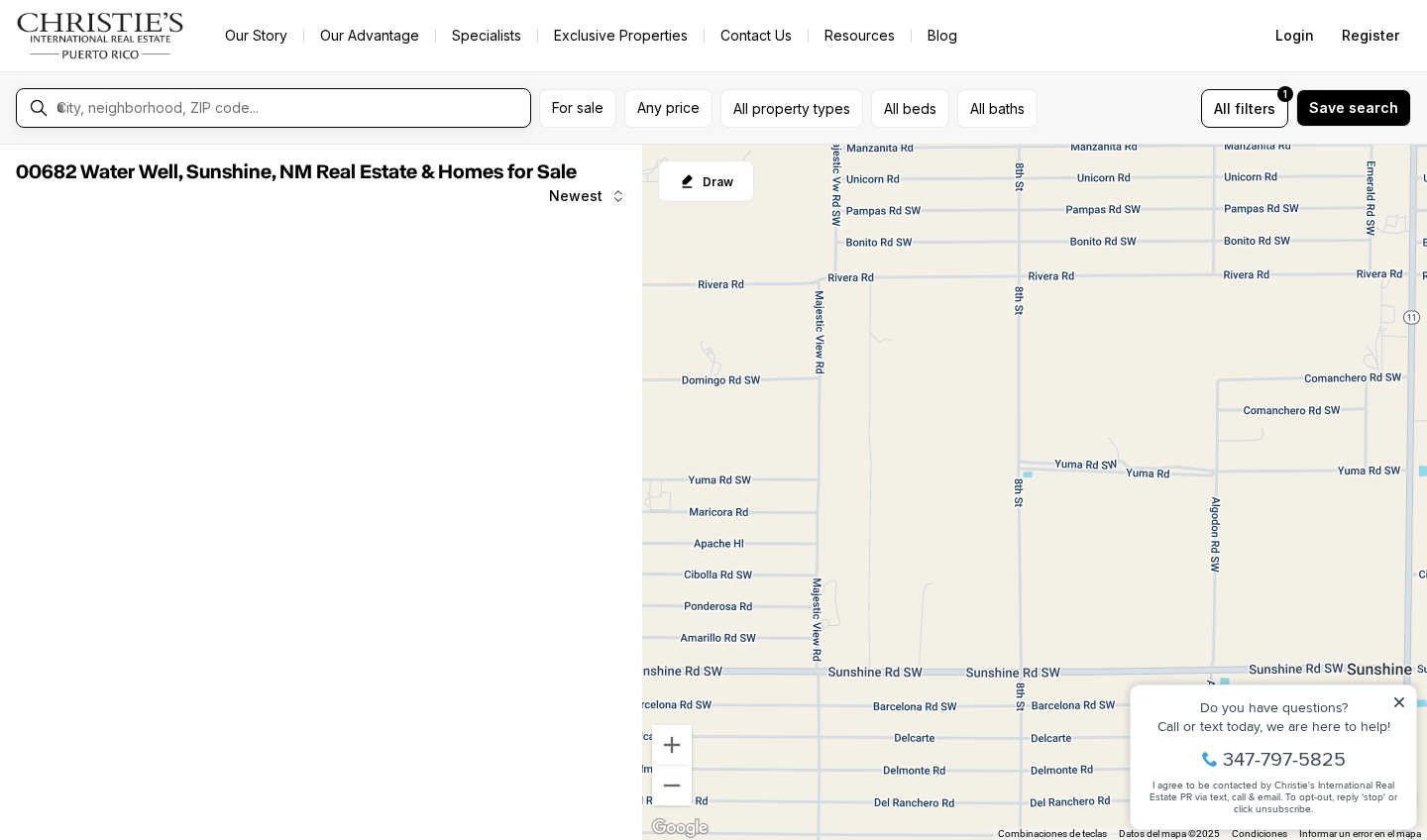 click at bounding box center (289, 108) 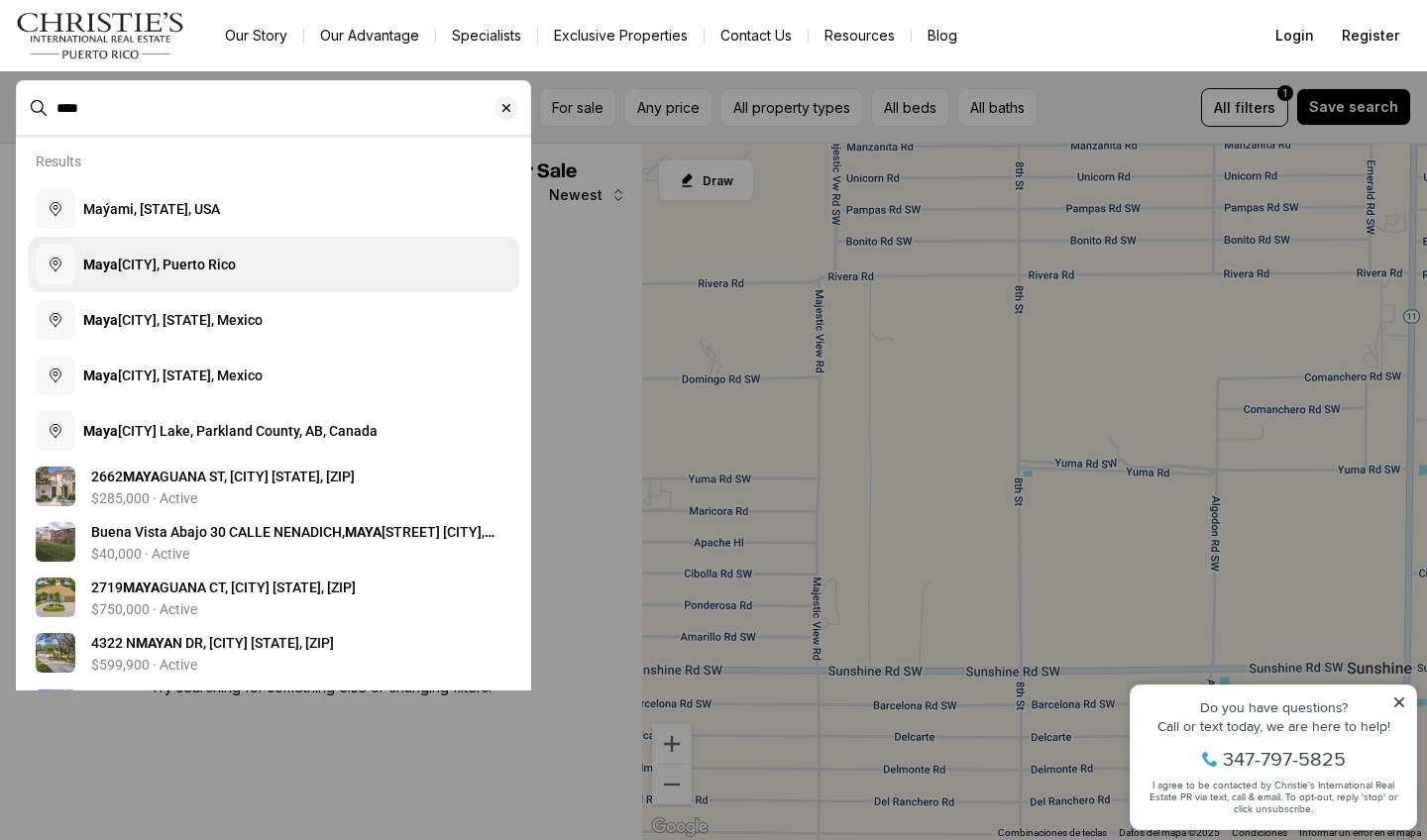 click on "[CITY], Puerto Rico" at bounding box center (274, 264) 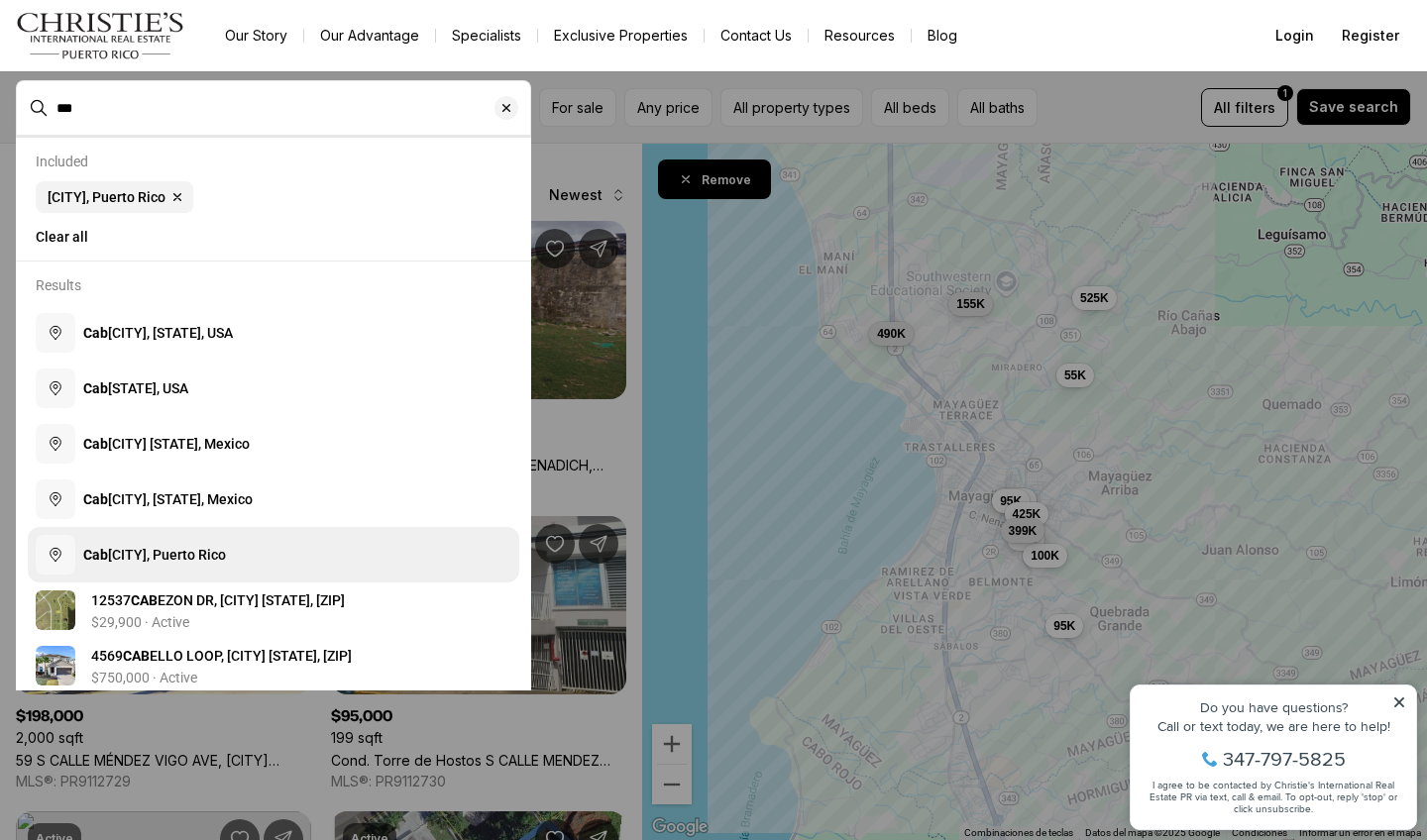click on "Cab o Rojo, Puerto Rico" at bounding box center [155, 555] 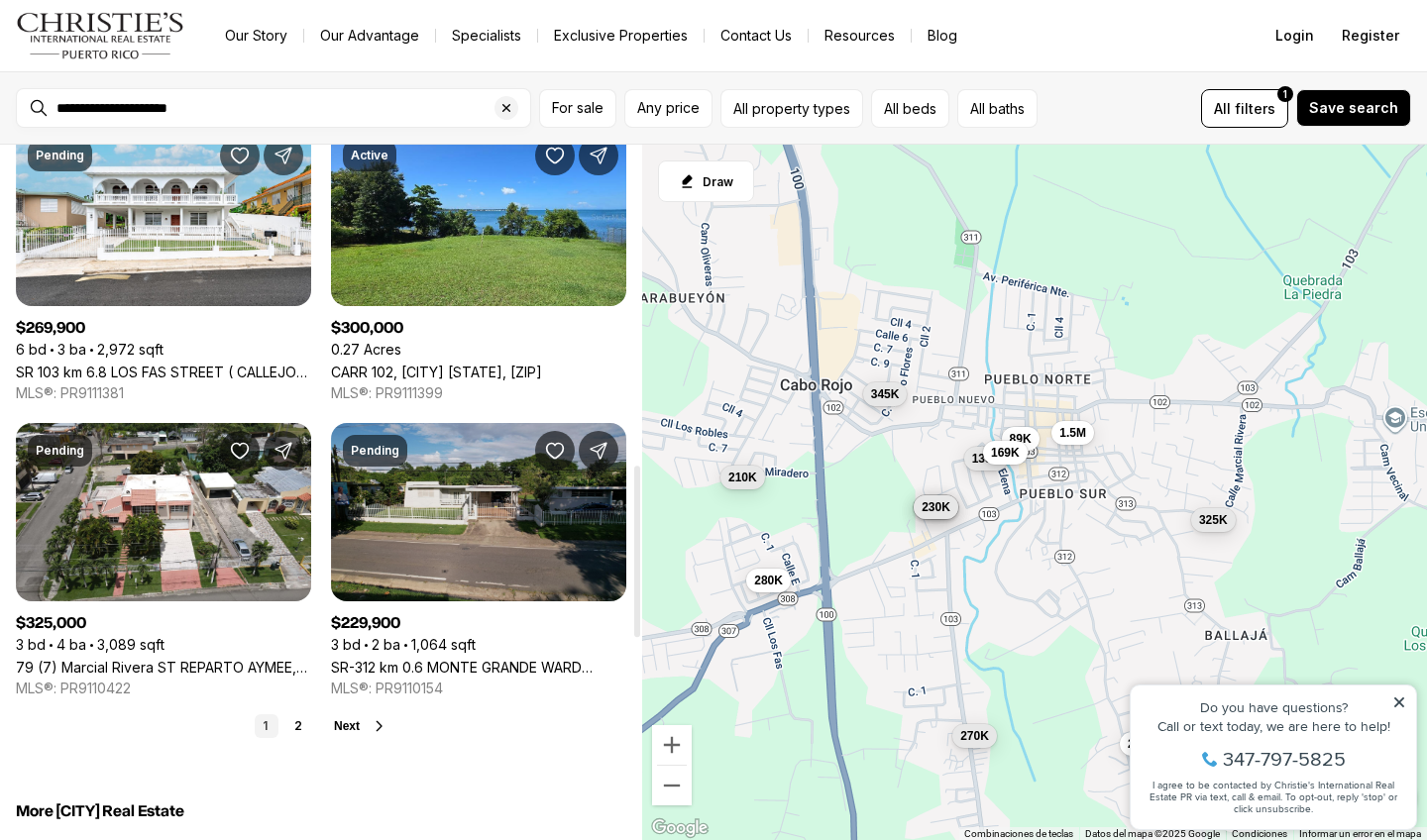 scroll, scrollTop: 1310, scrollLeft: 0, axis: vertical 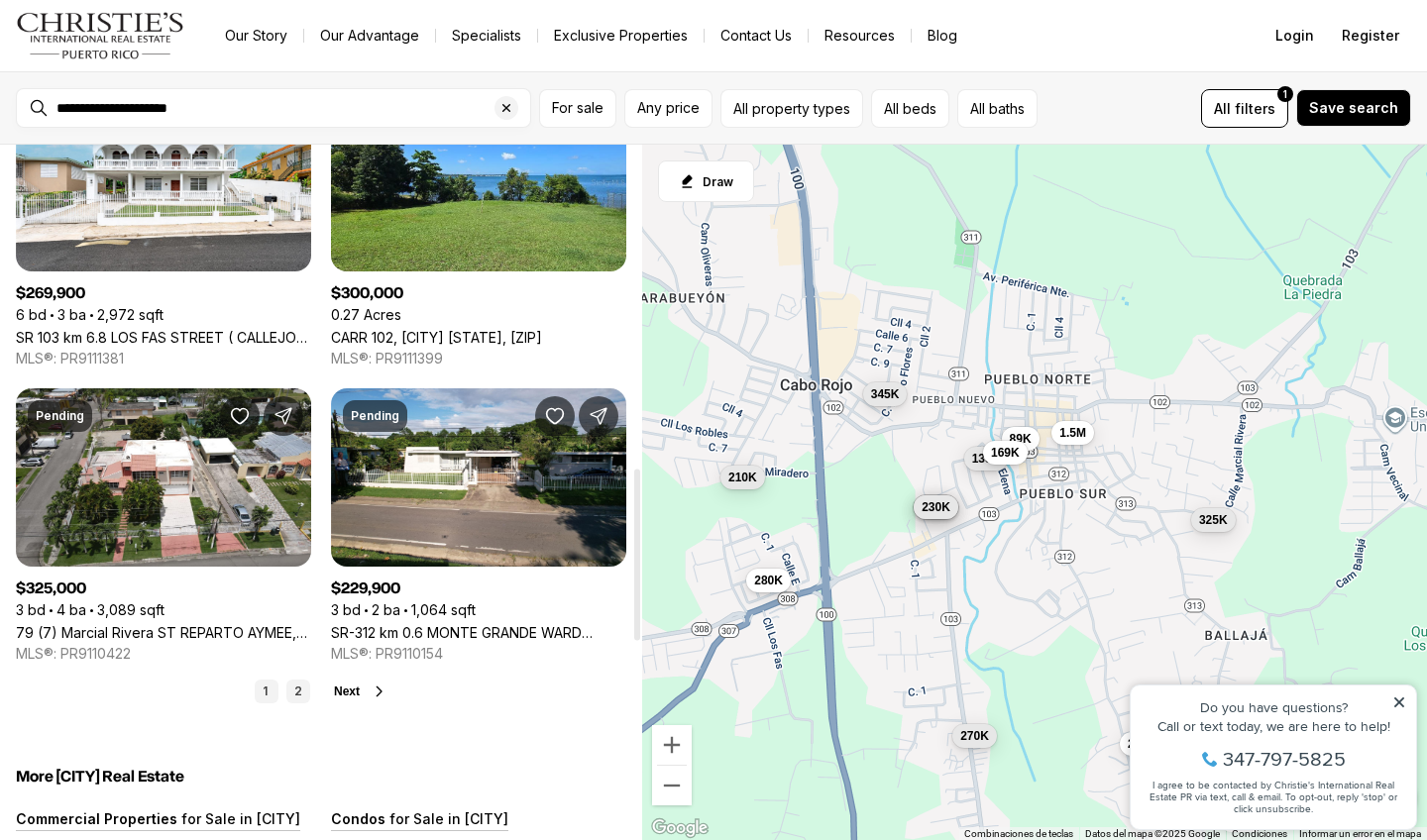 click on "2" at bounding box center (298, 691) 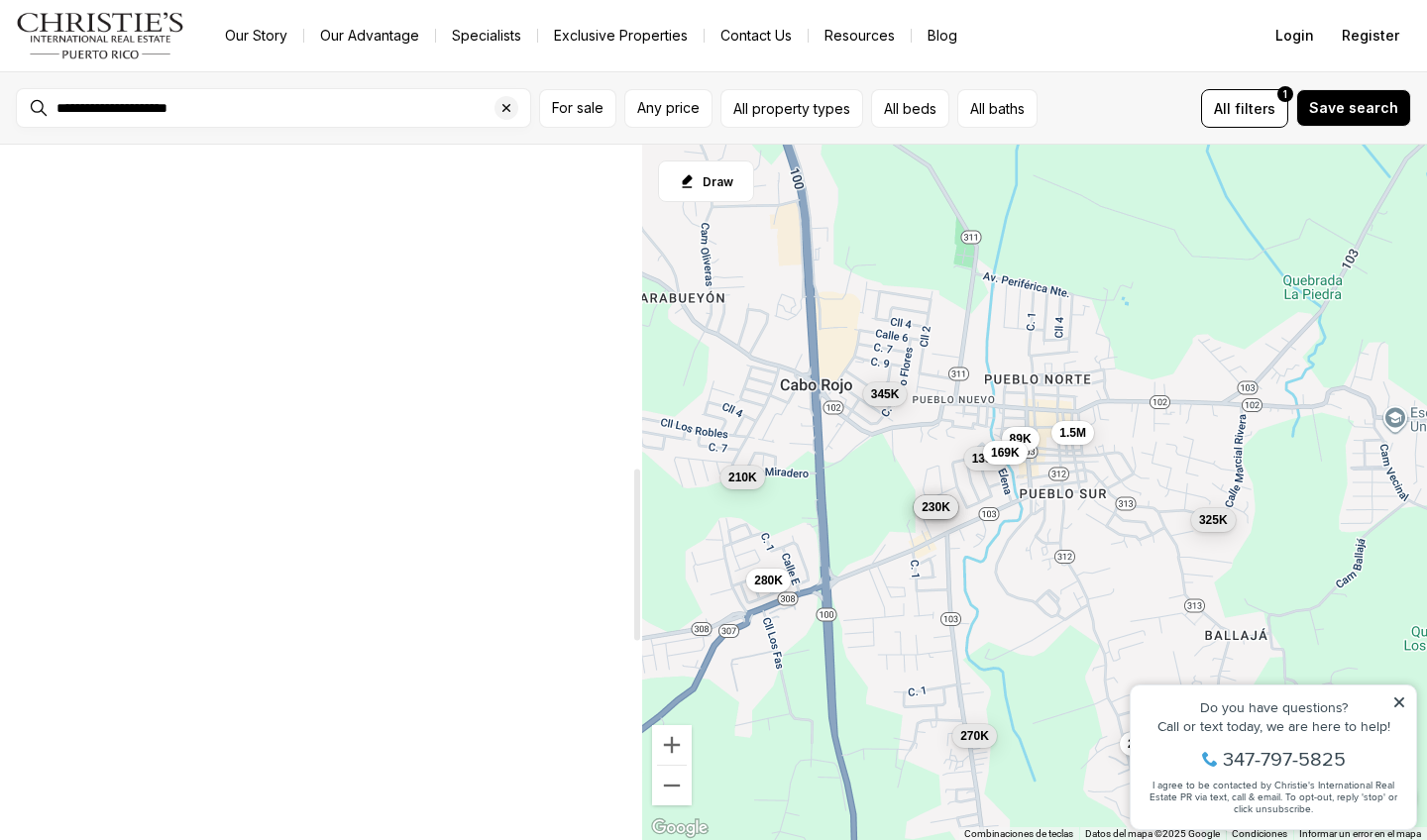 scroll, scrollTop: 0, scrollLeft: 0, axis: both 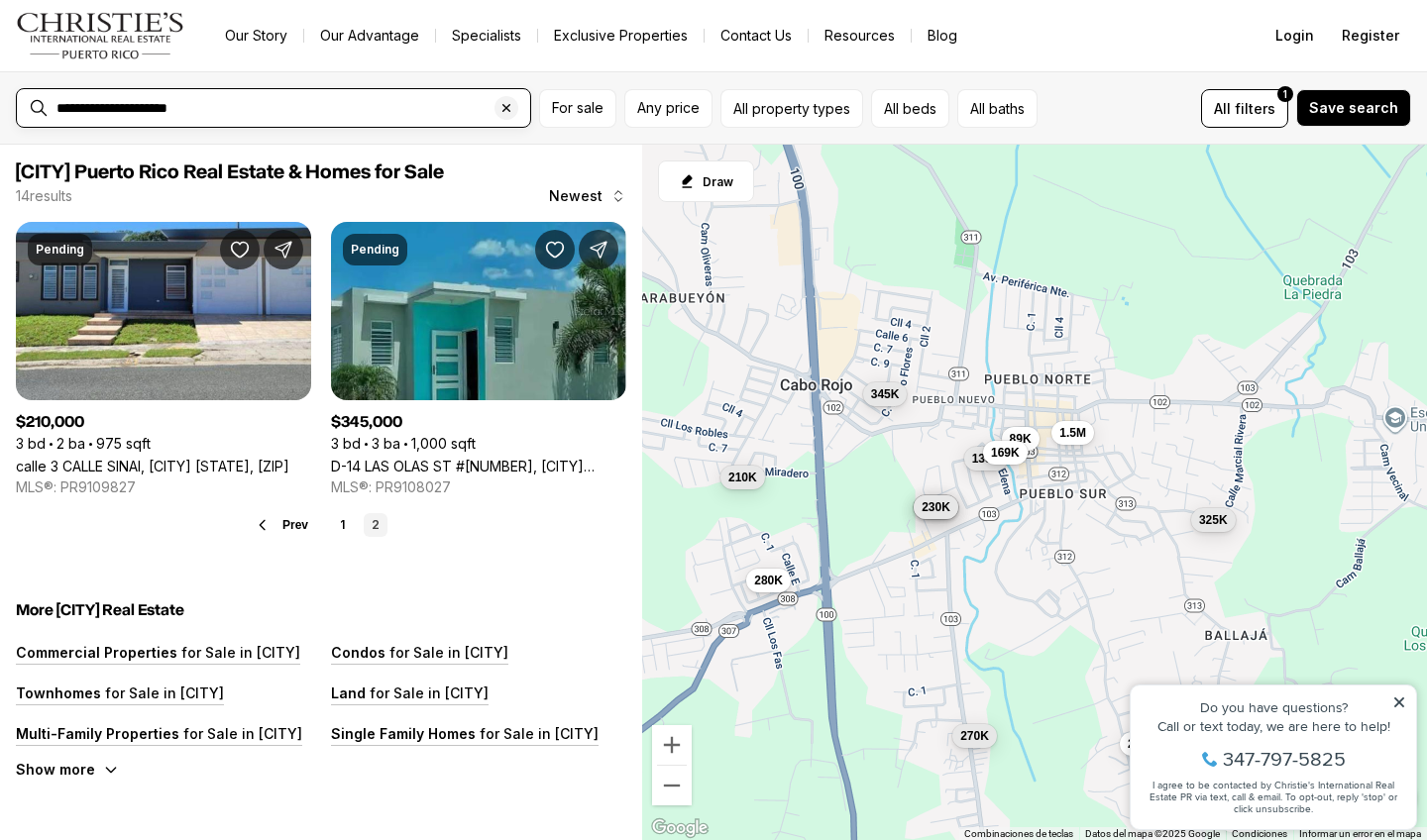 click on "**********" at bounding box center (289, 108) 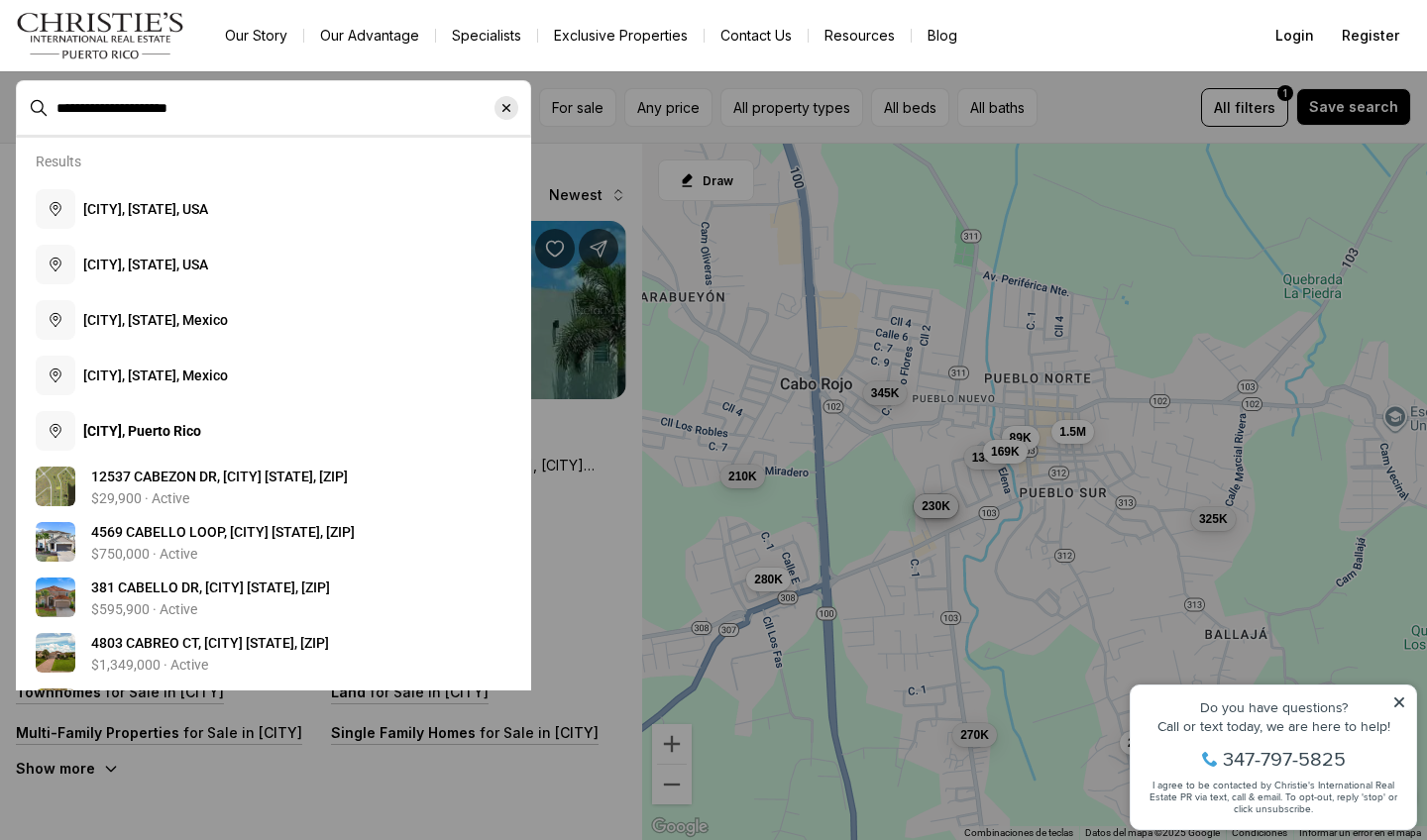 click at bounding box center [506, 108] 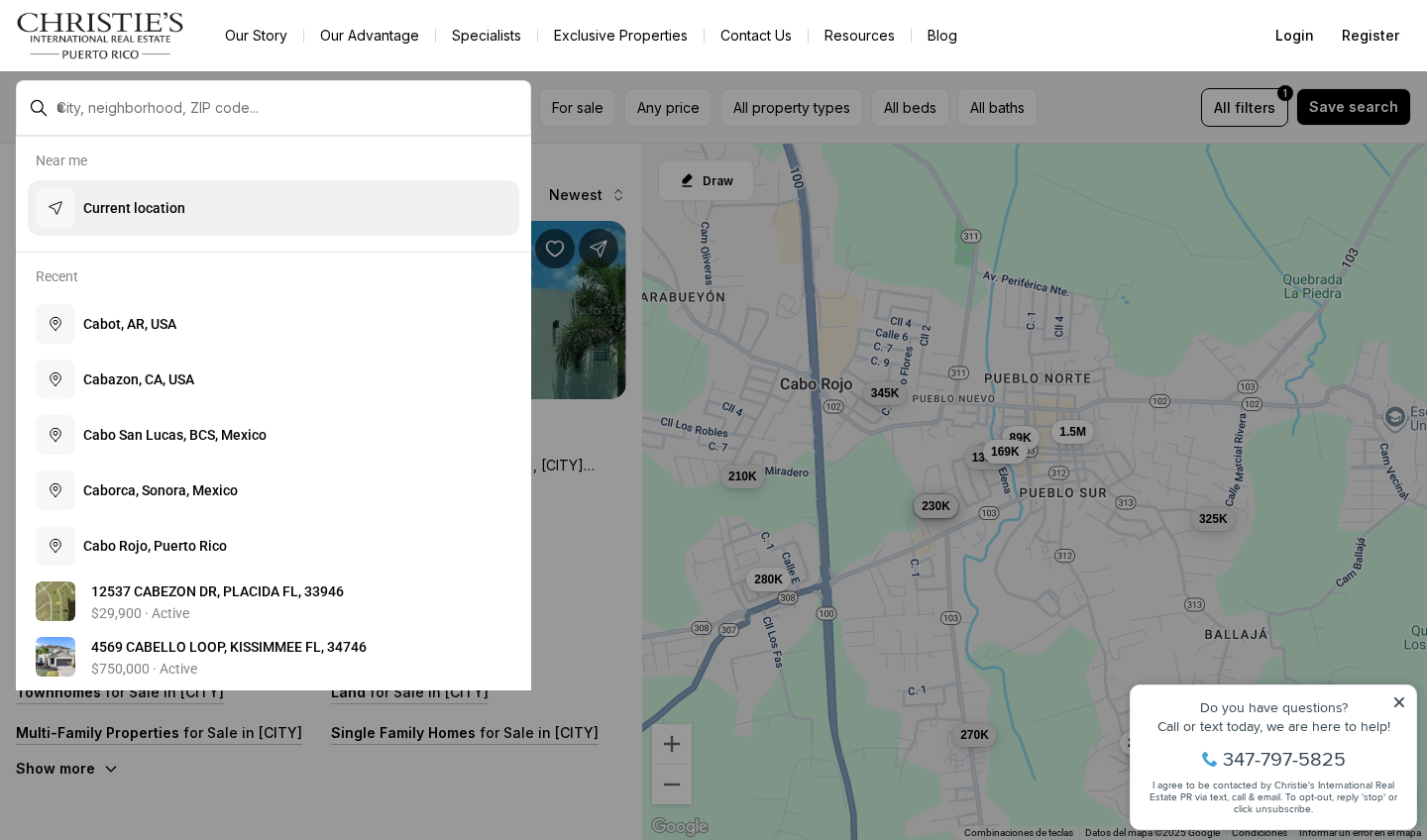 click on "Current location" at bounding box center [274, 208] 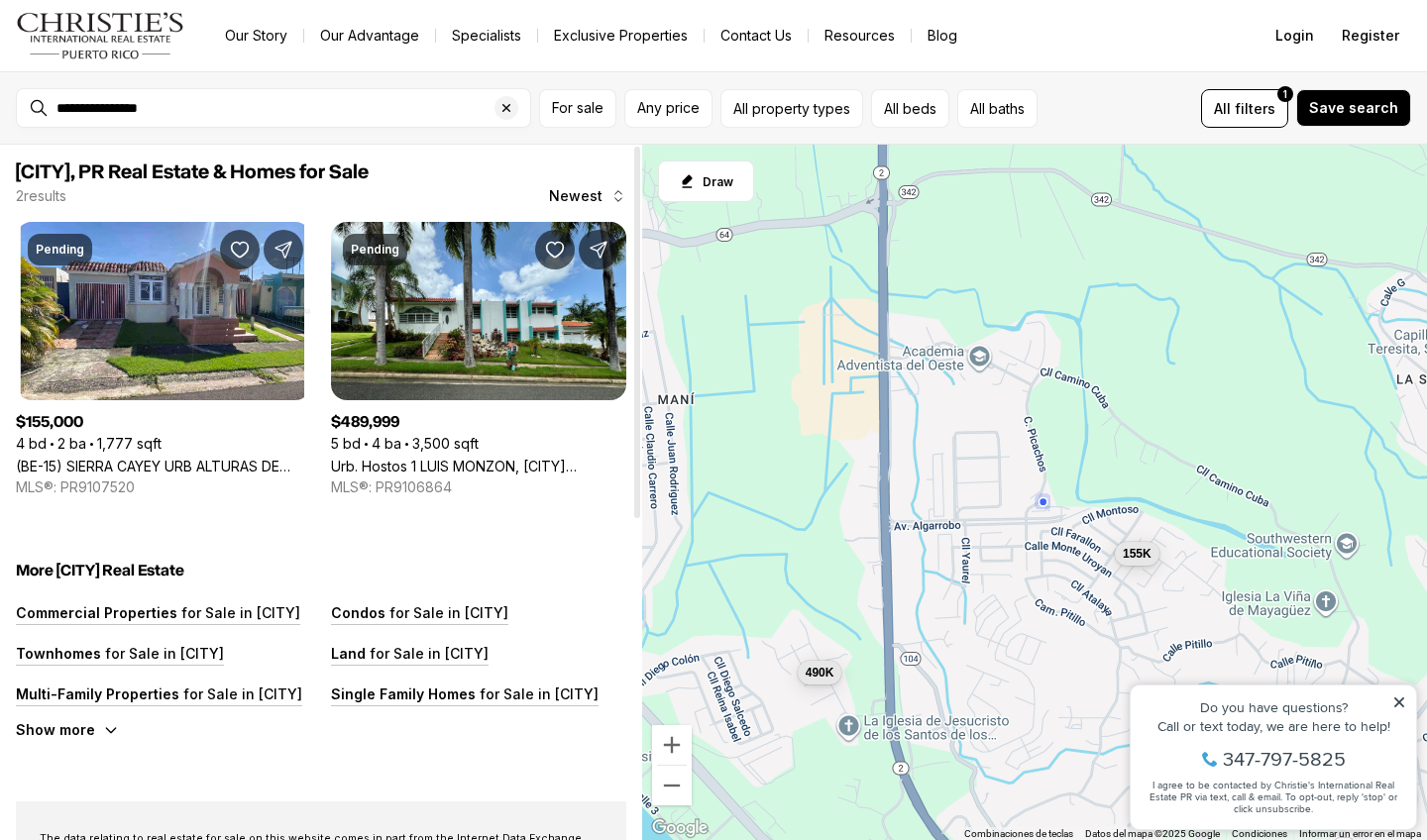 scroll, scrollTop: 0, scrollLeft: 0, axis: both 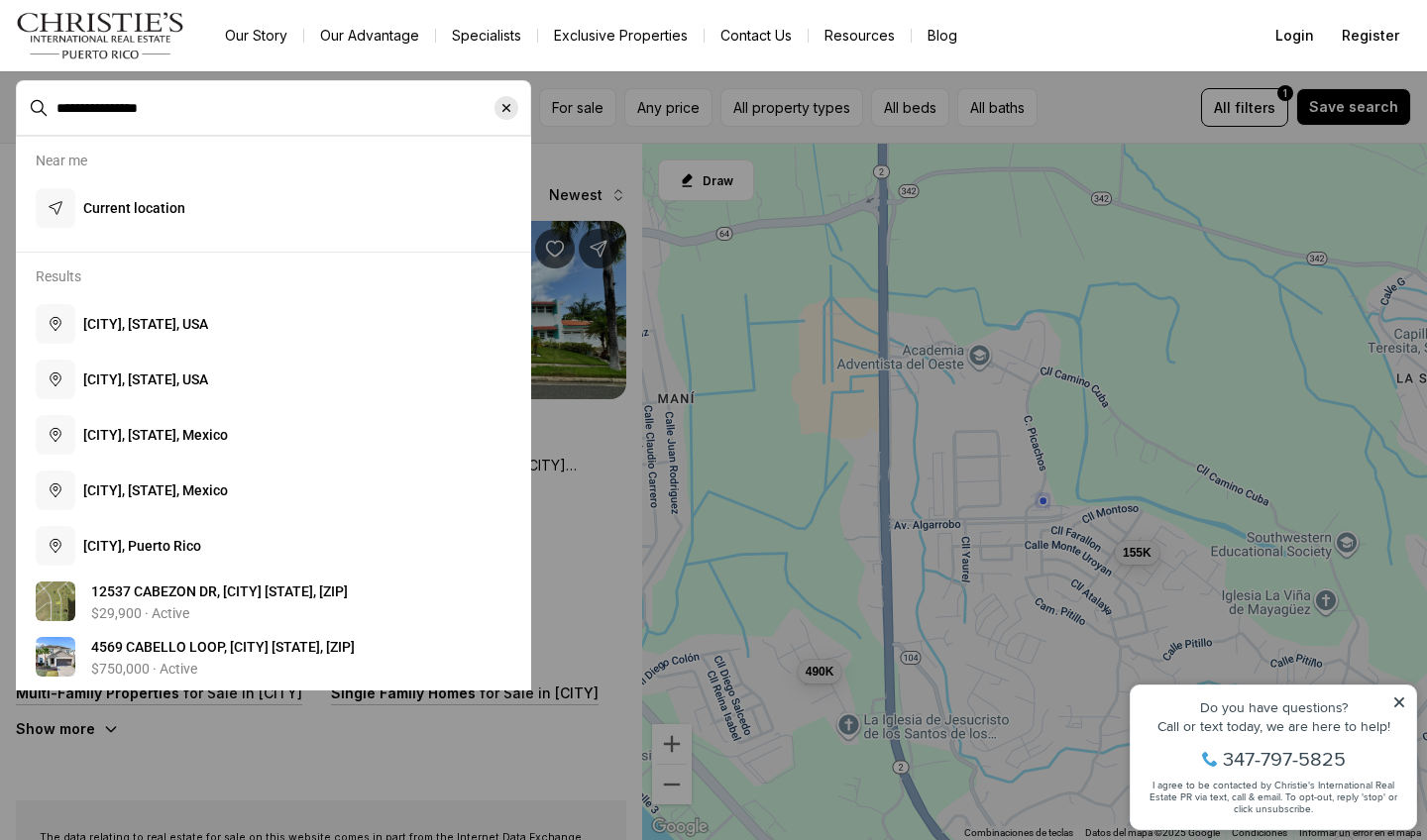 click at bounding box center (506, 108) 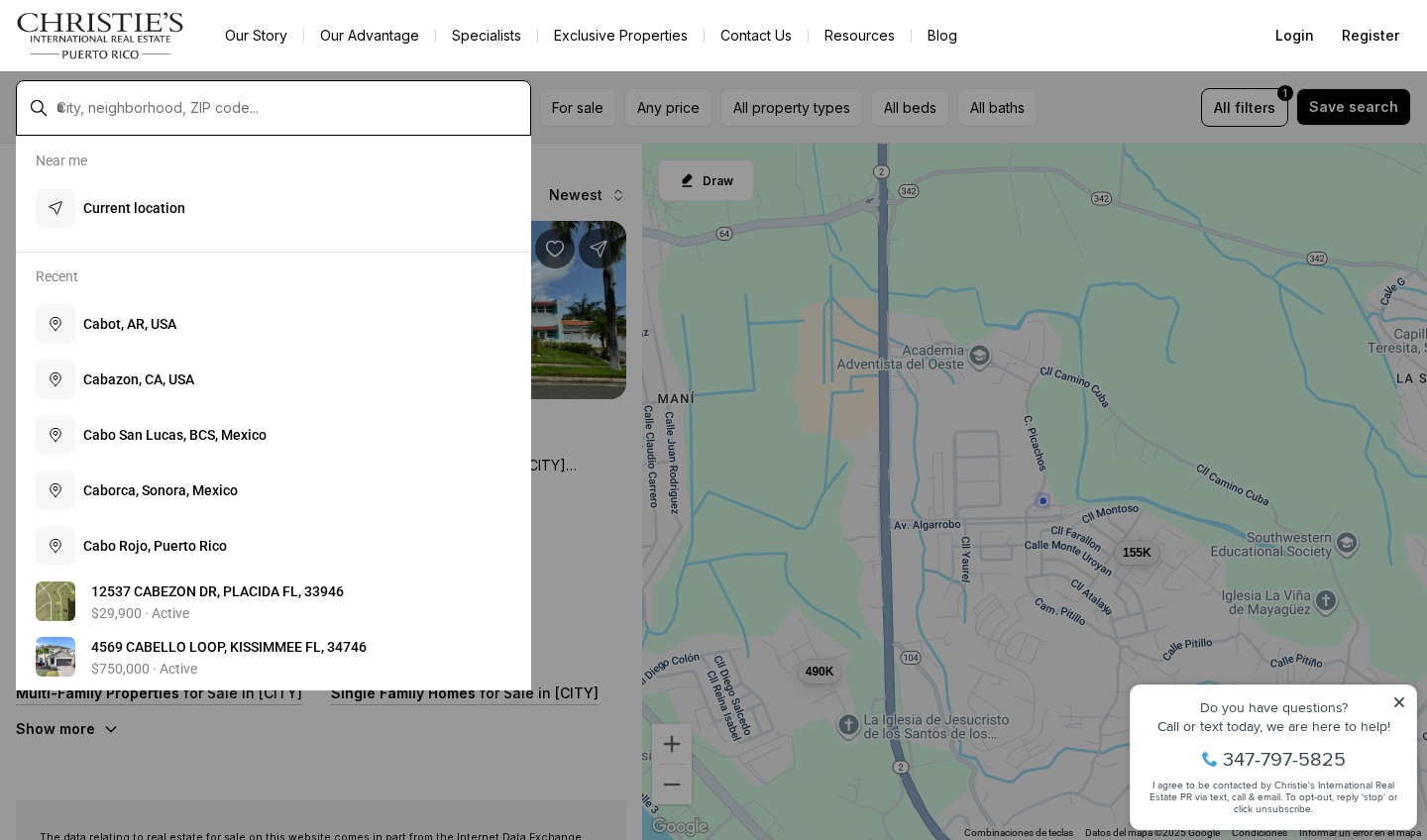 click at bounding box center (289, 108) 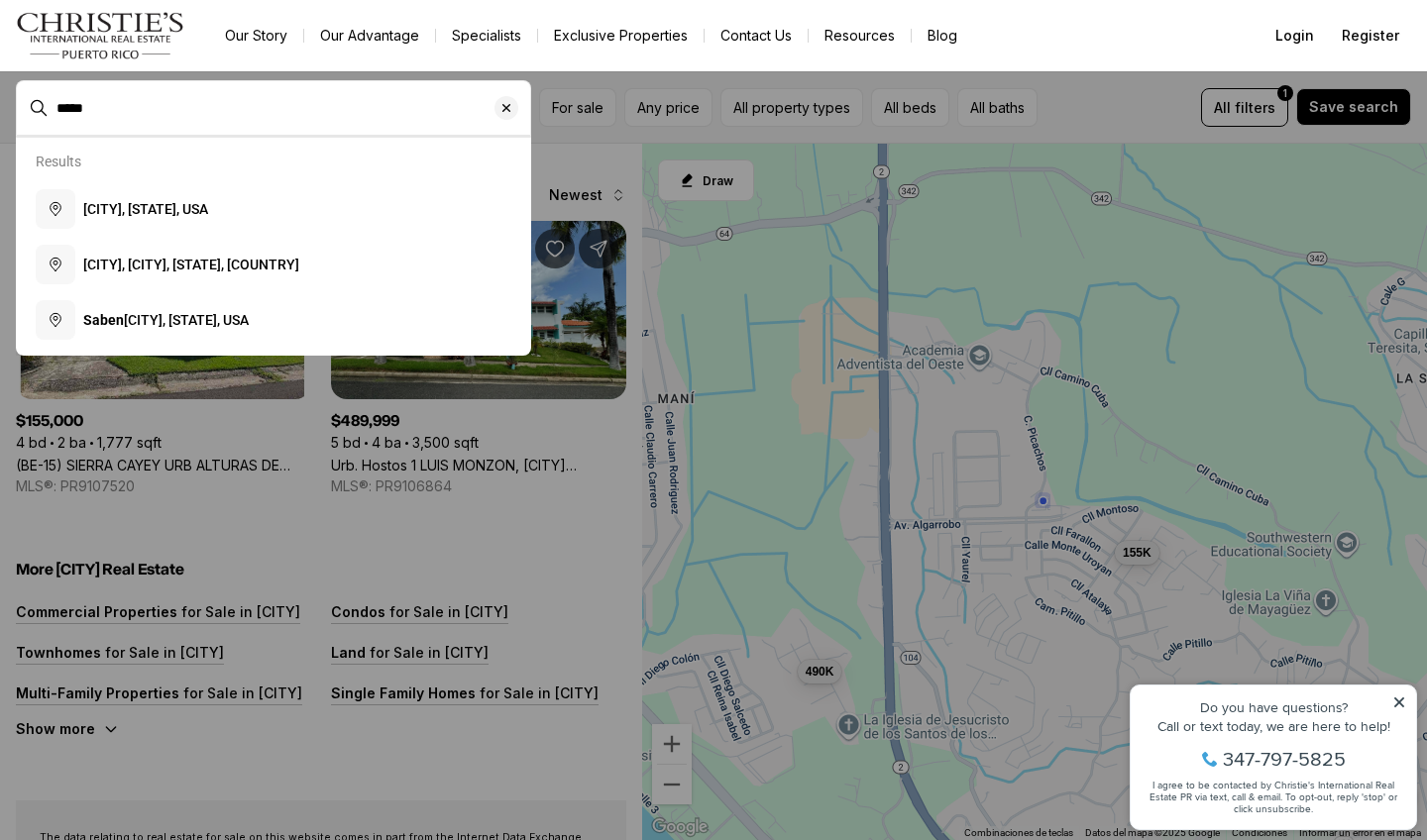 click on "Results Sabin, Portland, OR, USA Sabin Lake, Biwabik, MN, USA Saben  Canyon, Washington, USA" at bounding box center [274, 246] 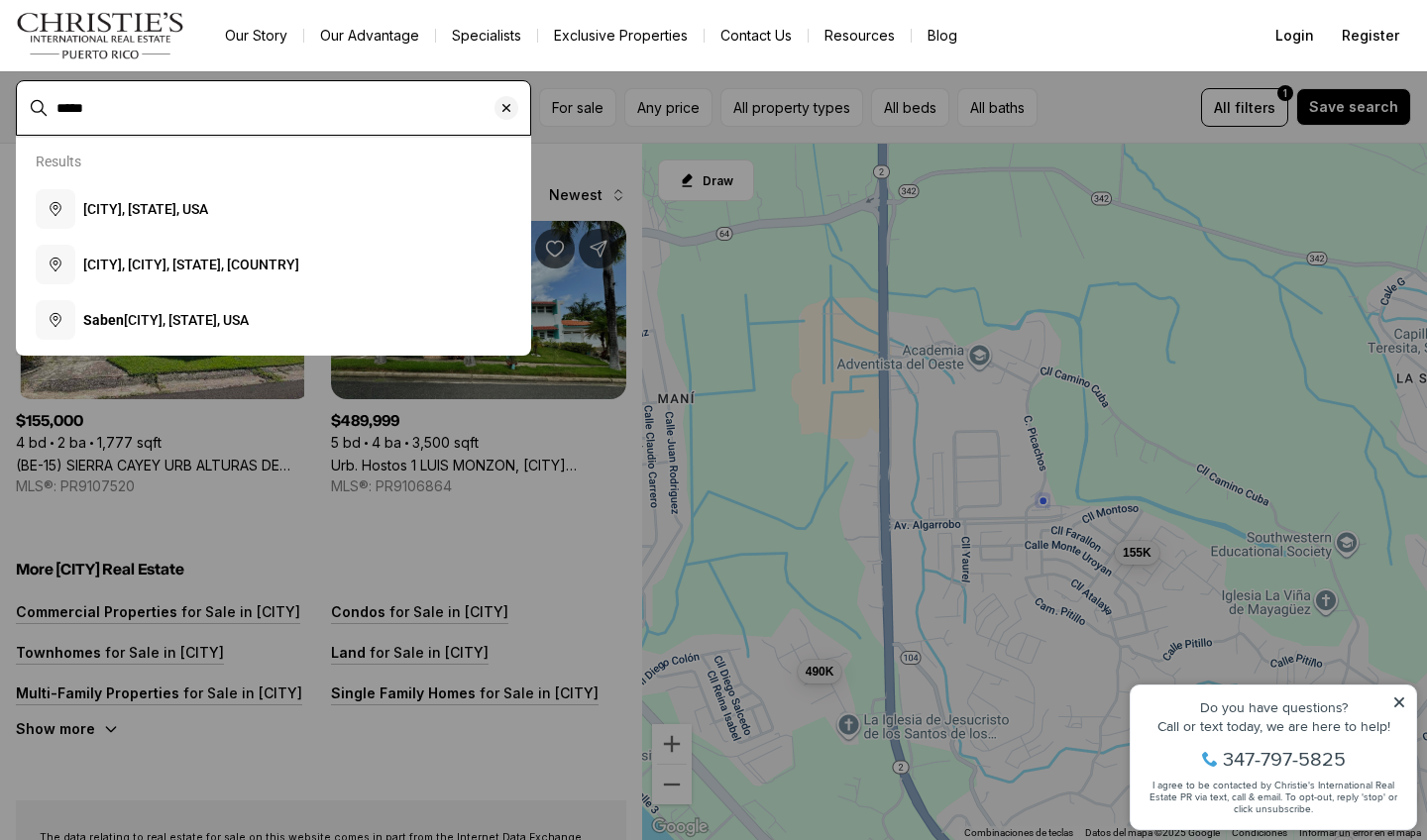 click on "*****" at bounding box center [289, 108] 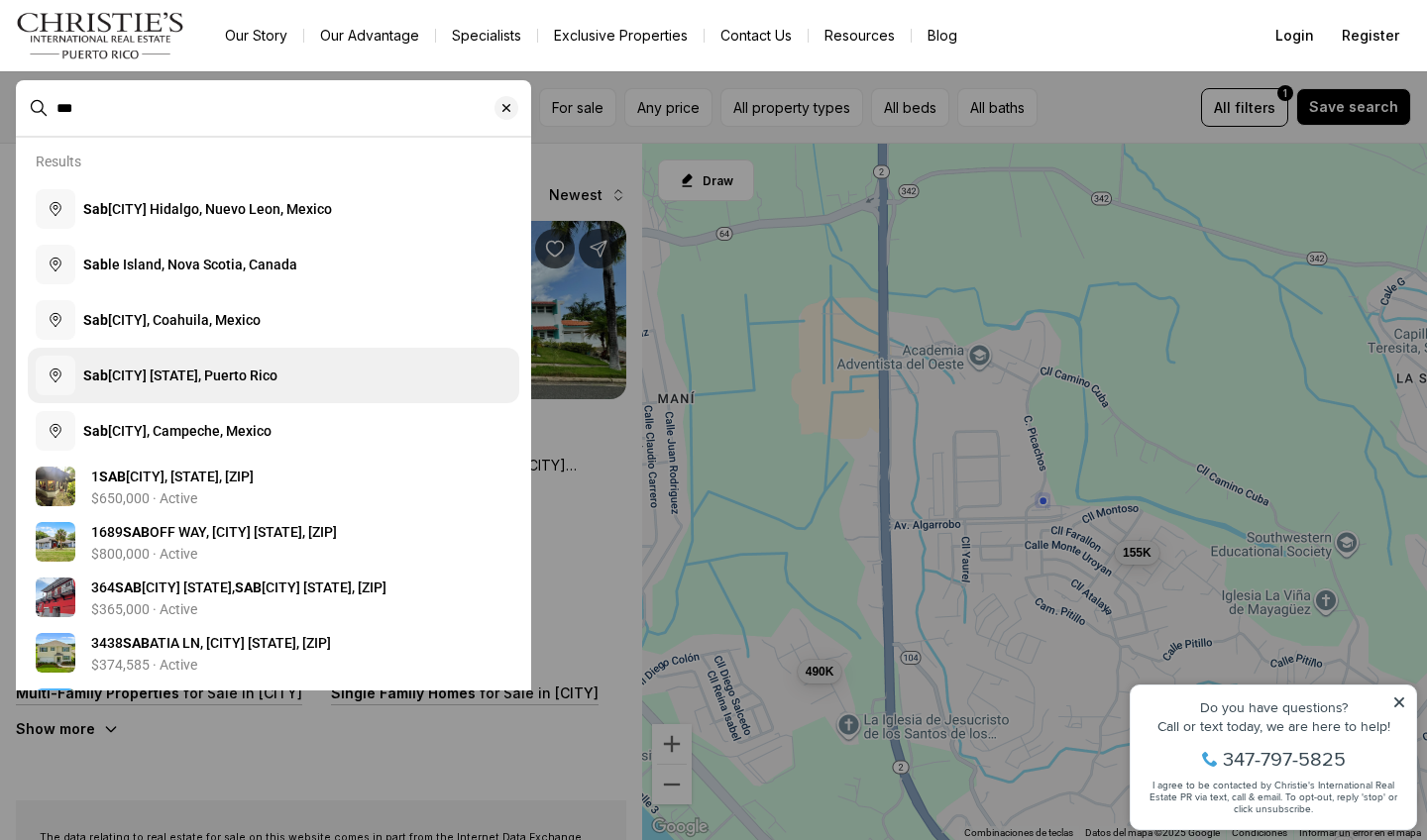 type on "***" 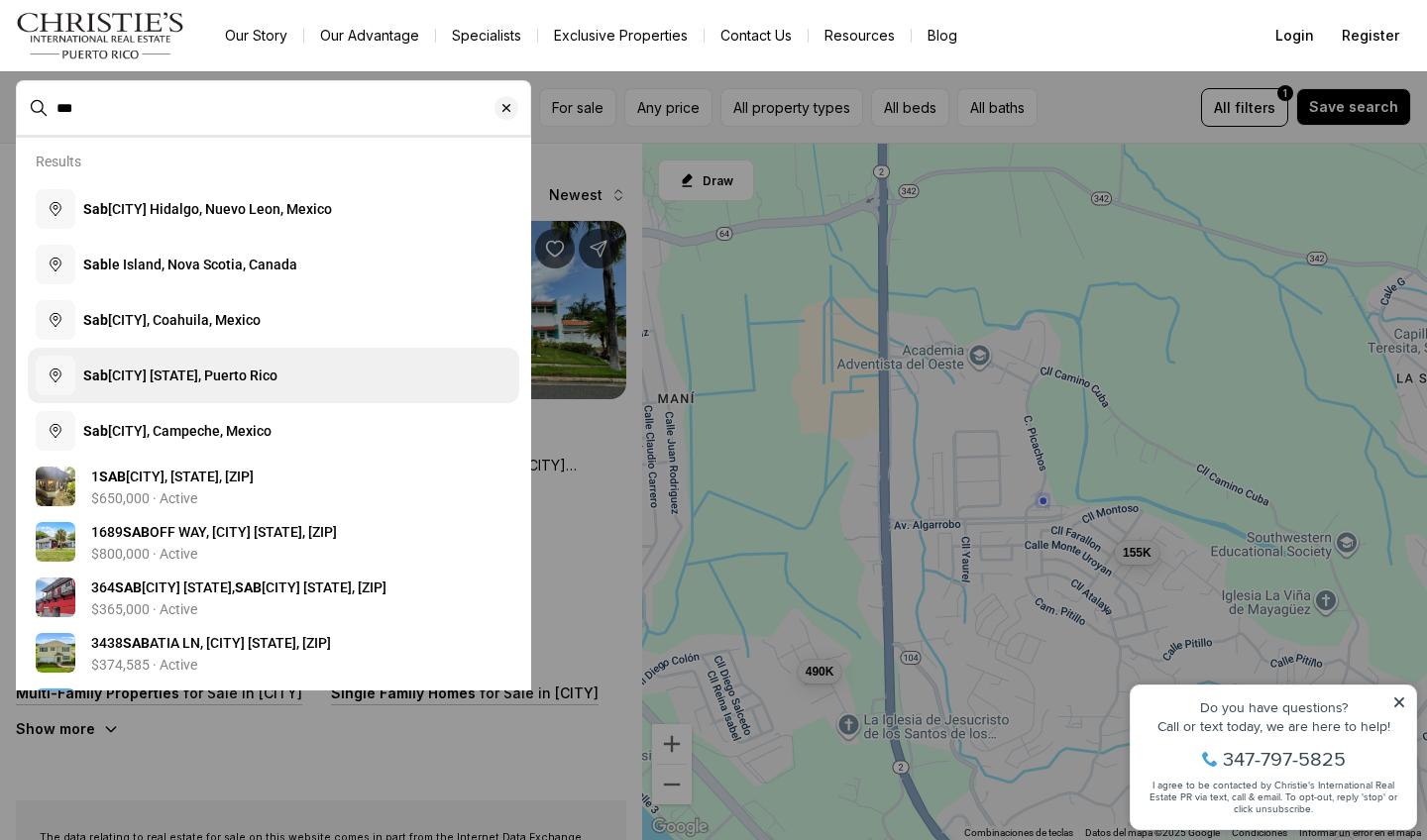 click on "Sab ana Grande, Puerto Rico" at bounding box center [180, 375] 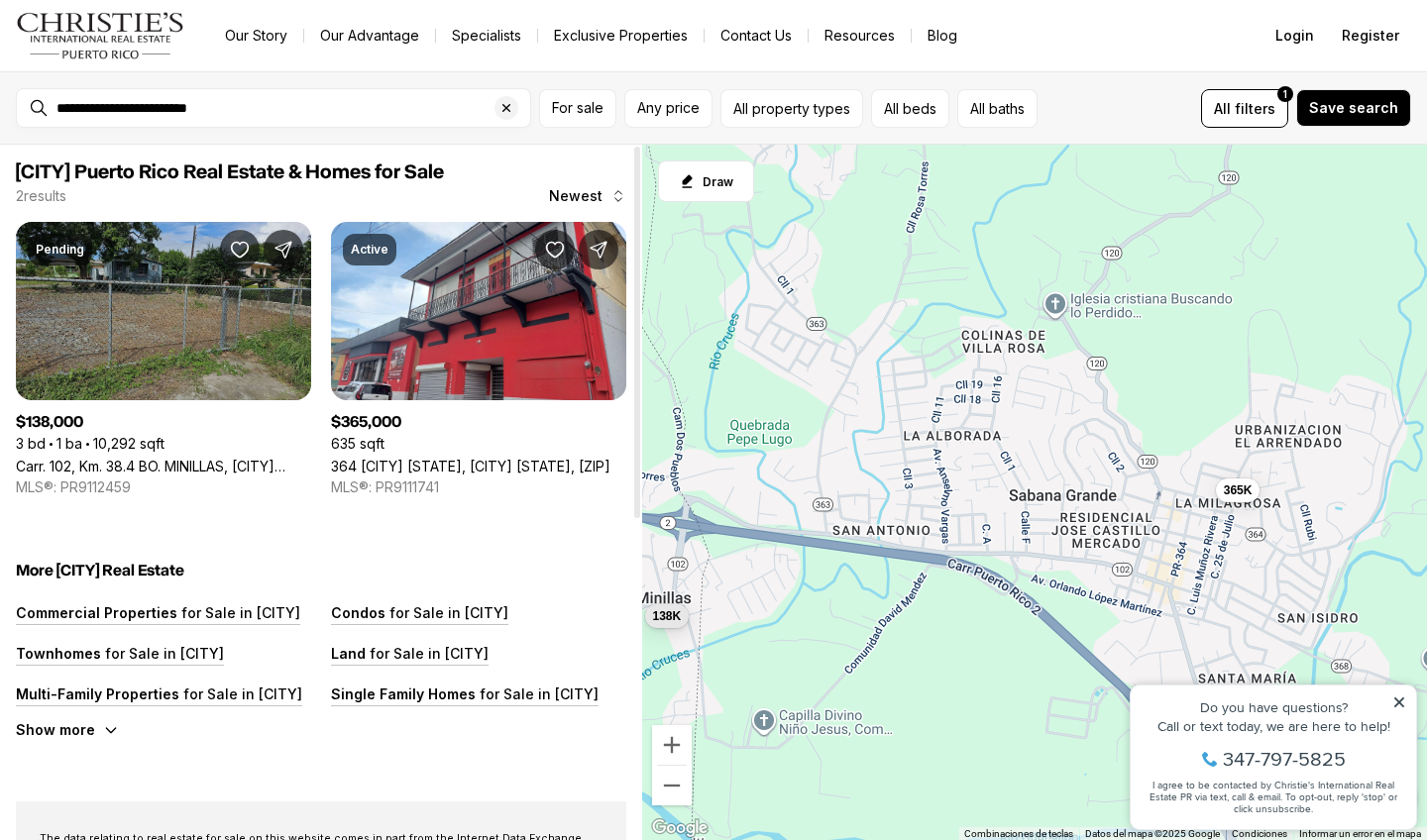 click on "Carr. 102, Km. 38.4 BO. MINILLAS, SAN GERMAN PR, 00683" at bounding box center [164, 466] 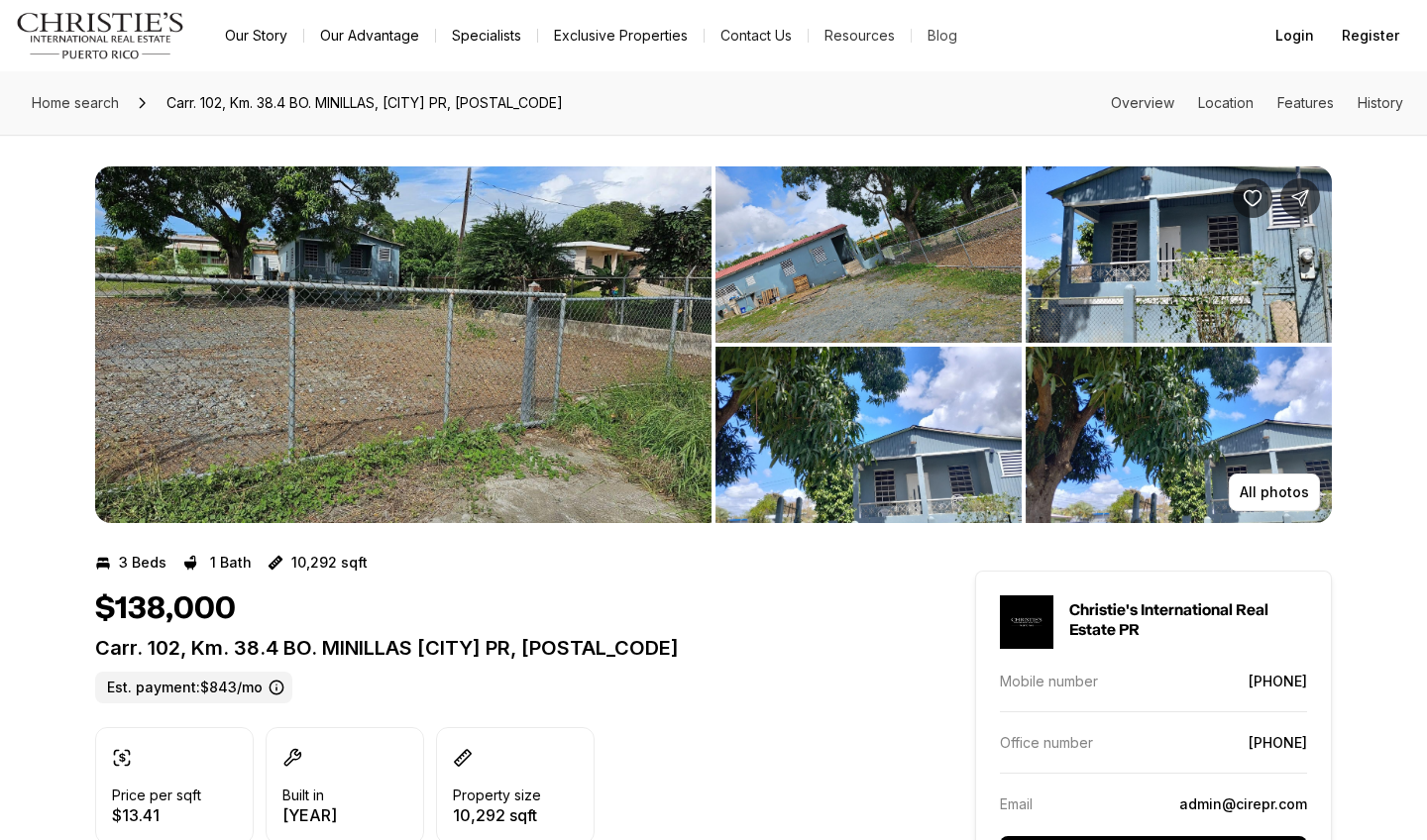 scroll, scrollTop: 0, scrollLeft: 0, axis: both 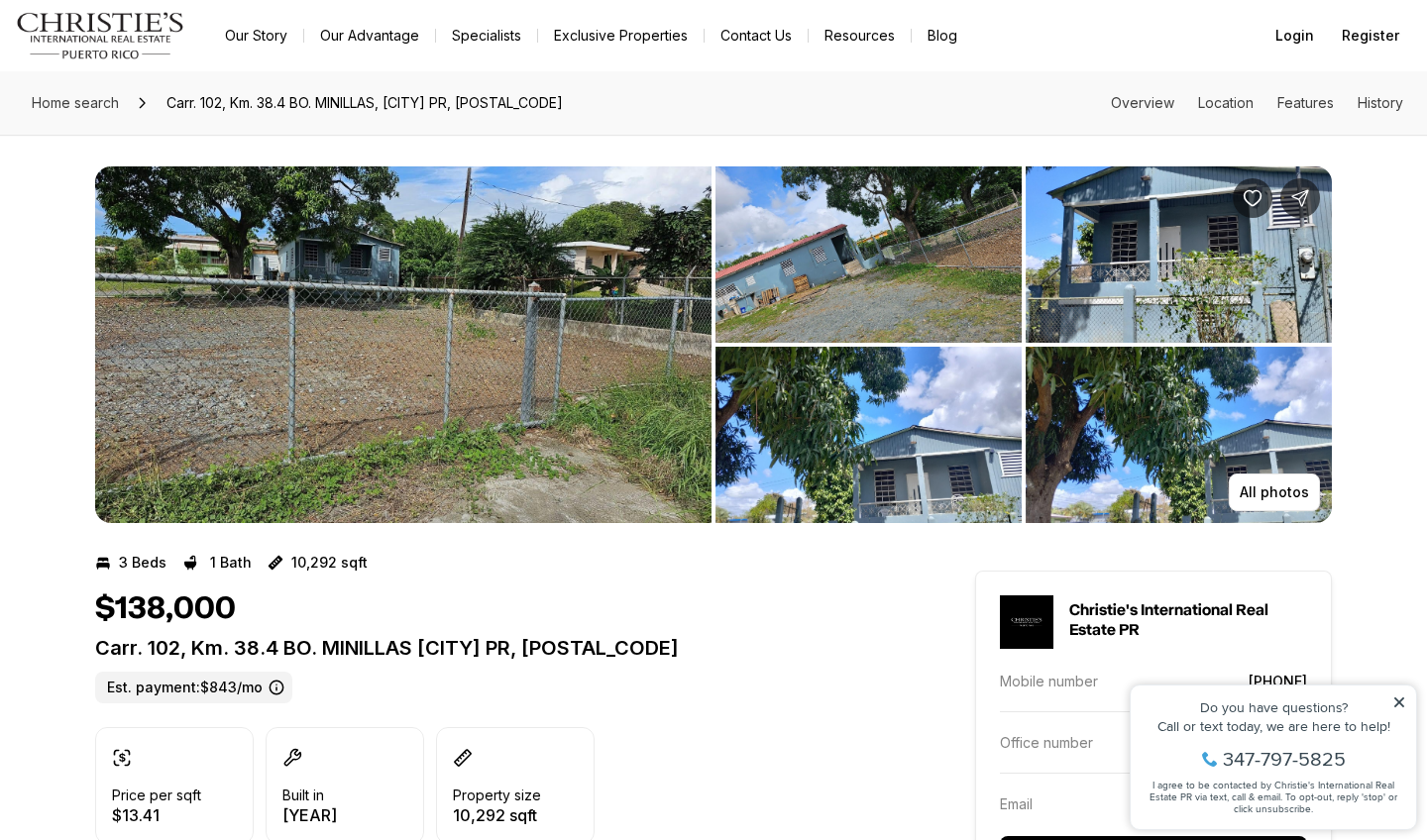 click at bounding box center (868, 255) 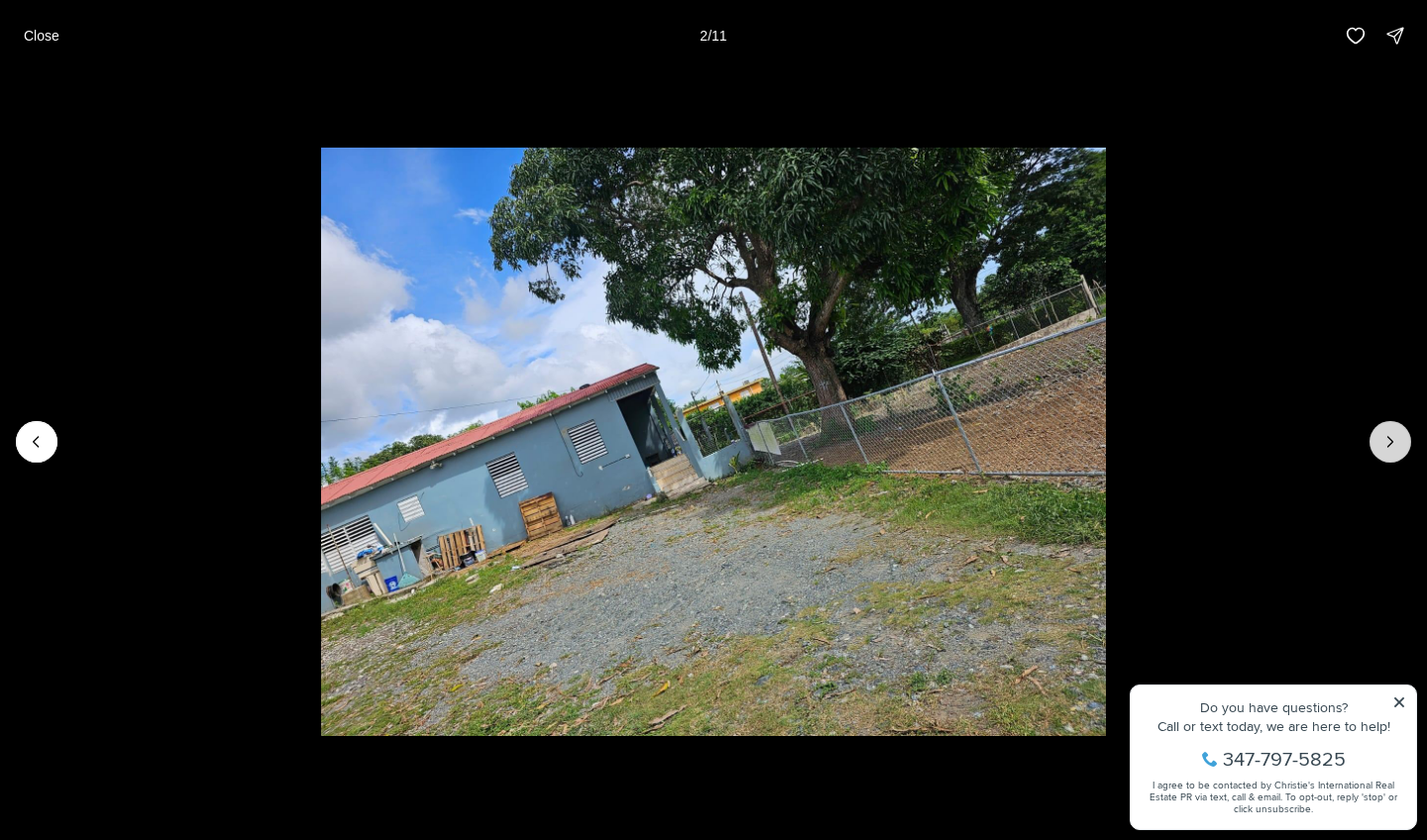 click at bounding box center (1390, 442) 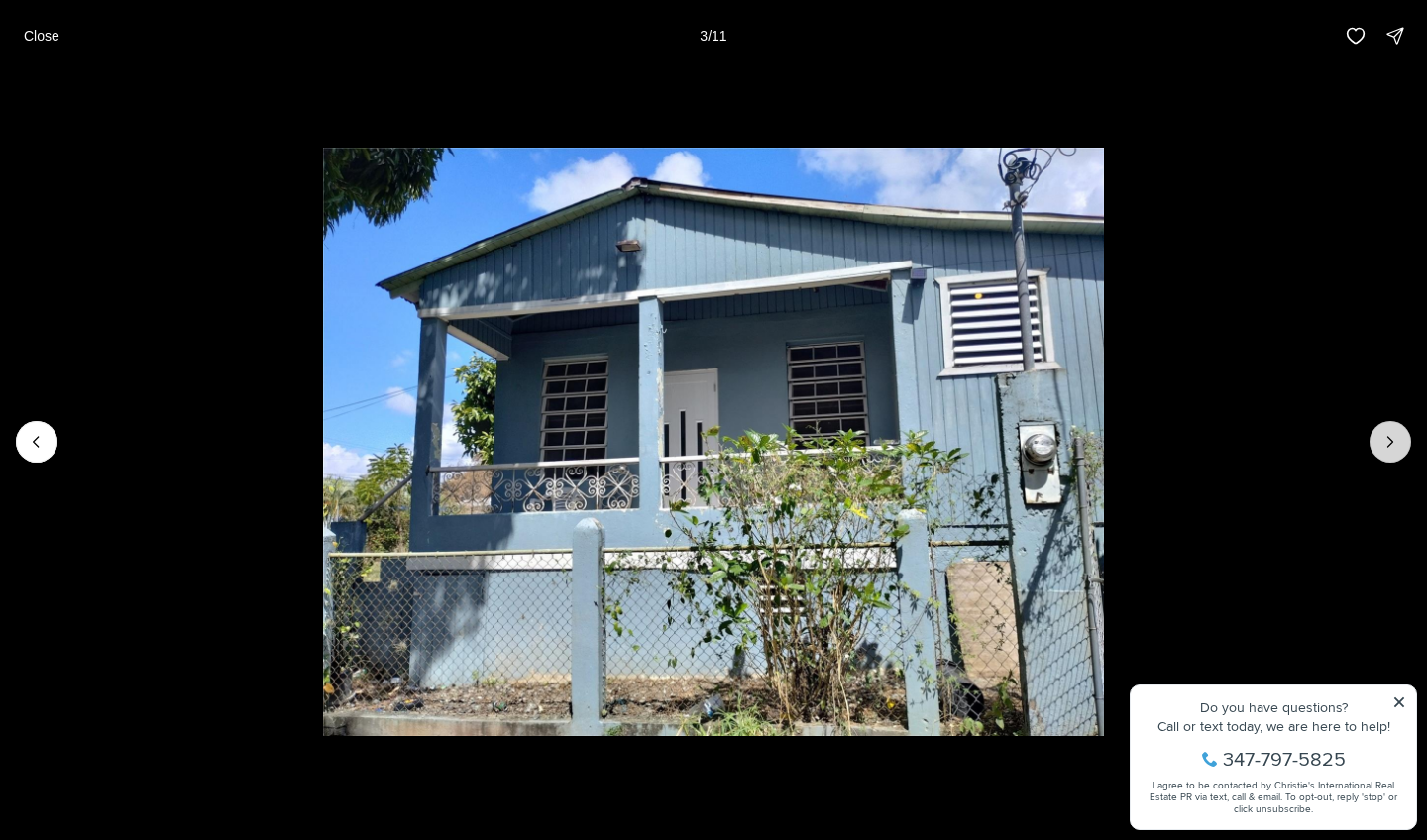 click at bounding box center (1390, 442) 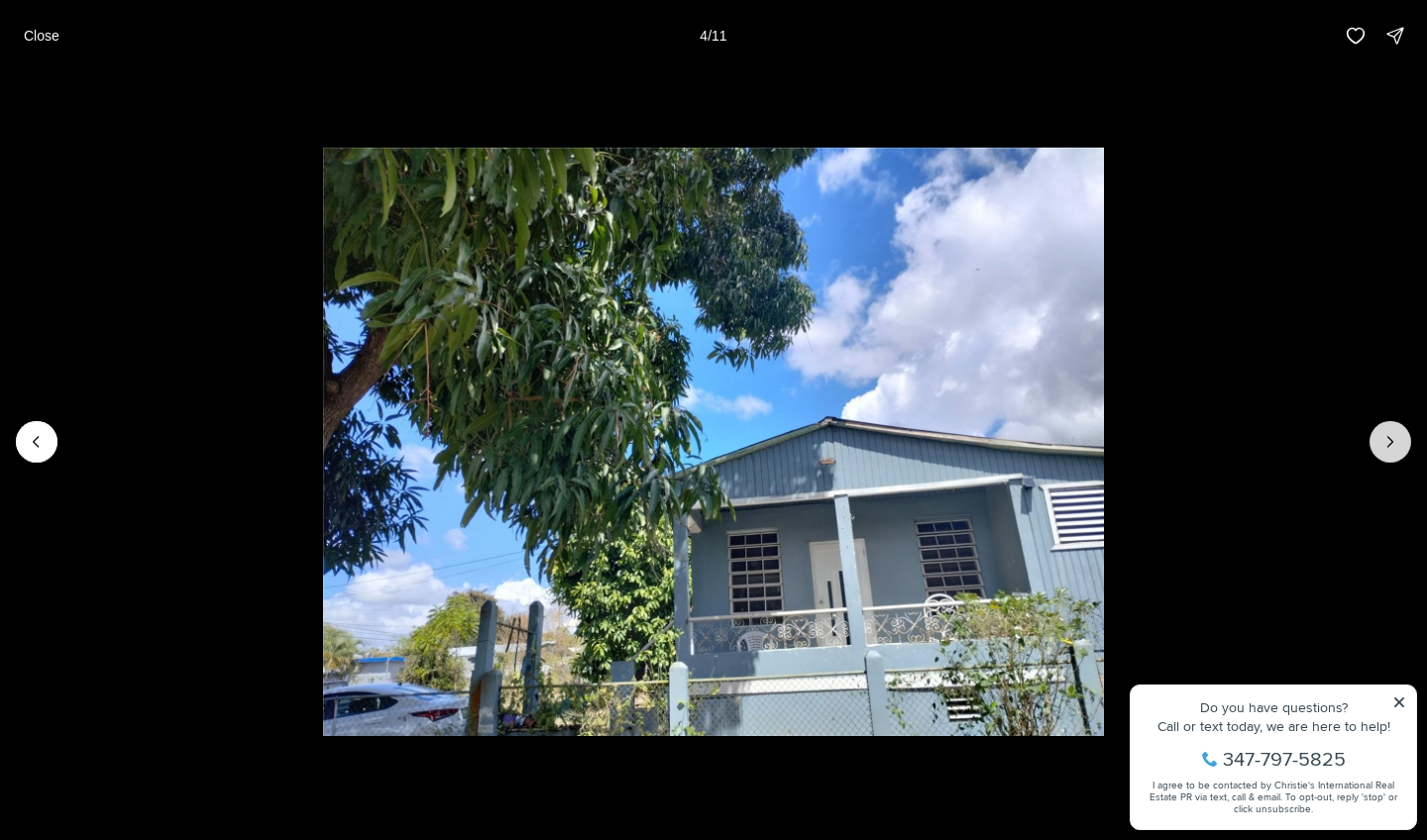 click at bounding box center (1390, 442) 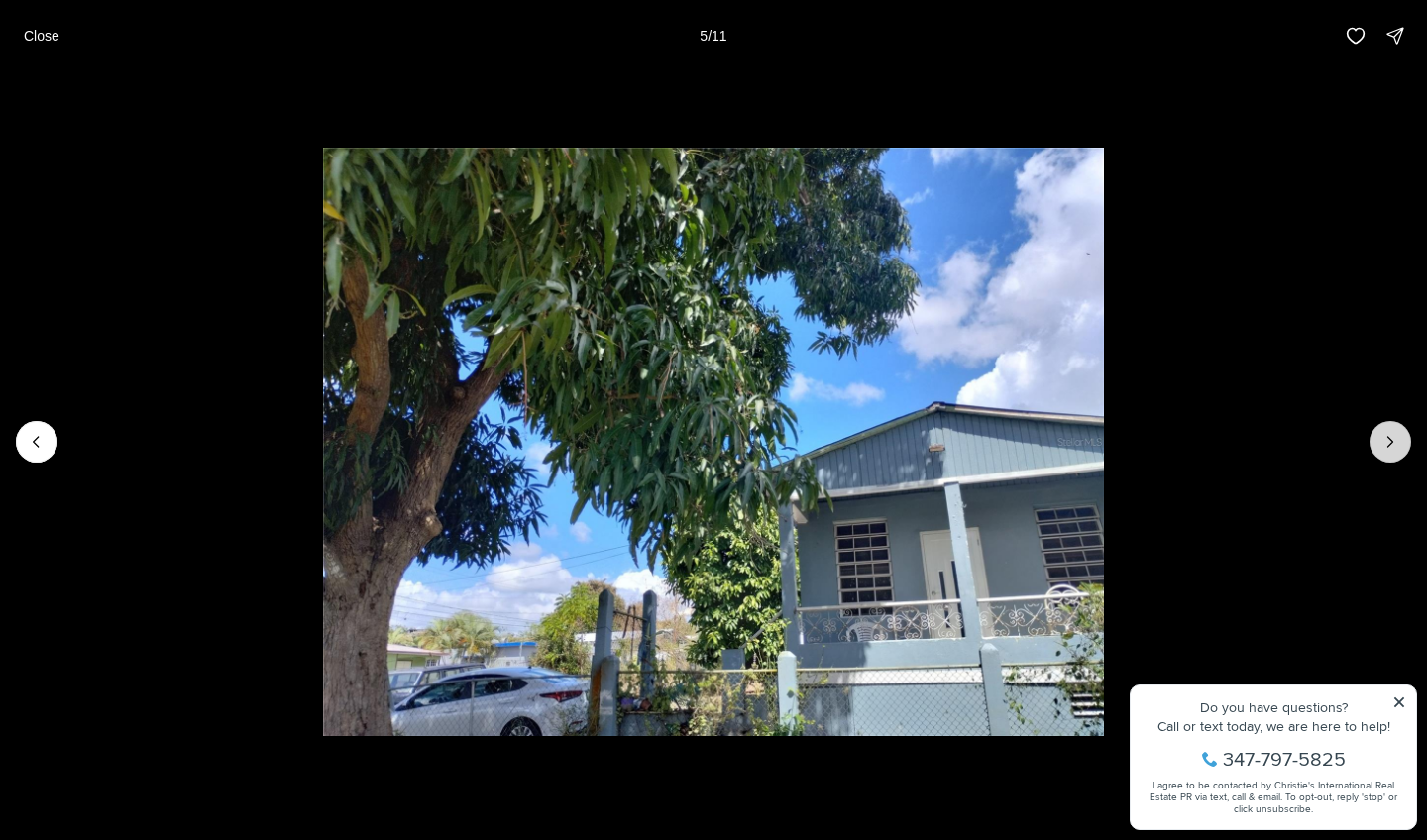 click at bounding box center [1390, 442] 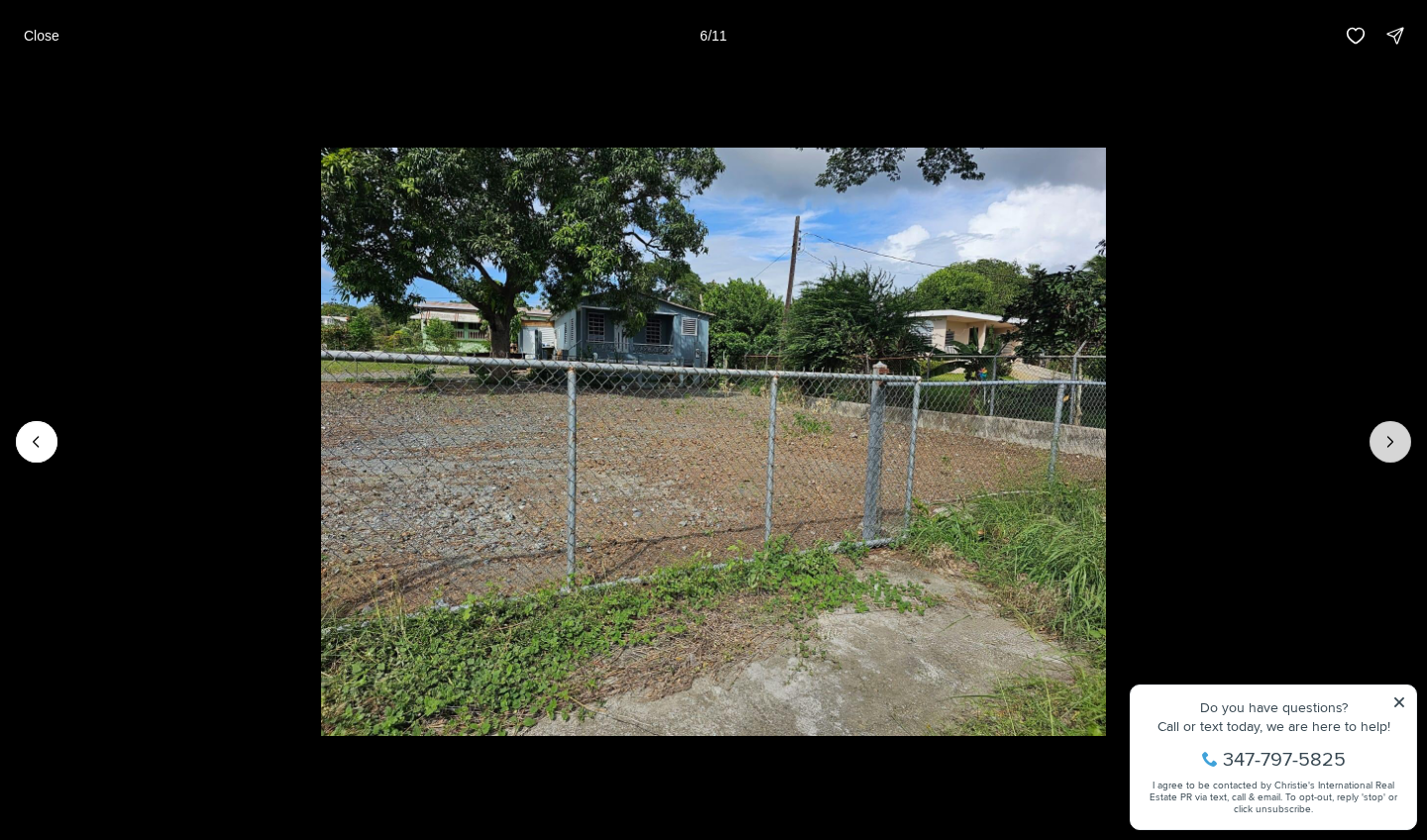 click at bounding box center (1390, 442) 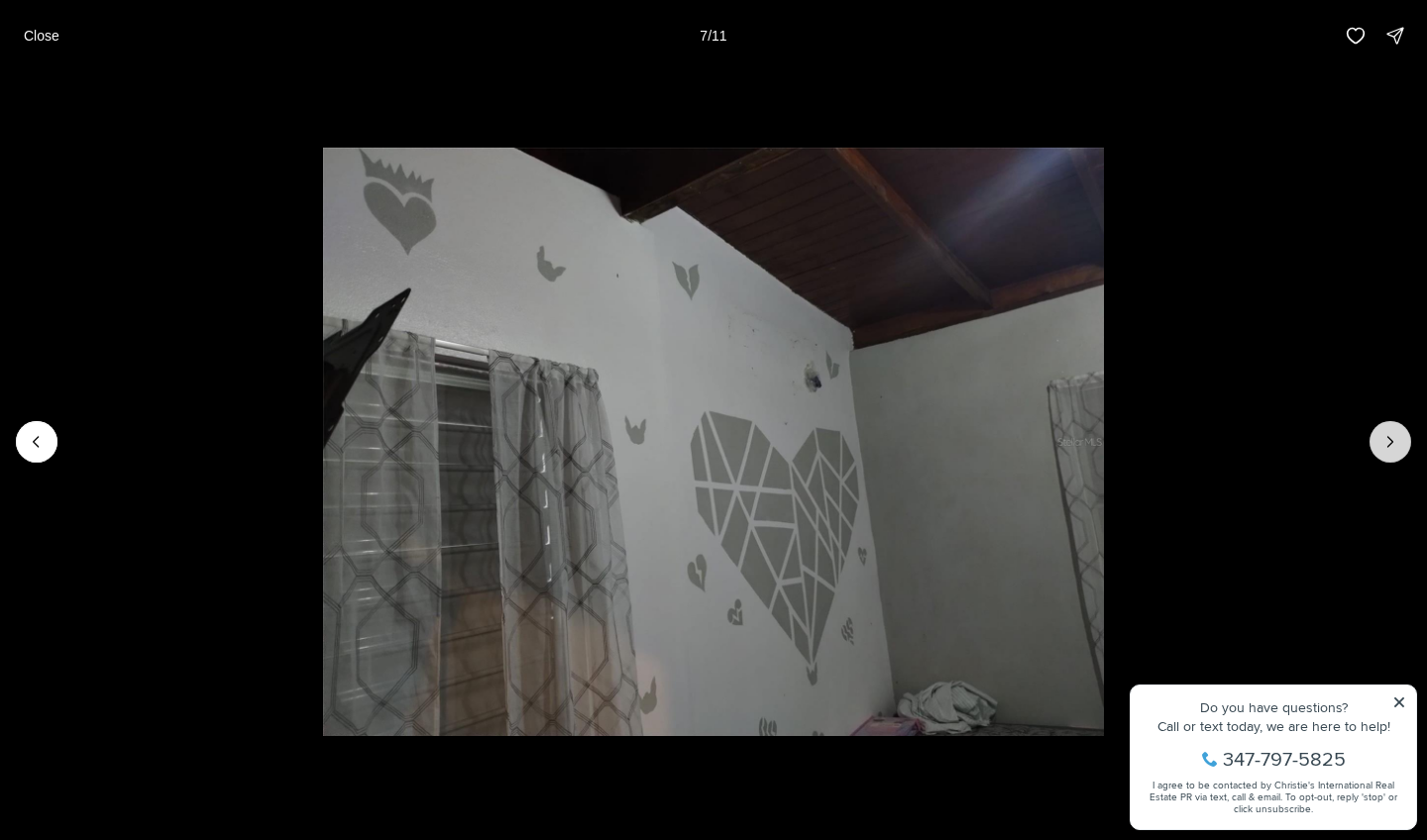 click at bounding box center [1390, 442] 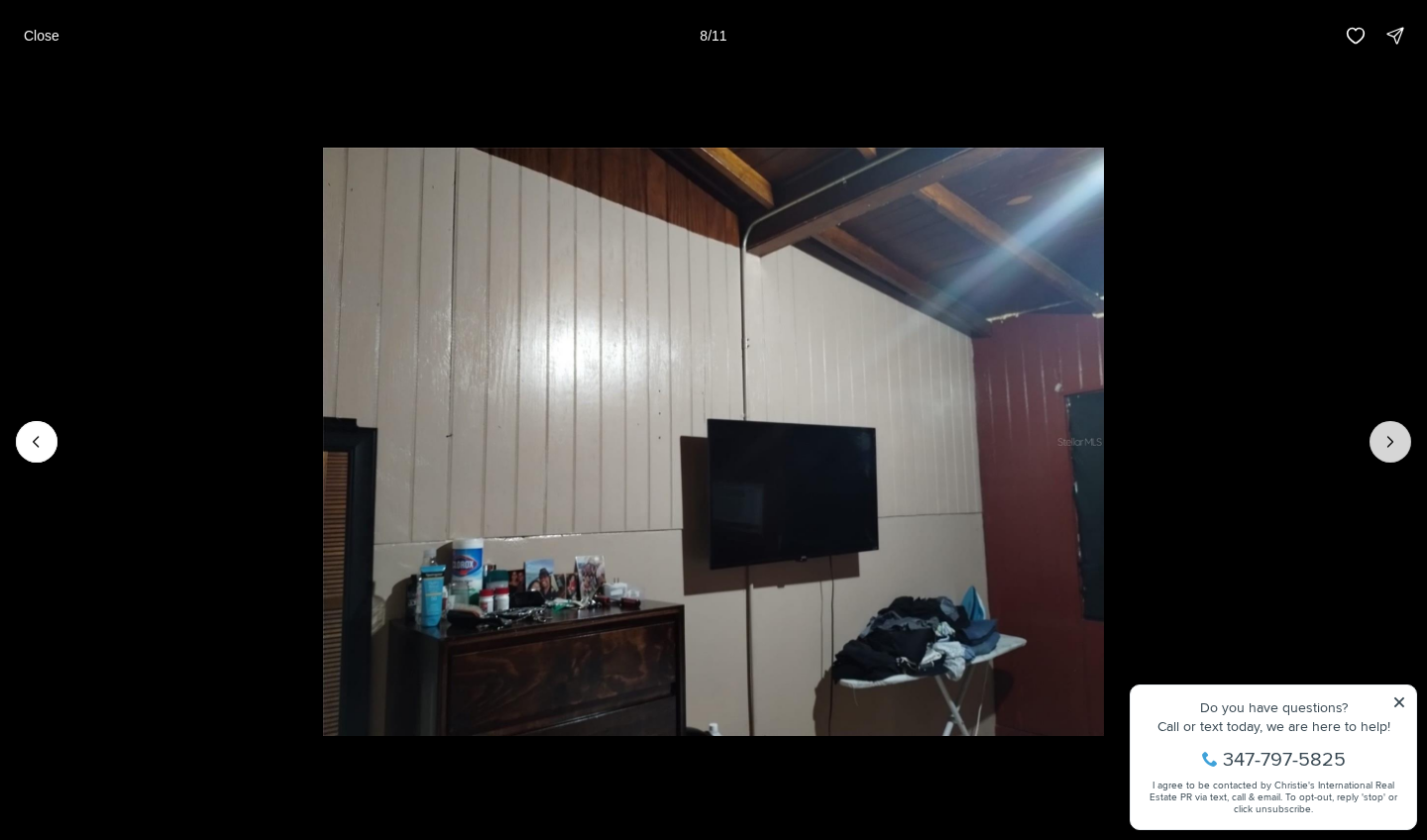 click at bounding box center [1390, 442] 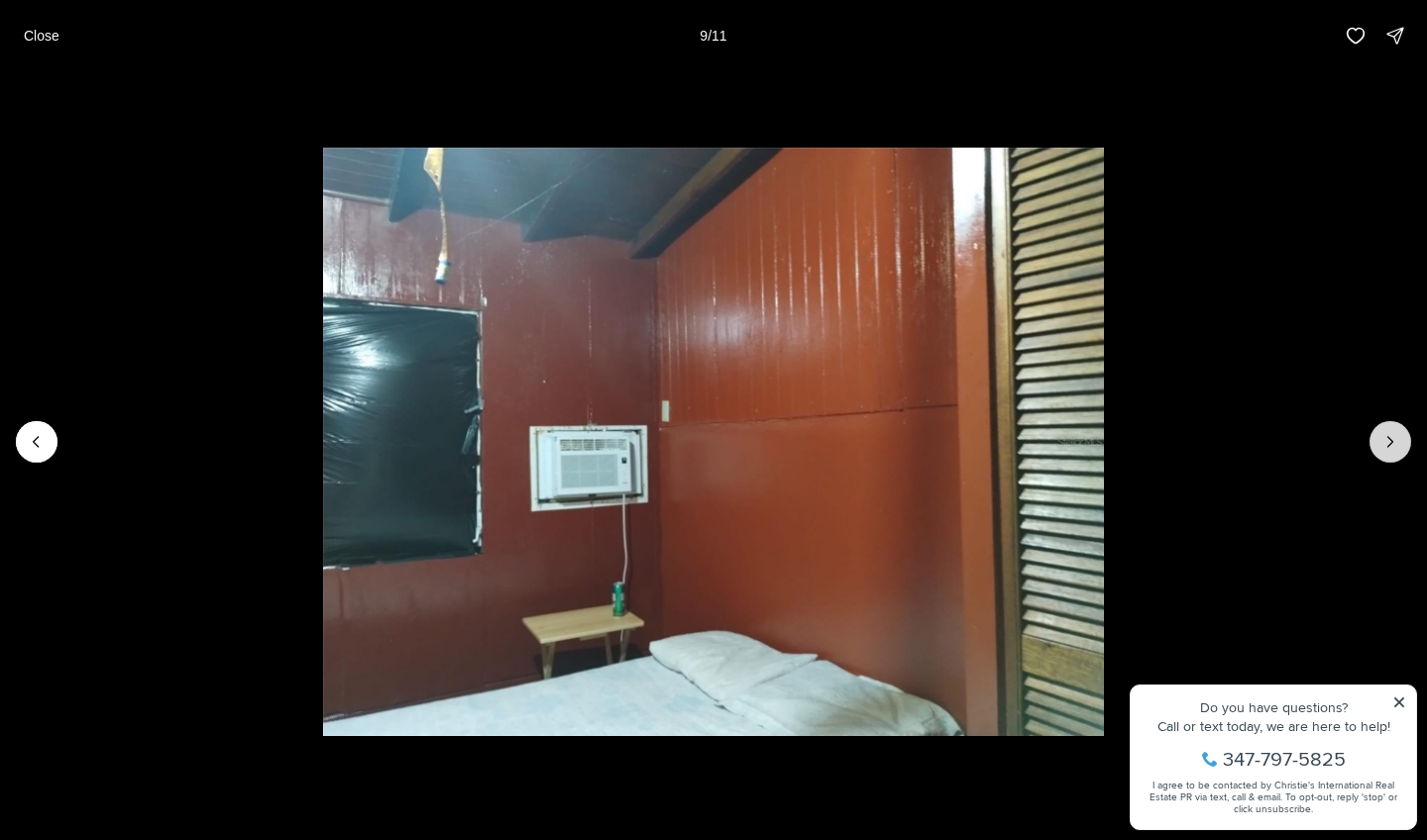 click at bounding box center (1390, 442) 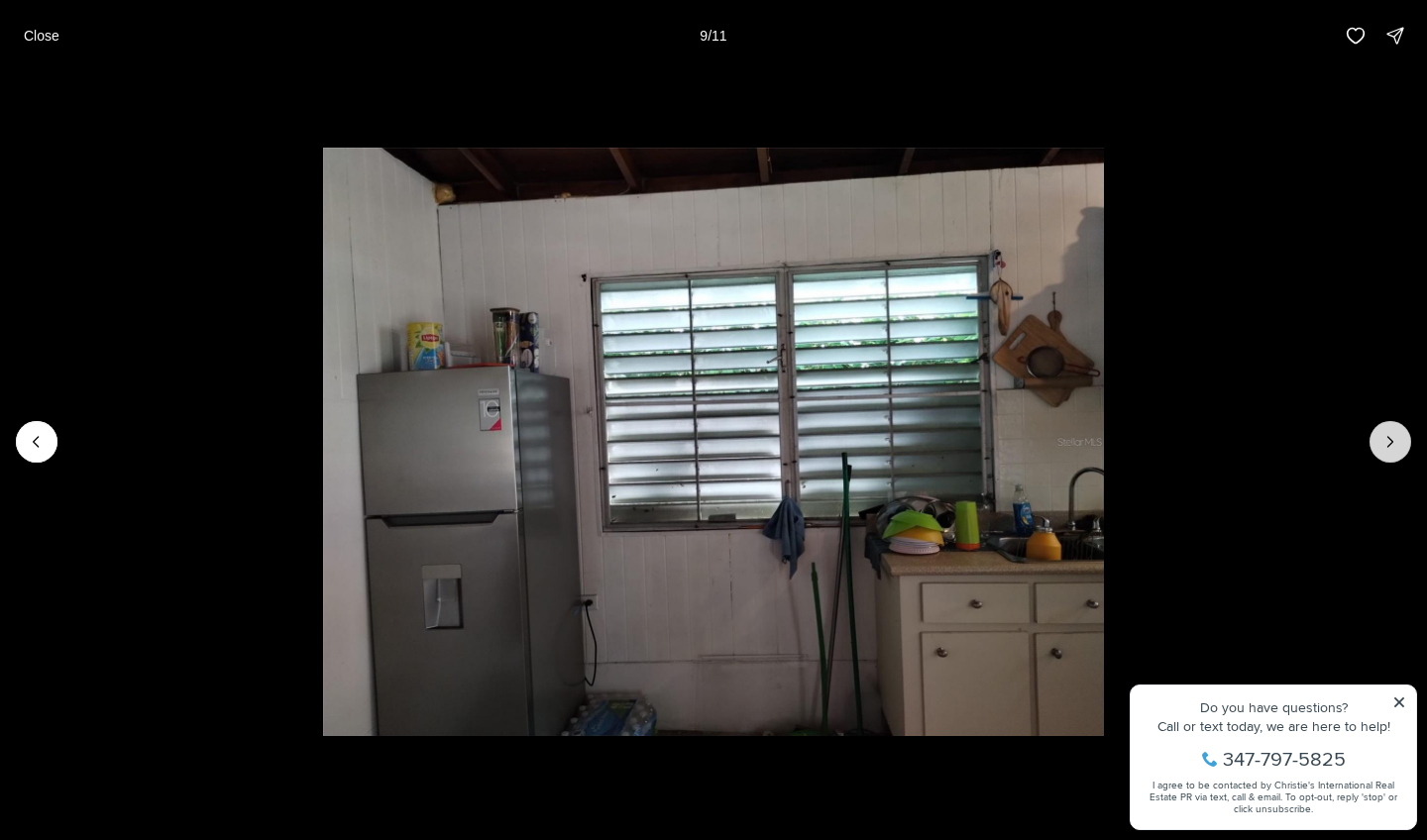 click at bounding box center (1390, 442) 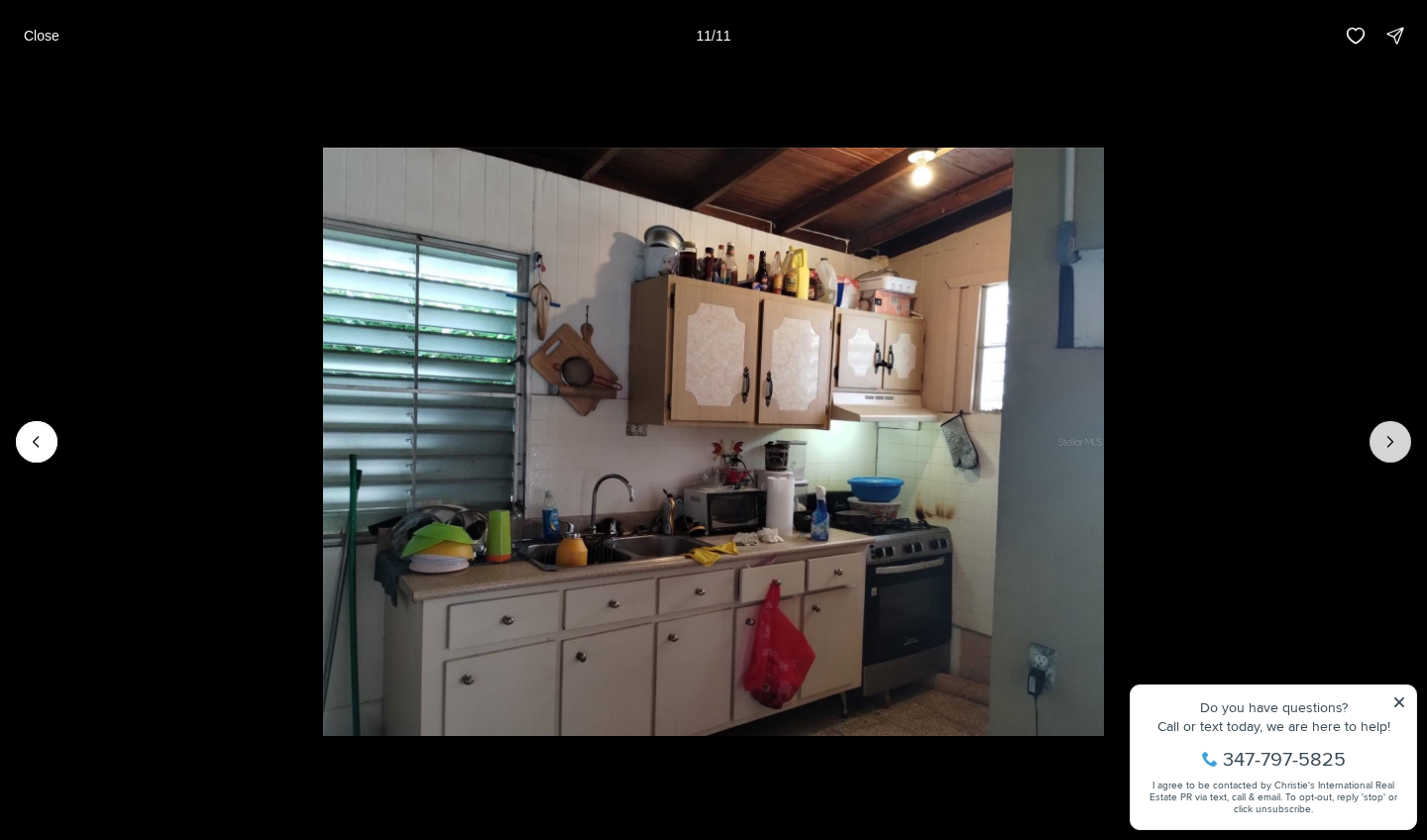 click at bounding box center (1390, 442) 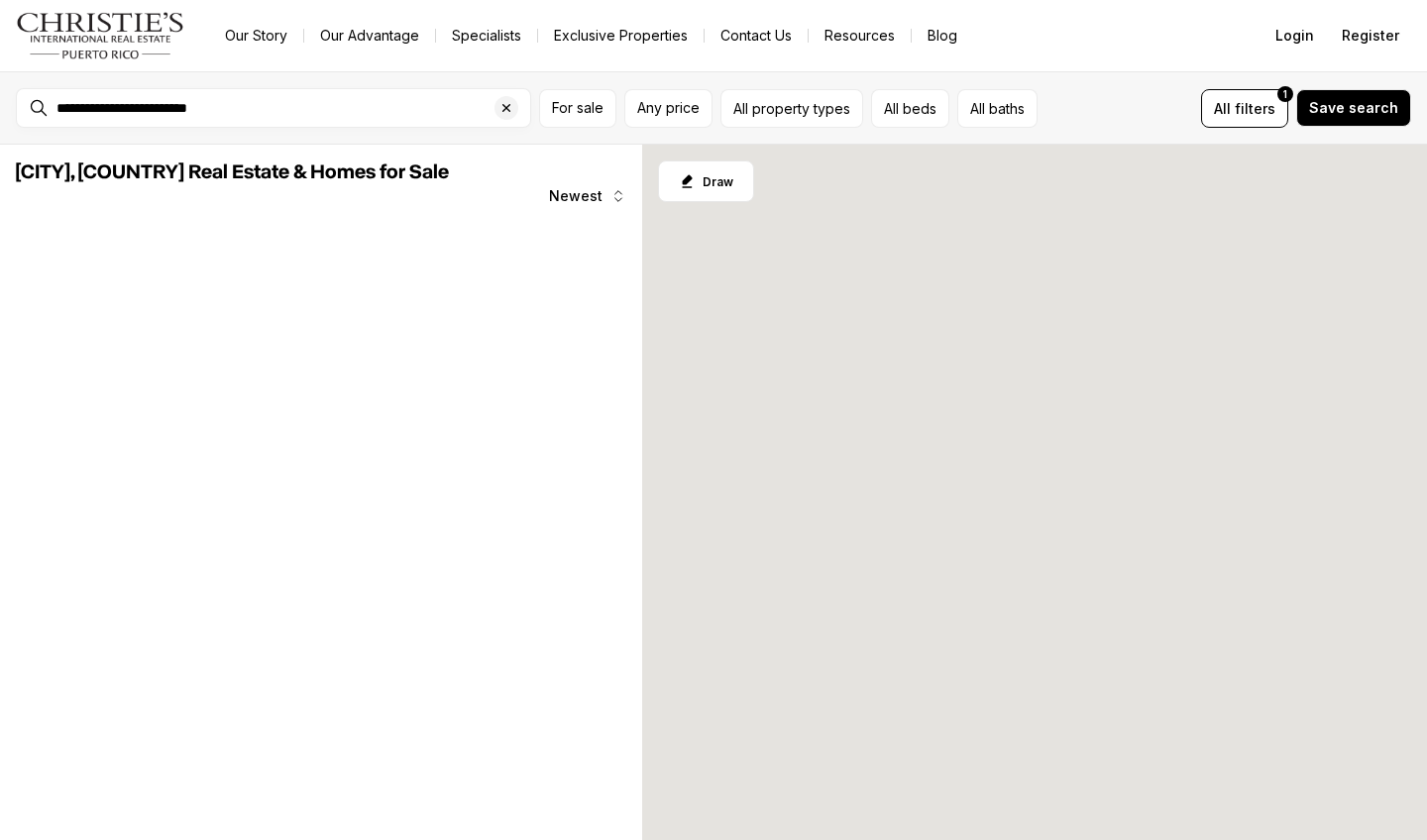 scroll, scrollTop: 0, scrollLeft: 0, axis: both 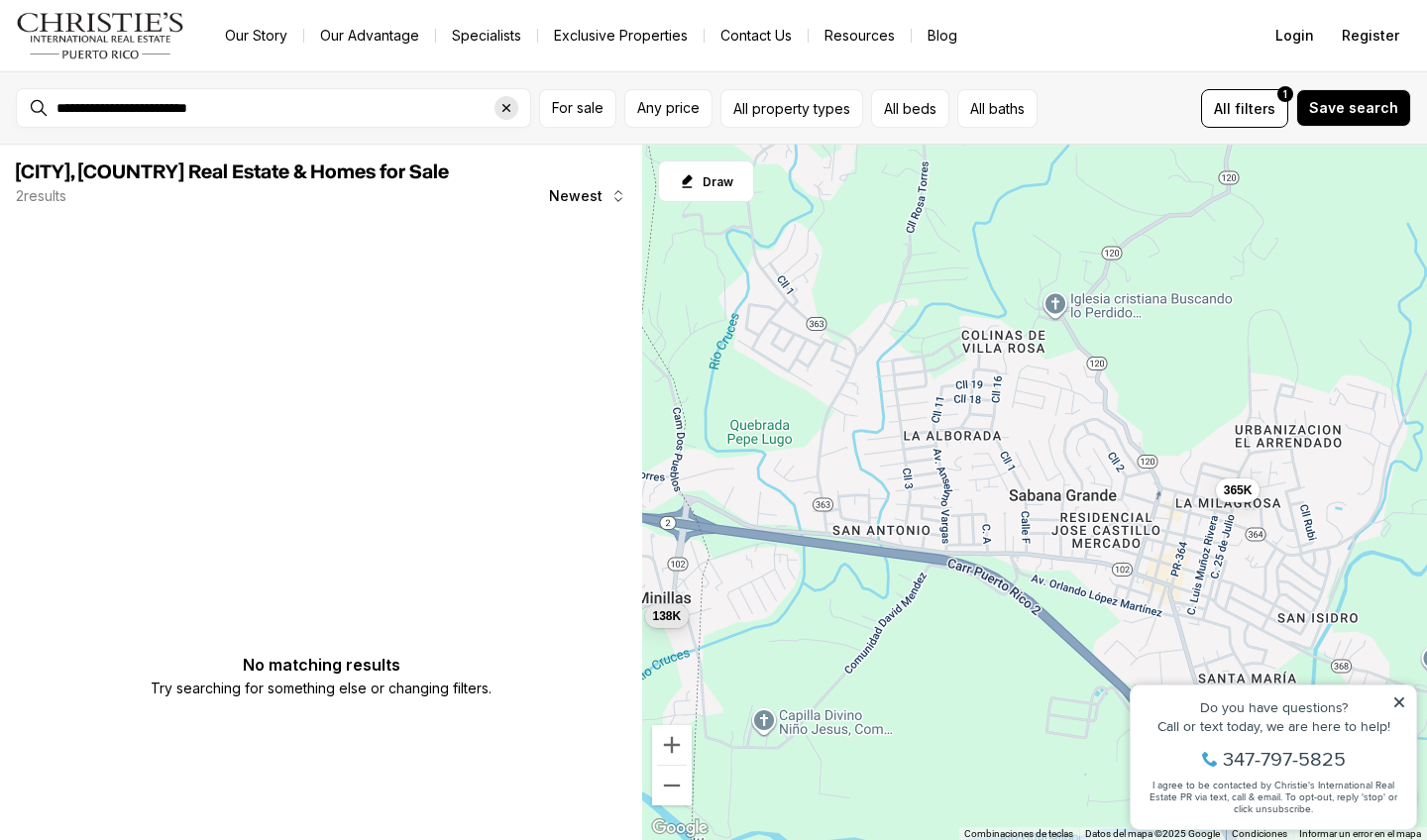 click at bounding box center (506, 108) 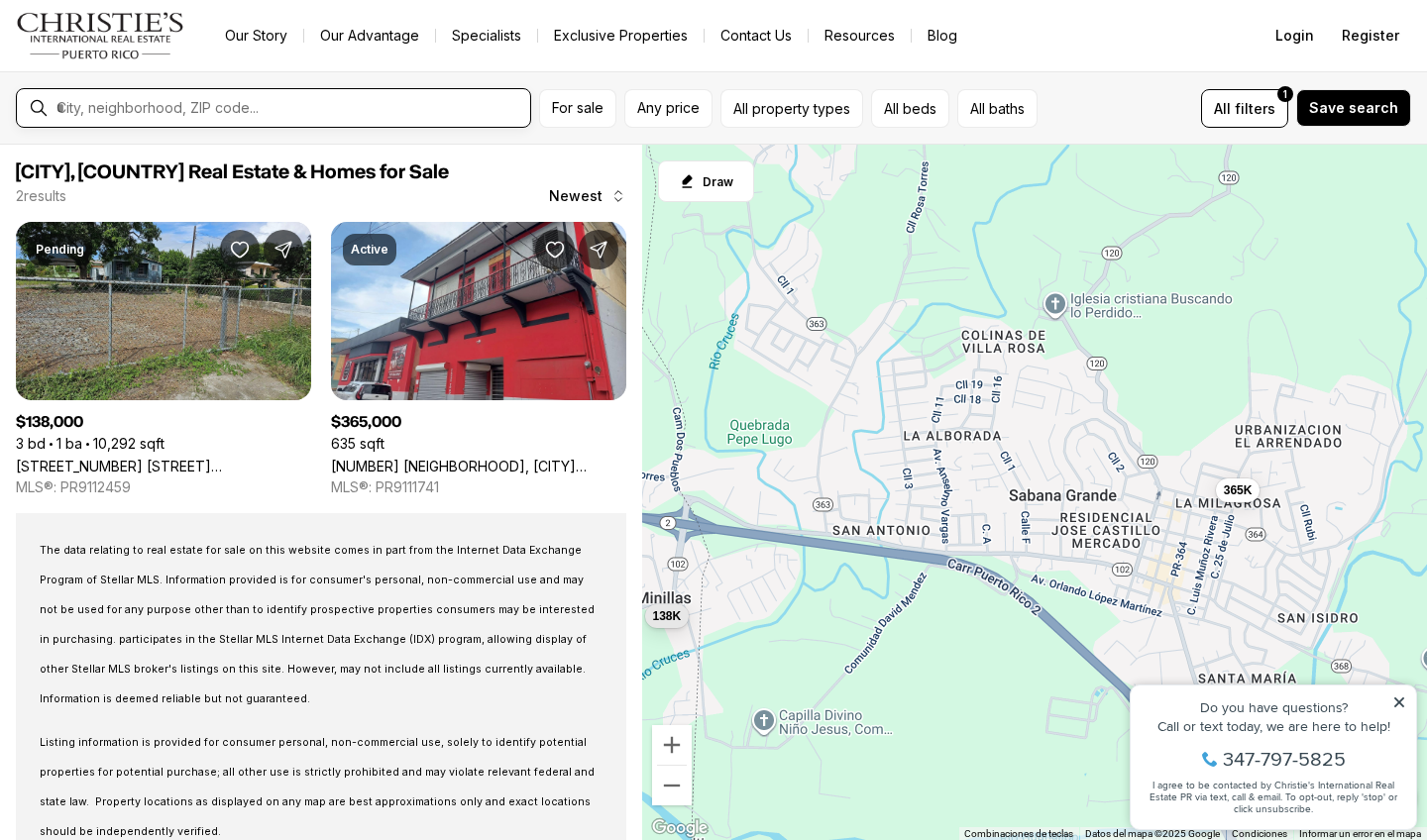 click at bounding box center (289, 108) 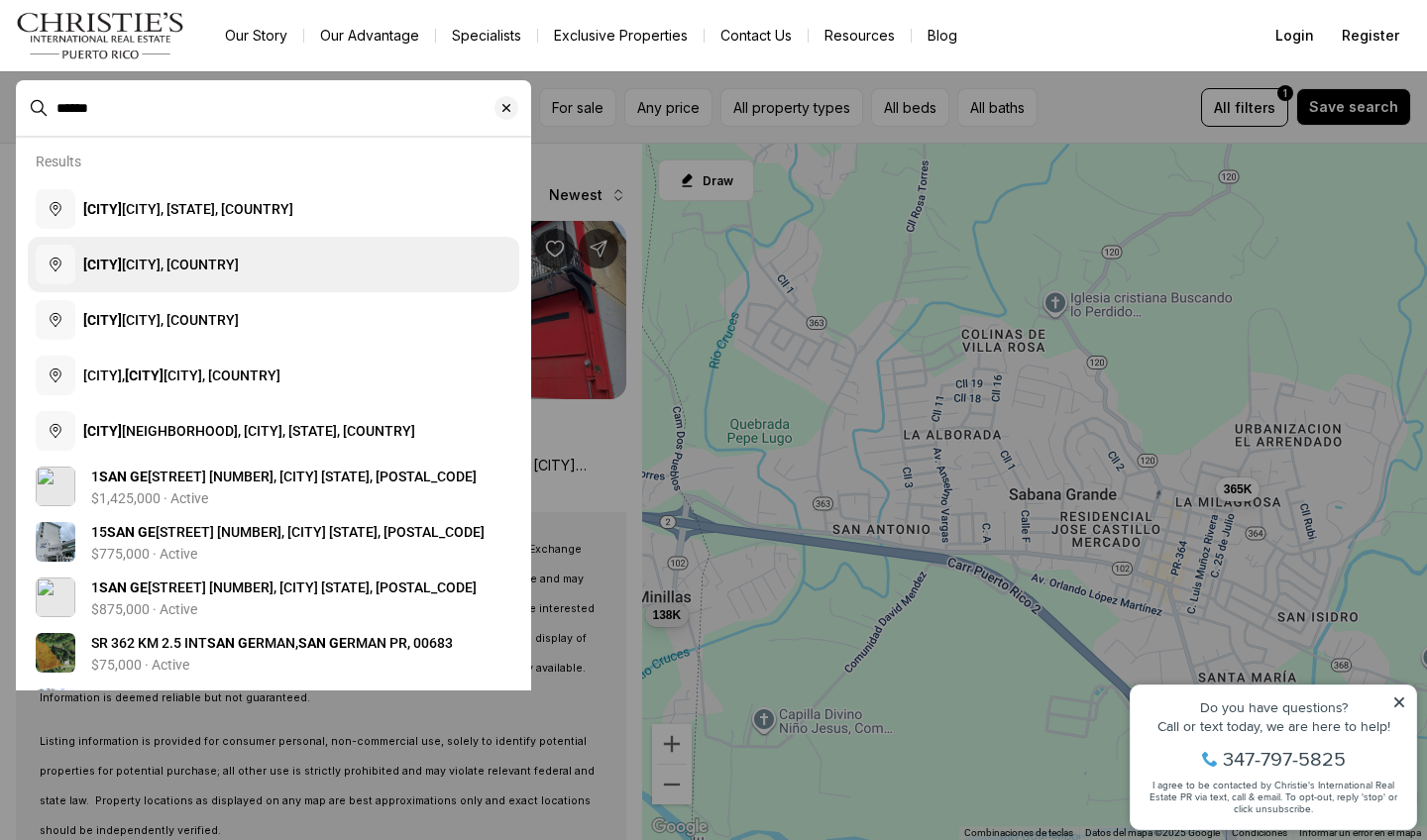 type on "******" 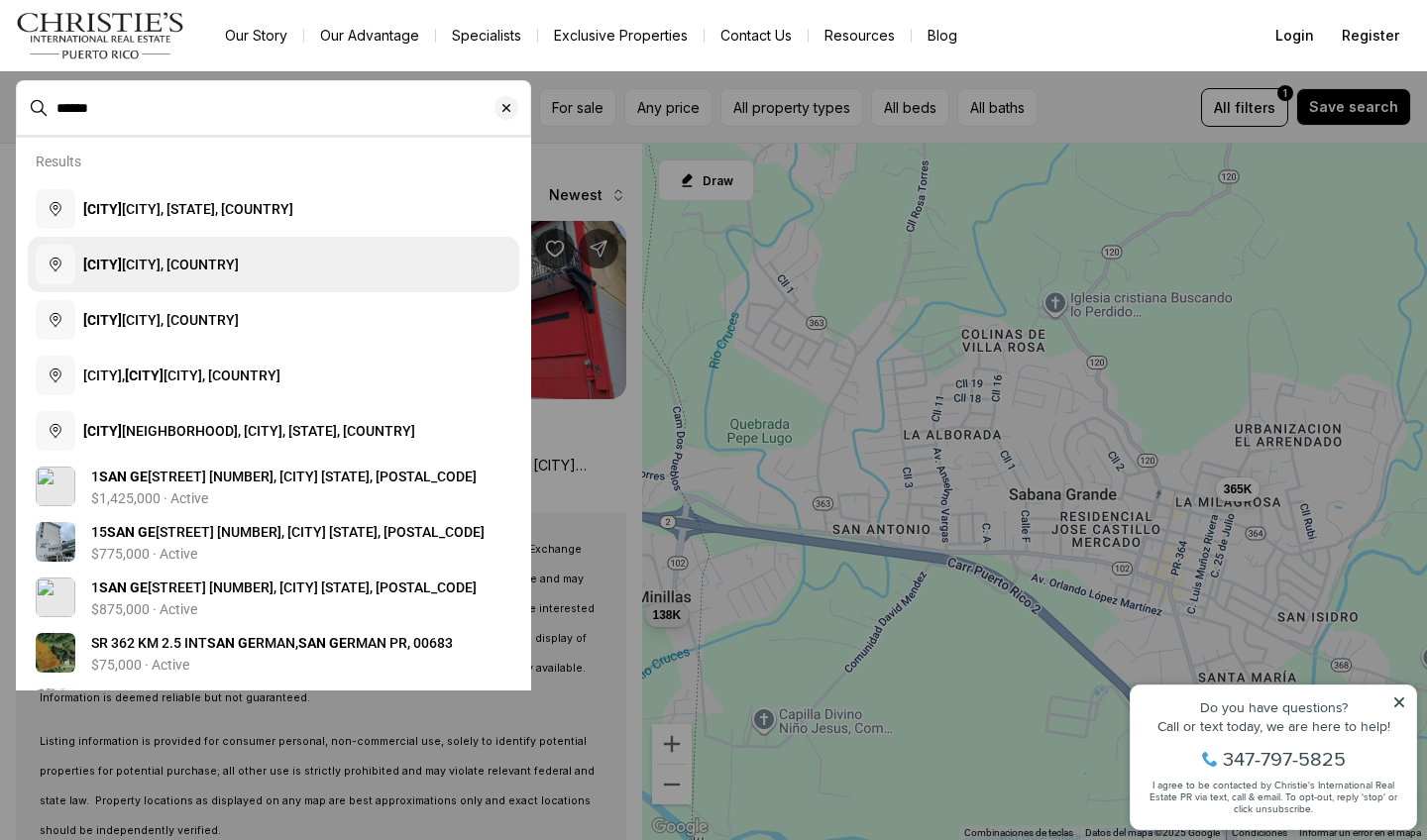 click on "[CITY], [COUNTRY]" at bounding box center [274, 264] 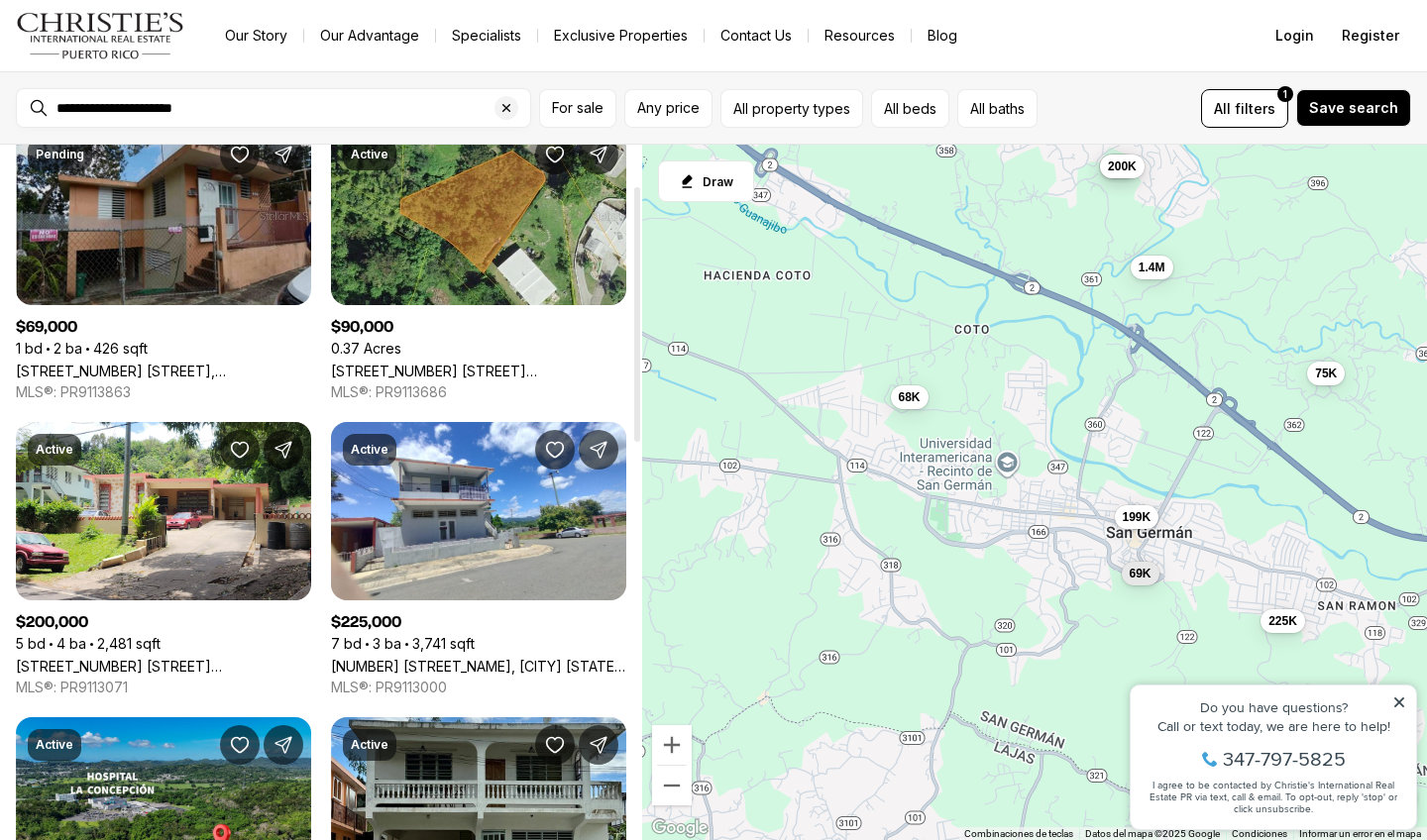 scroll, scrollTop: 72, scrollLeft: 0, axis: vertical 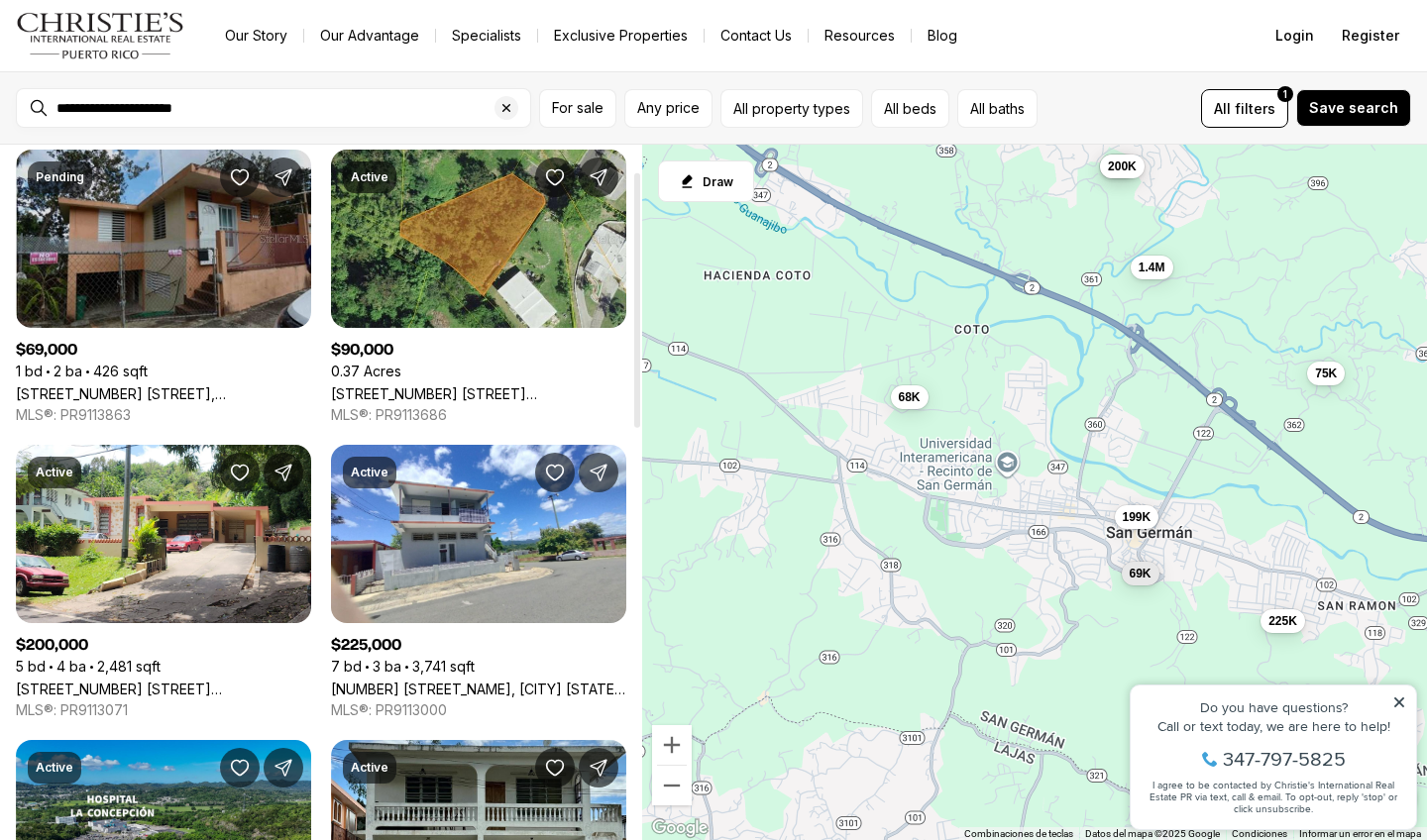 click on "[STREET_NUMBER] [STREET], [NEIGHBORHOOD], [CITY] [STATE], [POSTAL_CODE]" at bounding box center (164, 393) 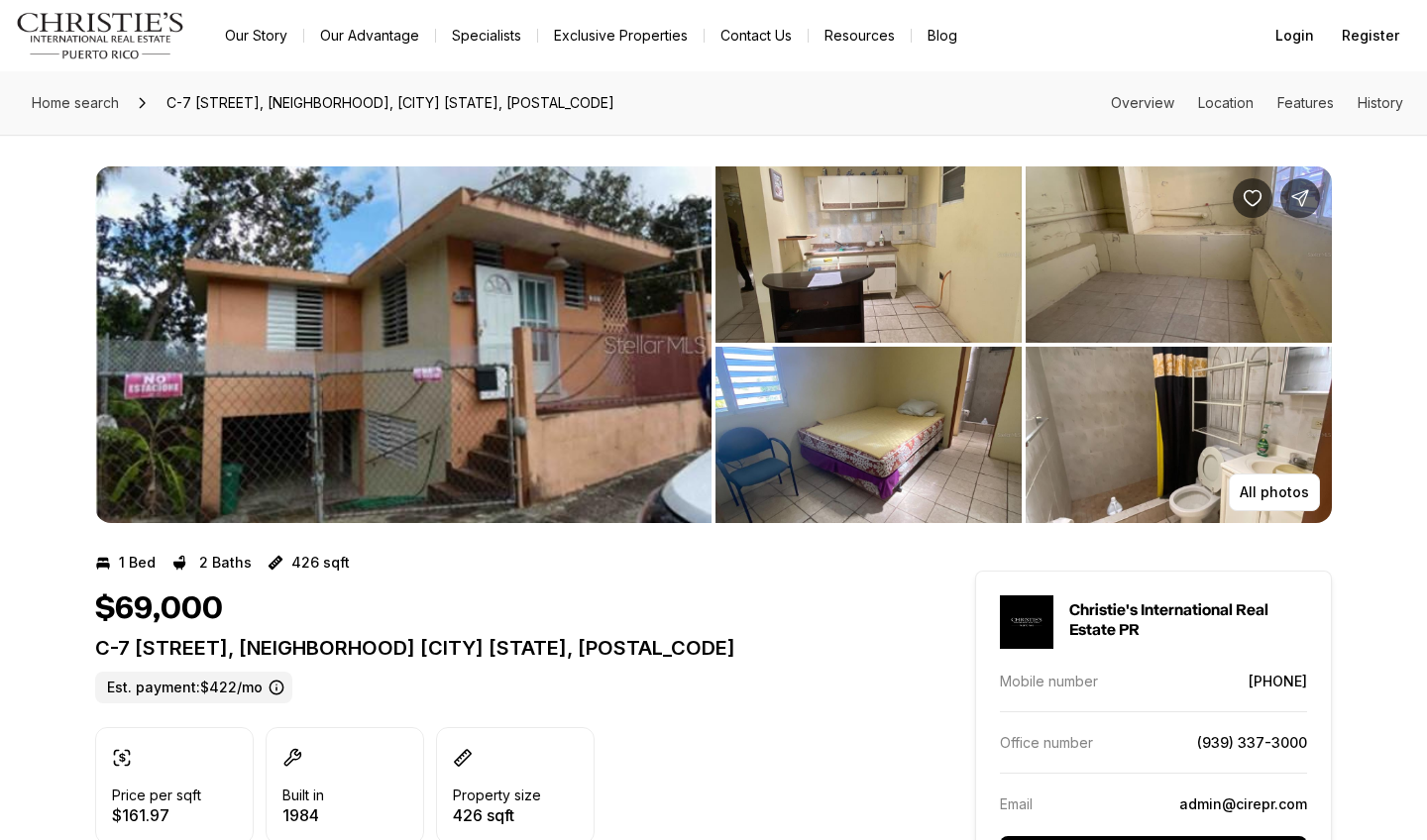 scroll, scrollTop: 0, scrollLeft: 0, axis: both 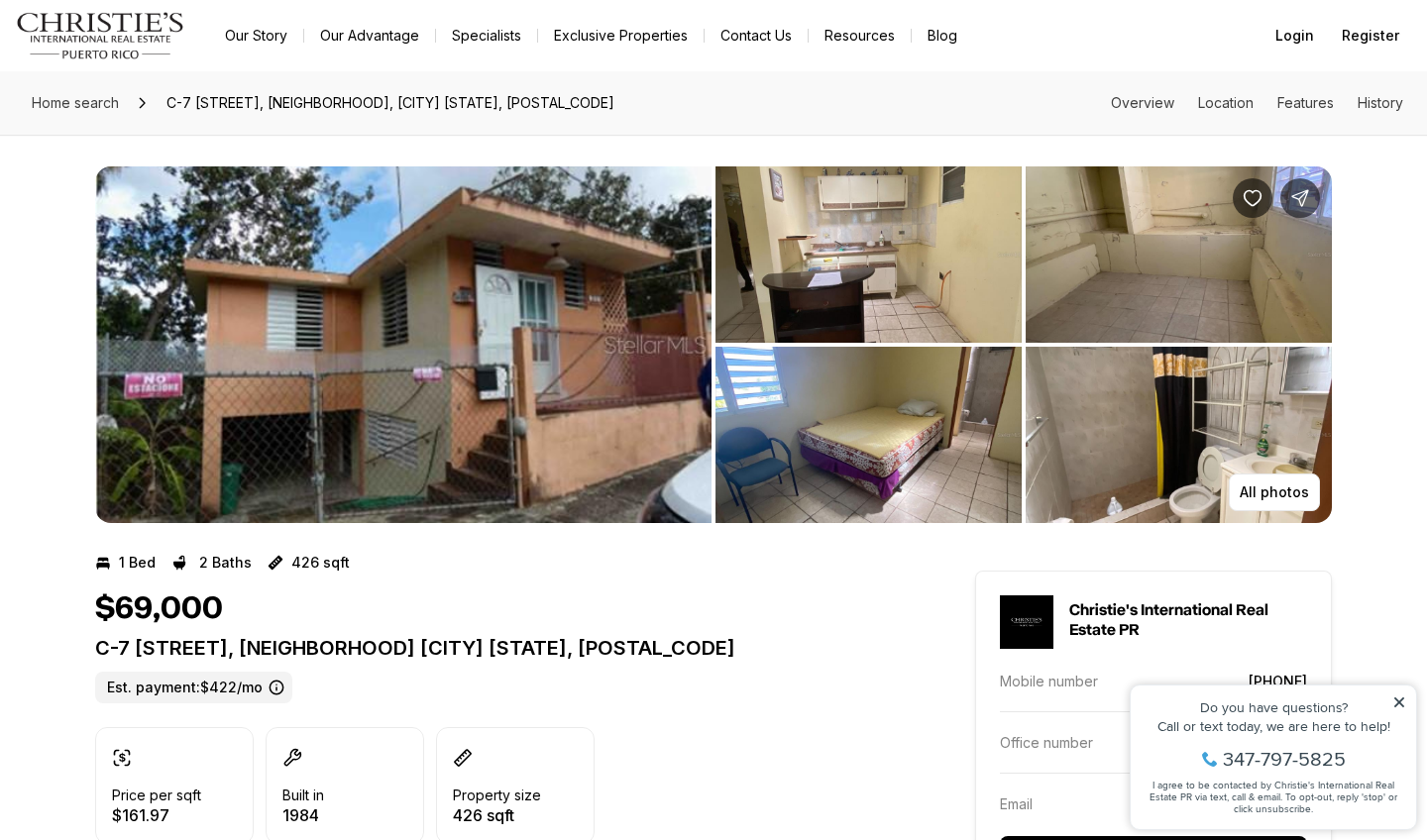 click at bounding box center (403, 345) 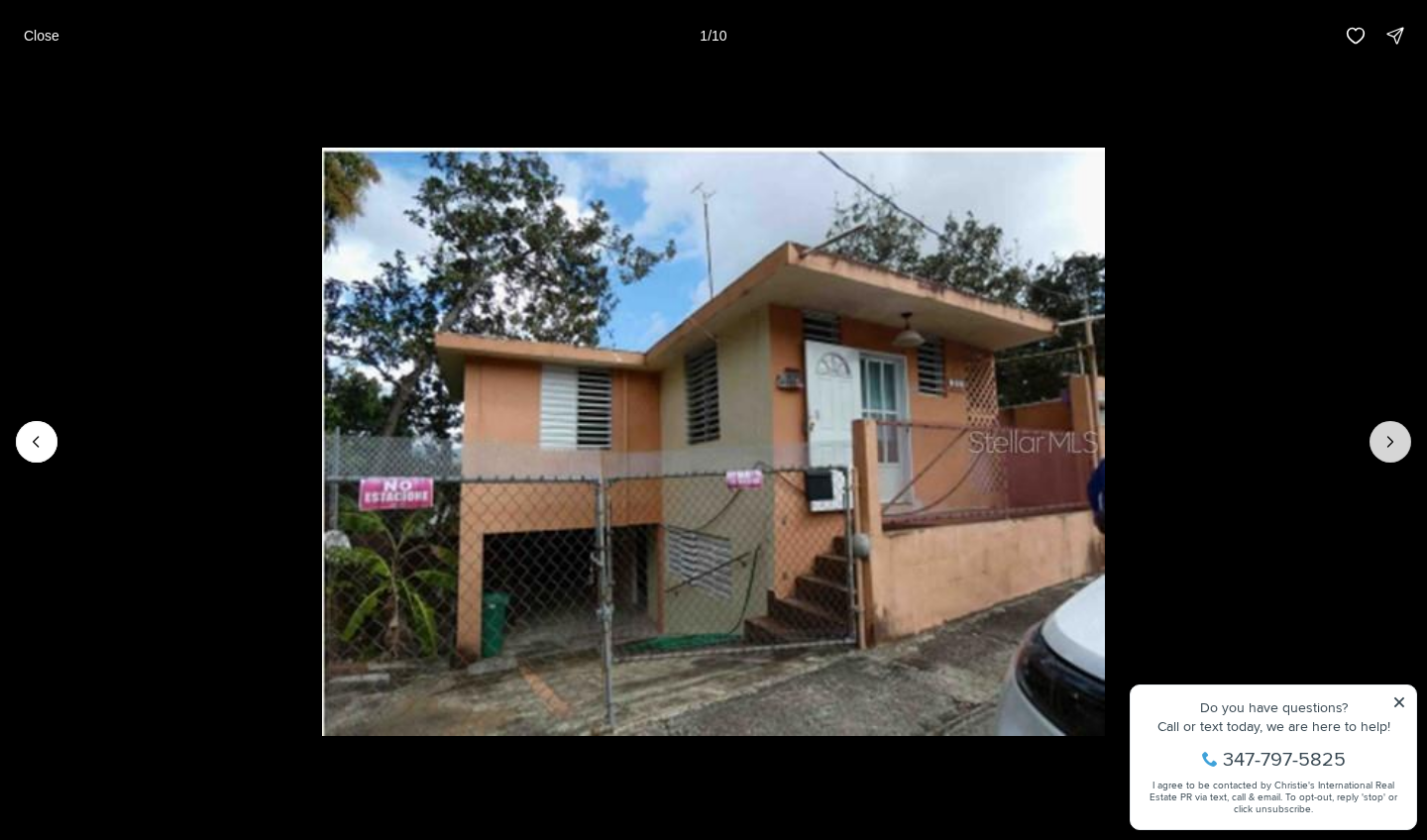 click at bounding box center [1390, 442] 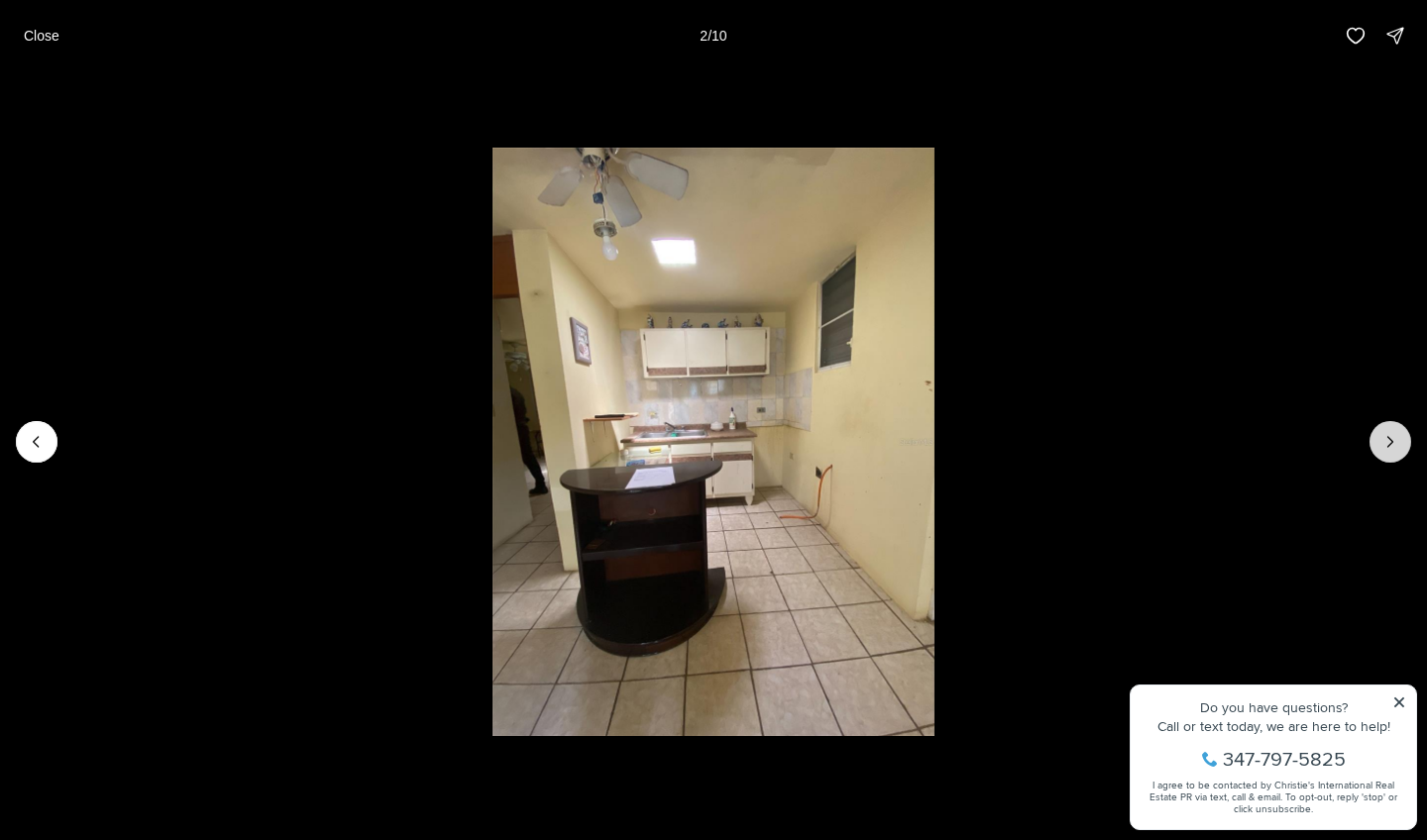 click at bounding box center (1390, 442) 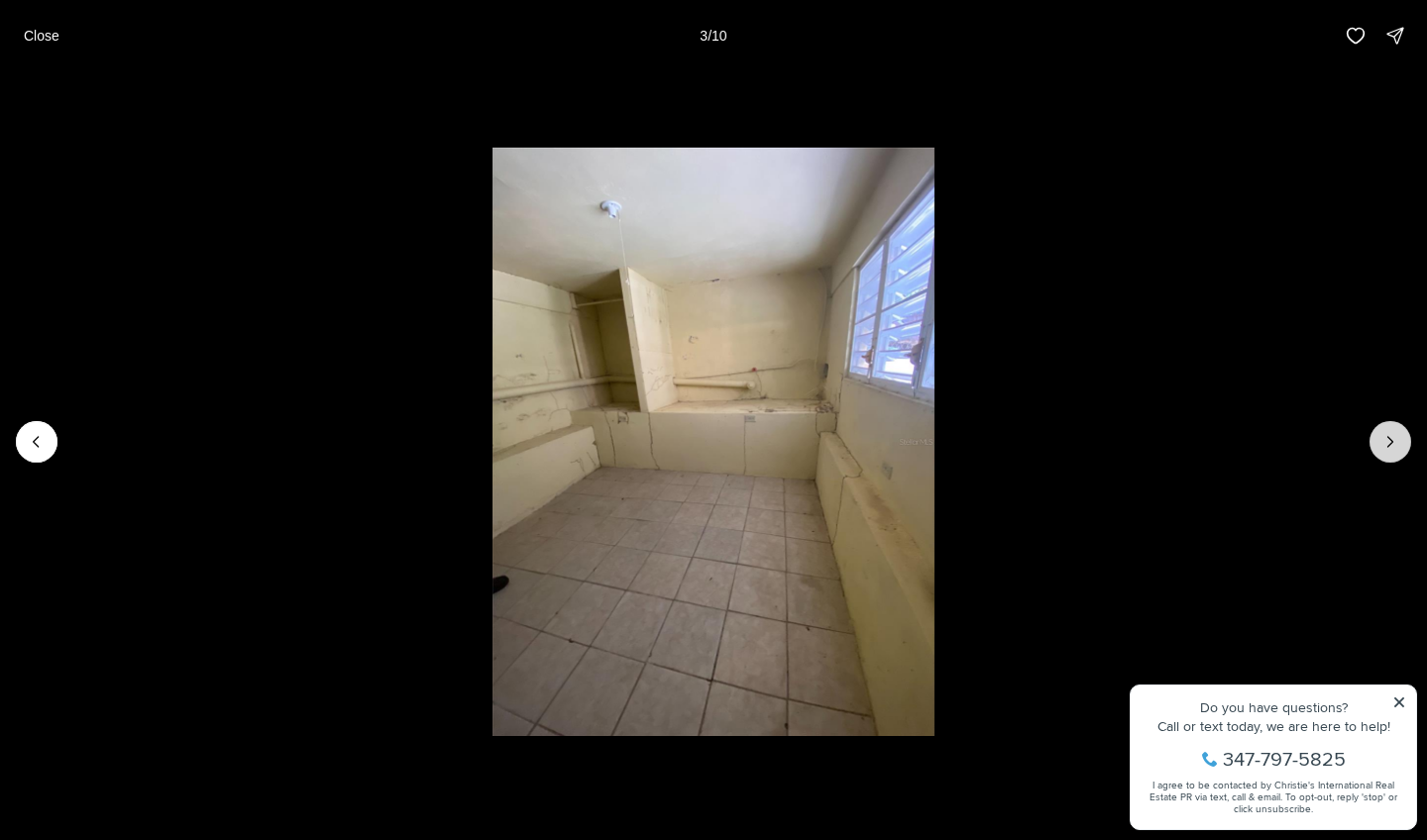 click at bounding box center [1390, 442] 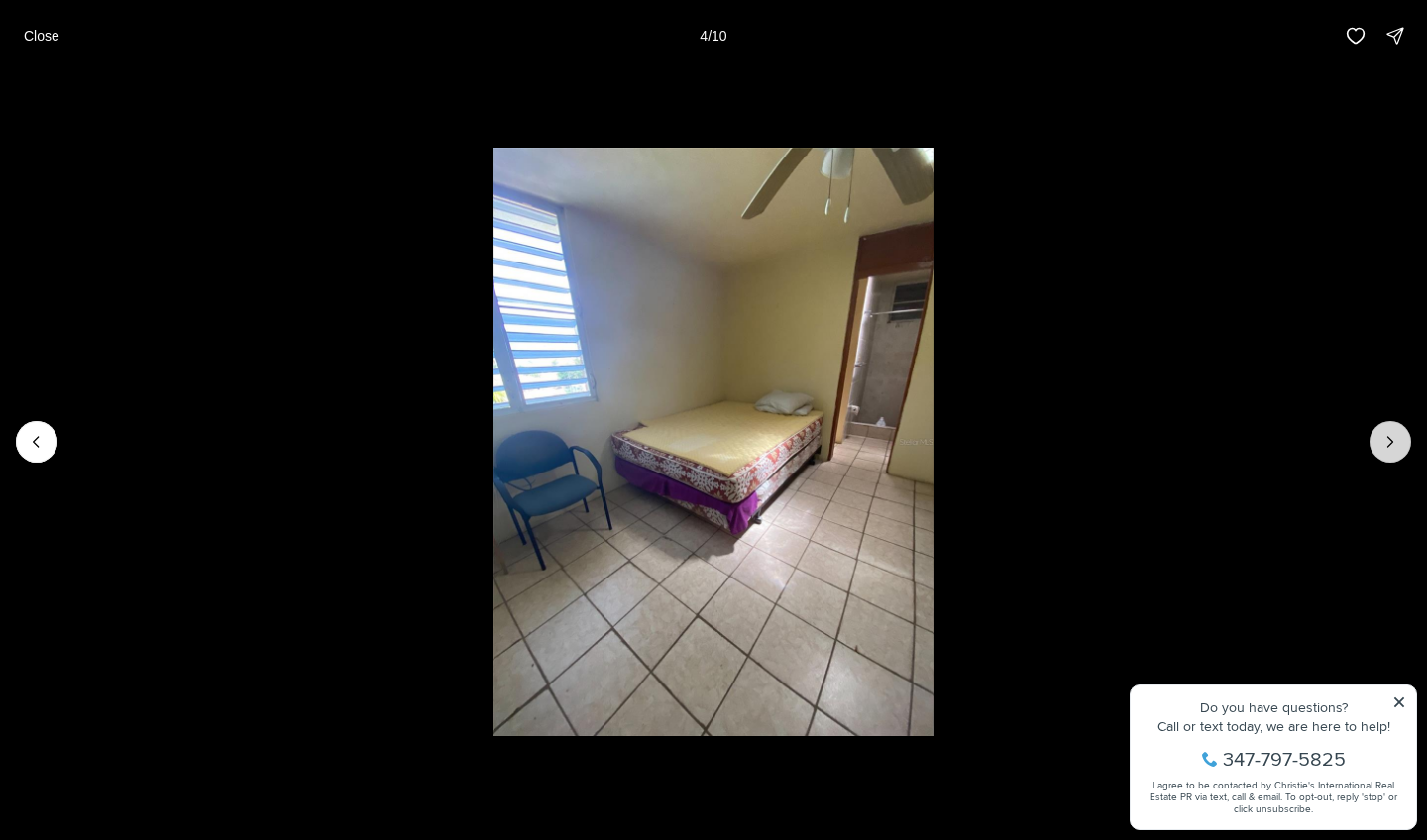 click at bounding box center [1390, 442] 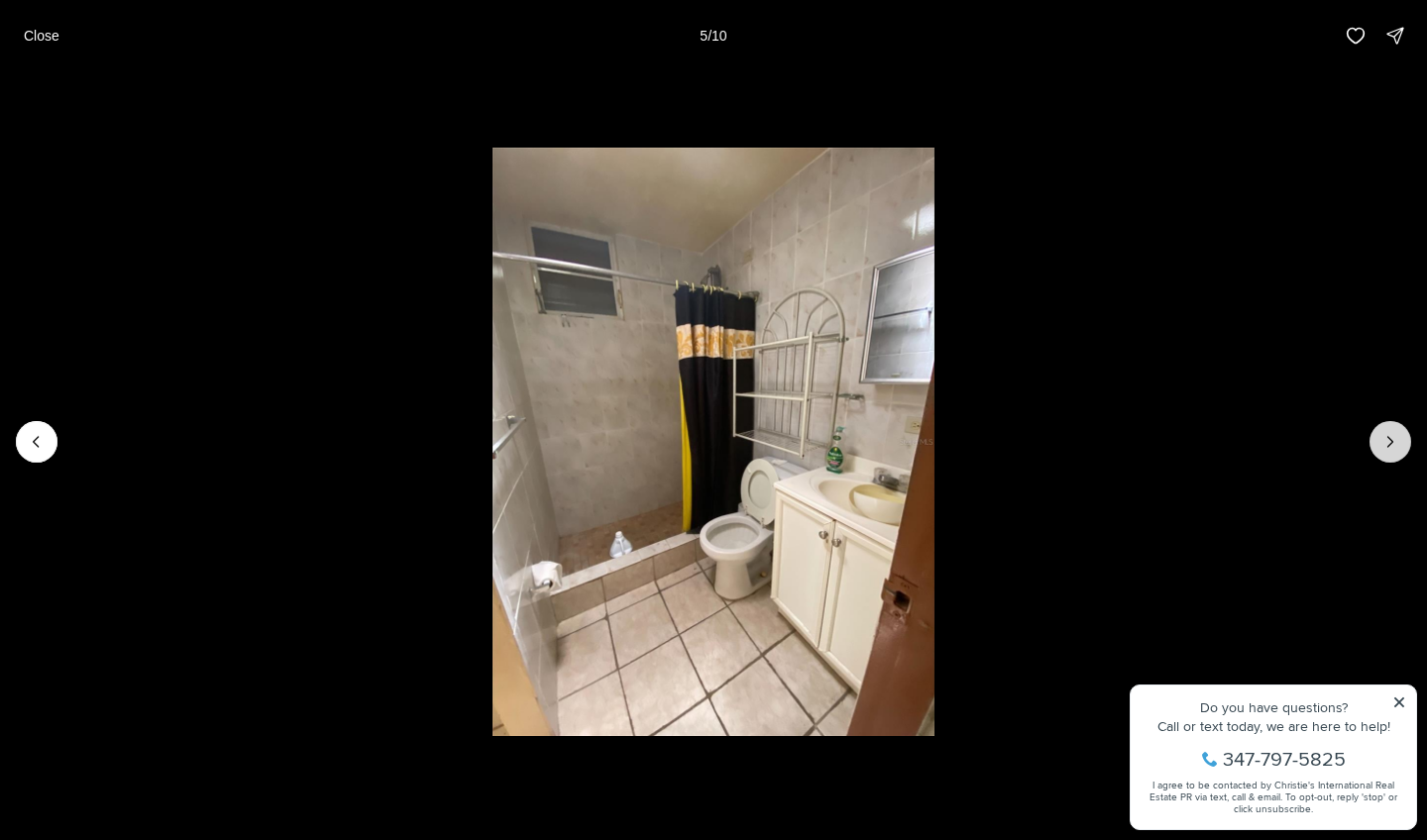 click at bounding box center [1390, 442] 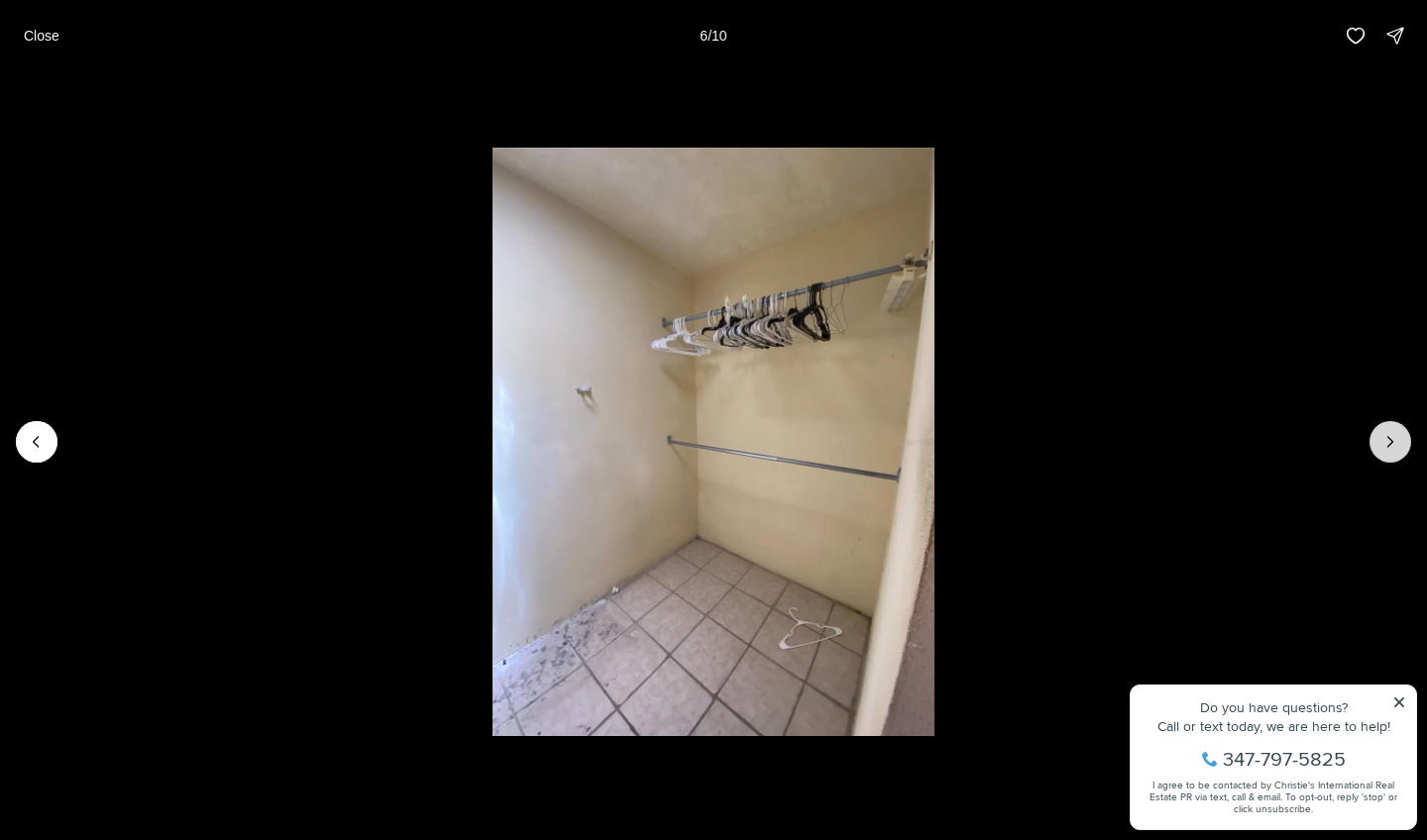 click at bounding box center (1390, 442) 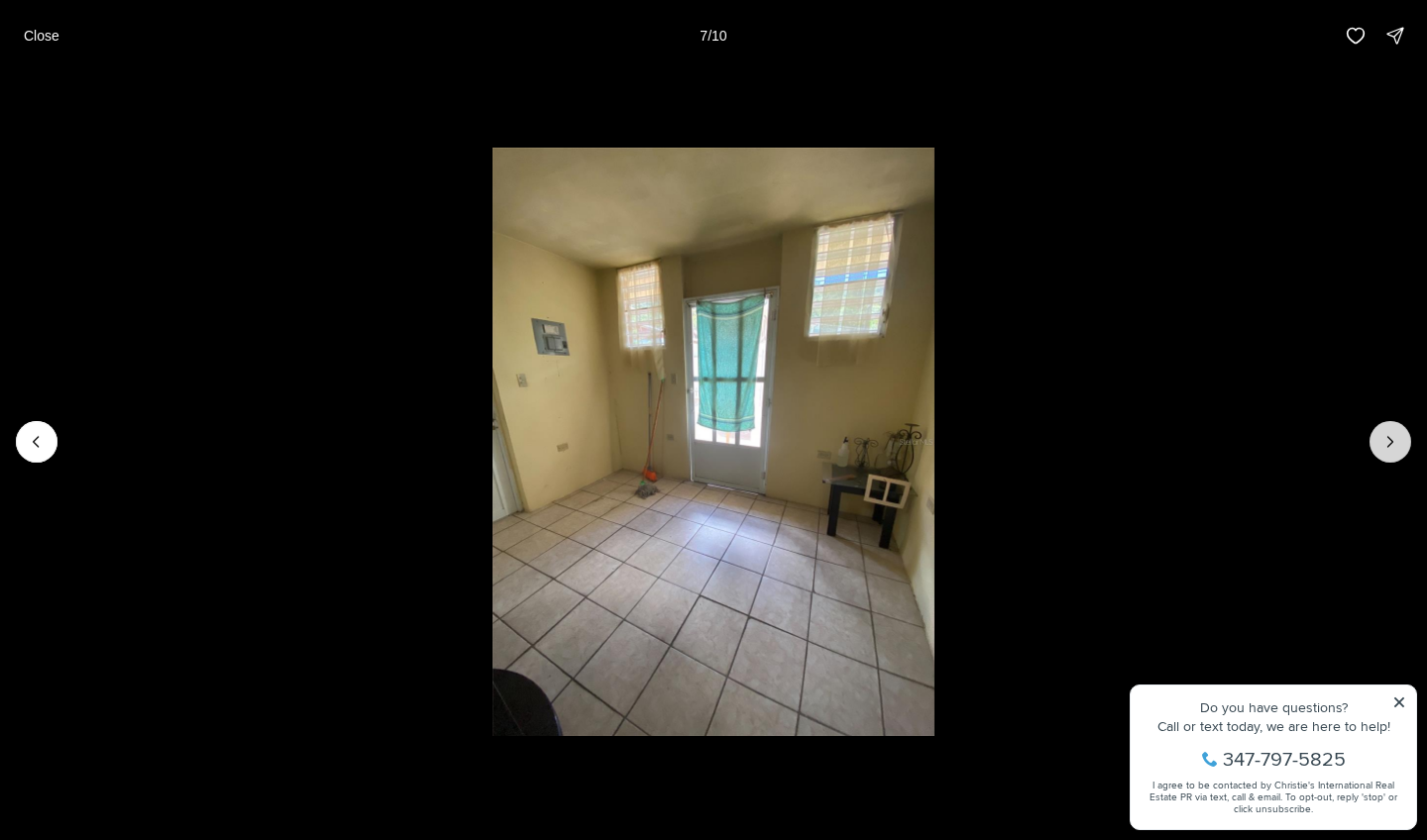 click at bounding box center (1390, 442) 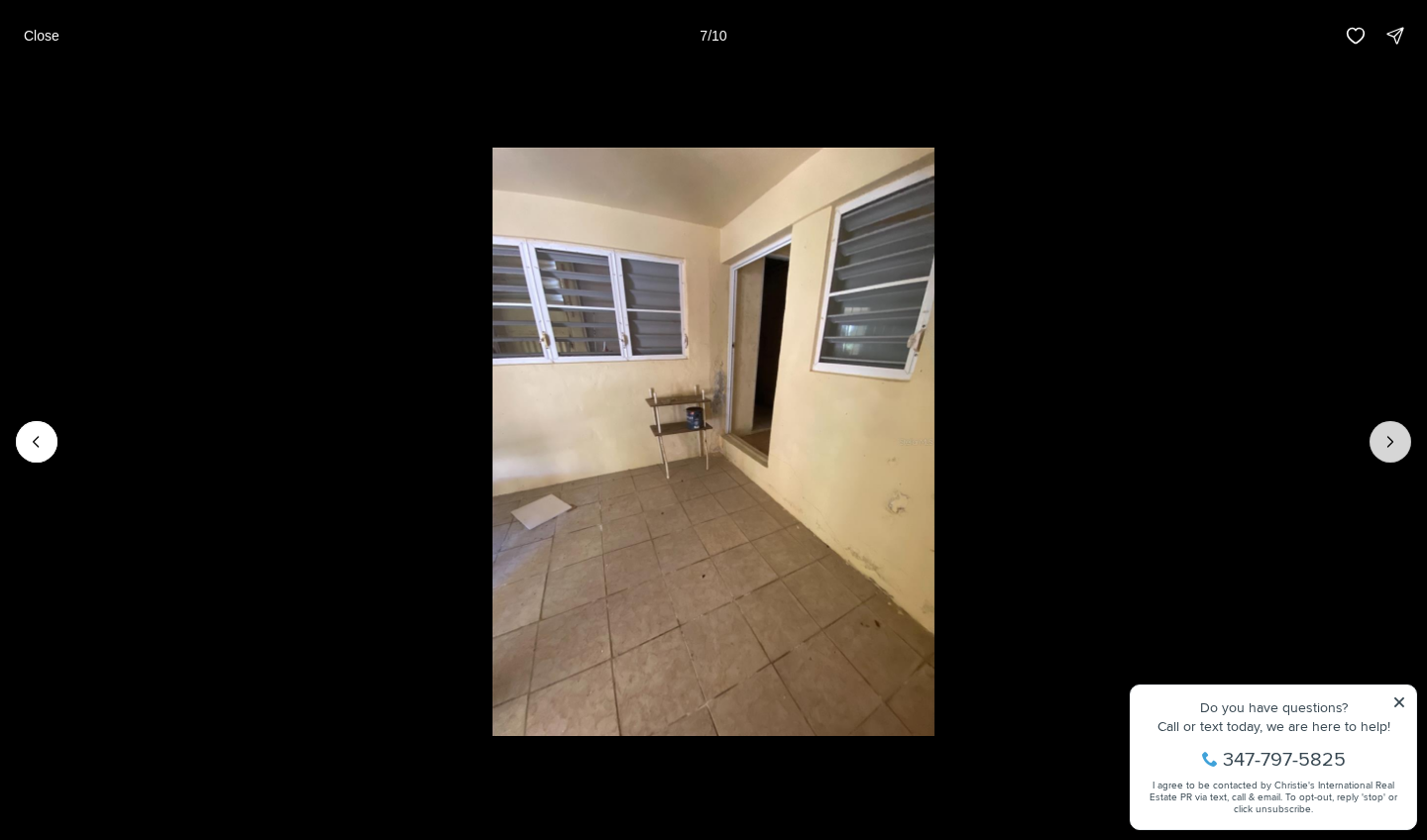 click at bounding box center [1390, 442] 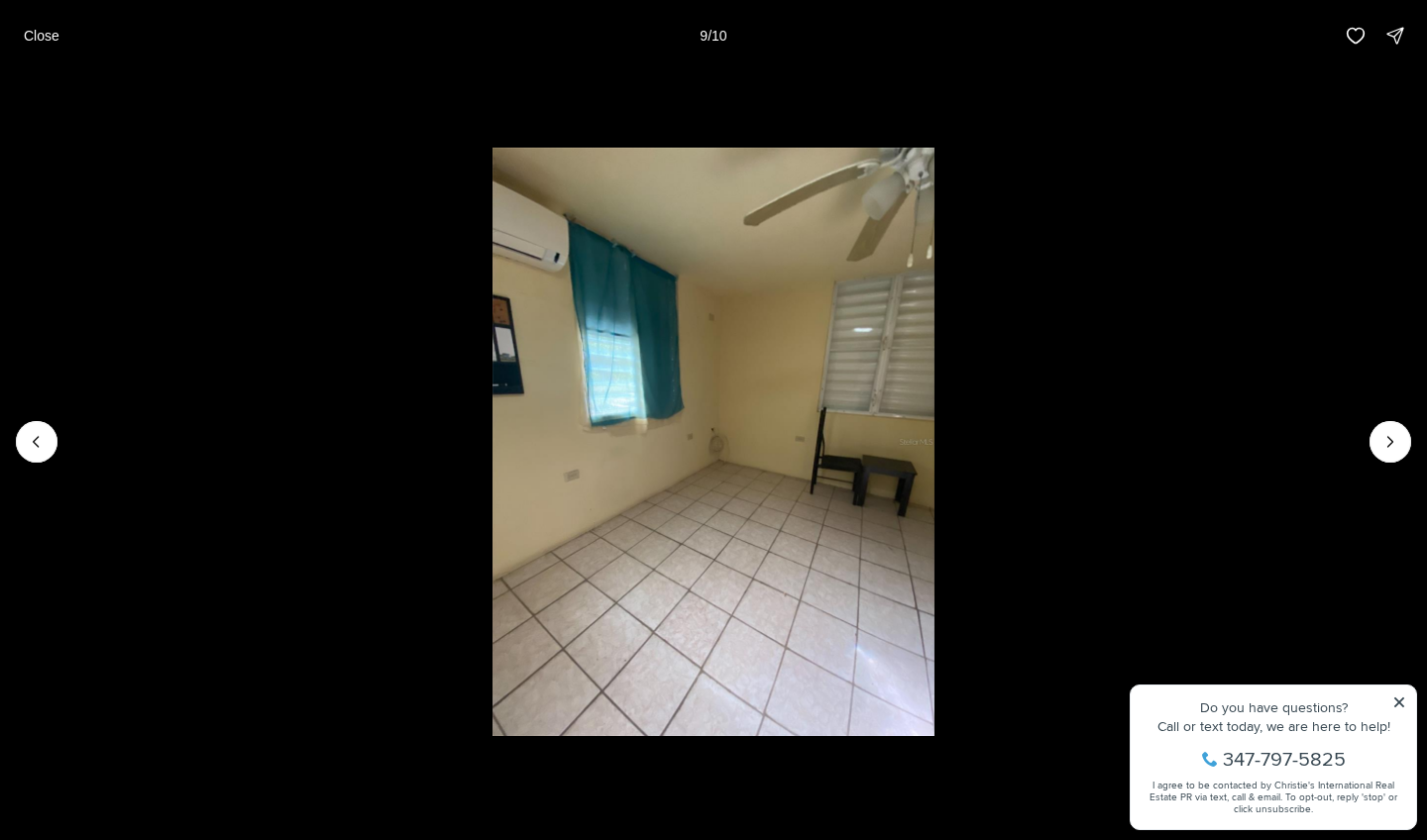 click at bounding box center (713, 442) 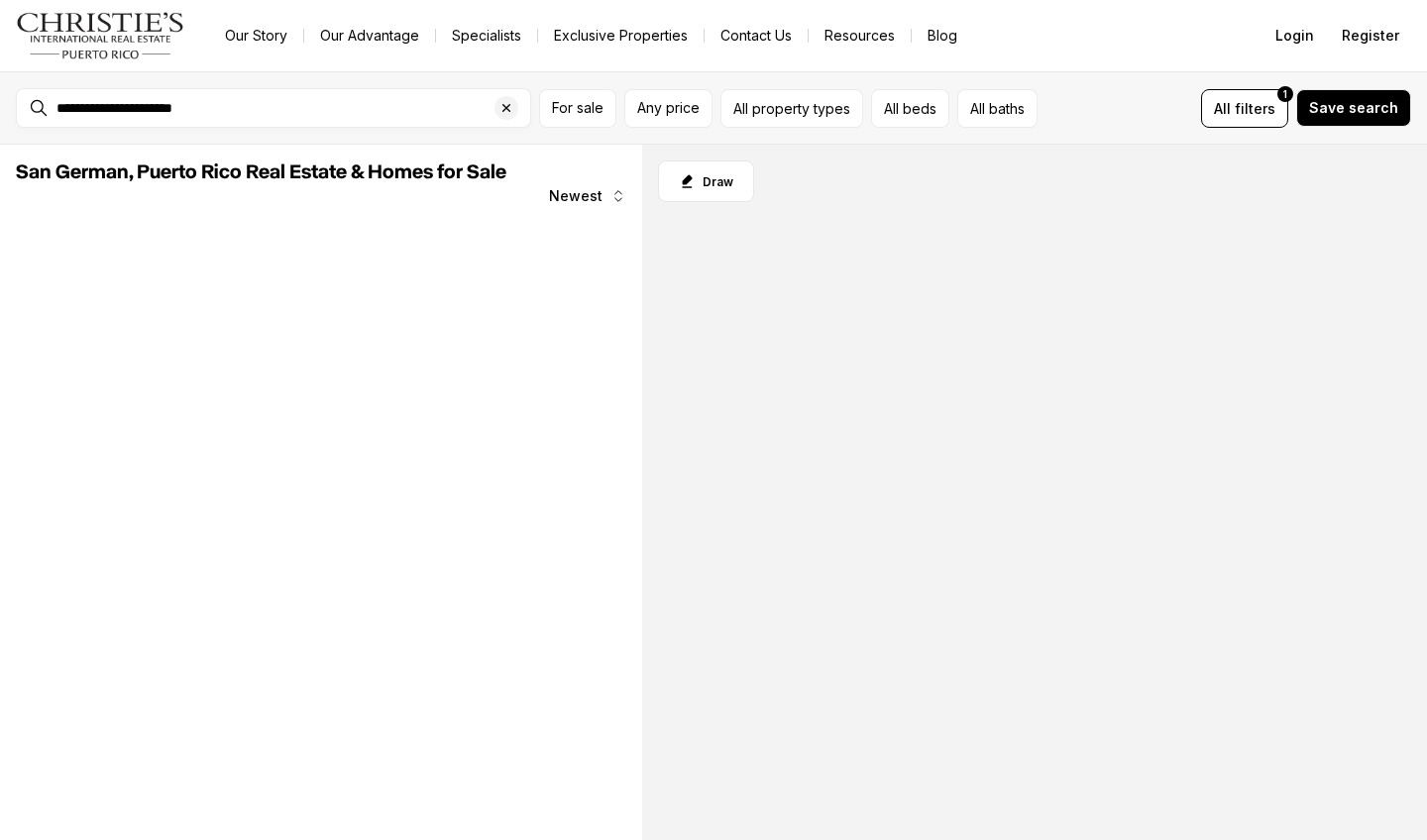scroll, scrollTop: 0, scrollLeft: 0, axis: both 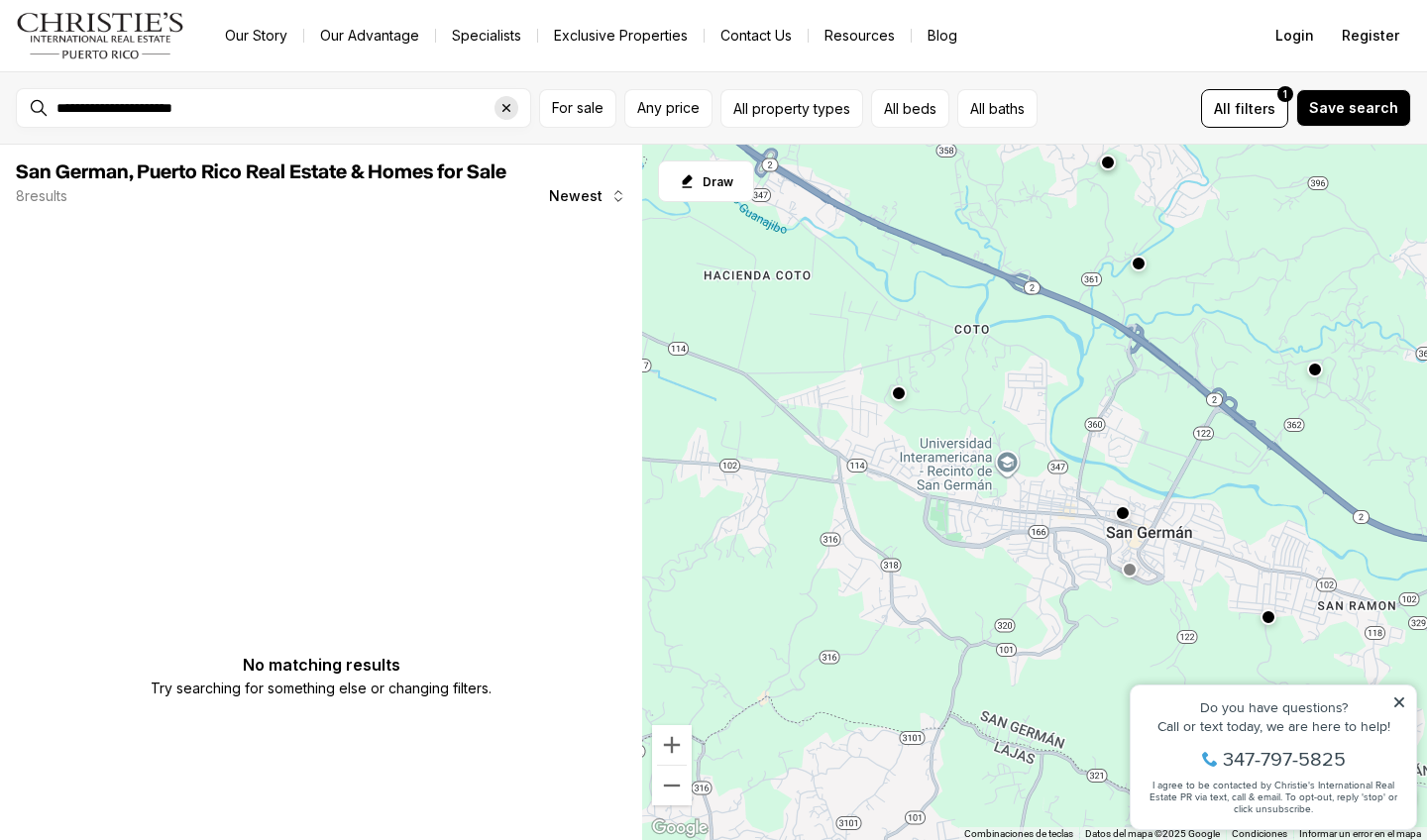 click at bounding box center (506, 108) 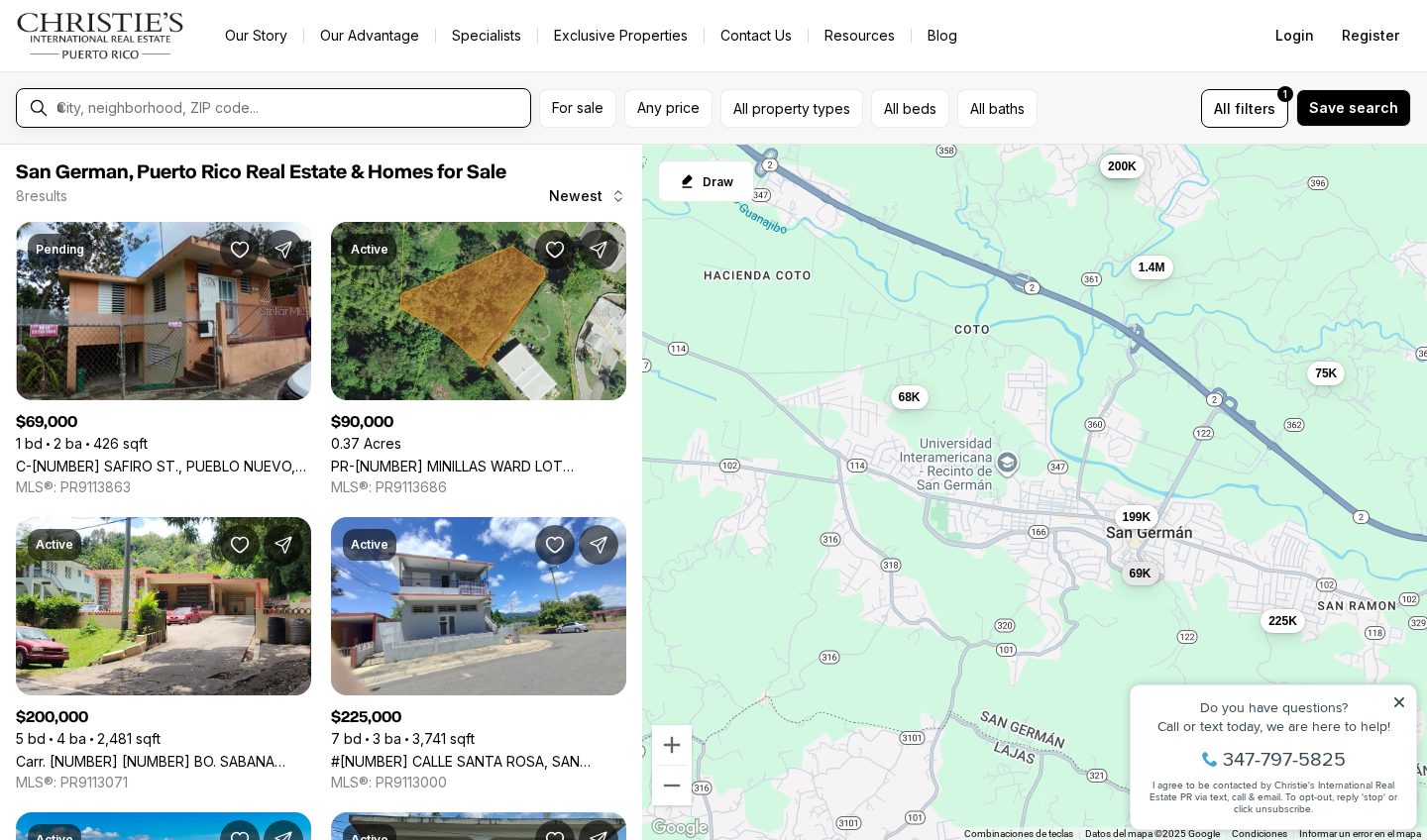 scroll, scrollTop: 72, scrollLeft: 0, axis: vertical 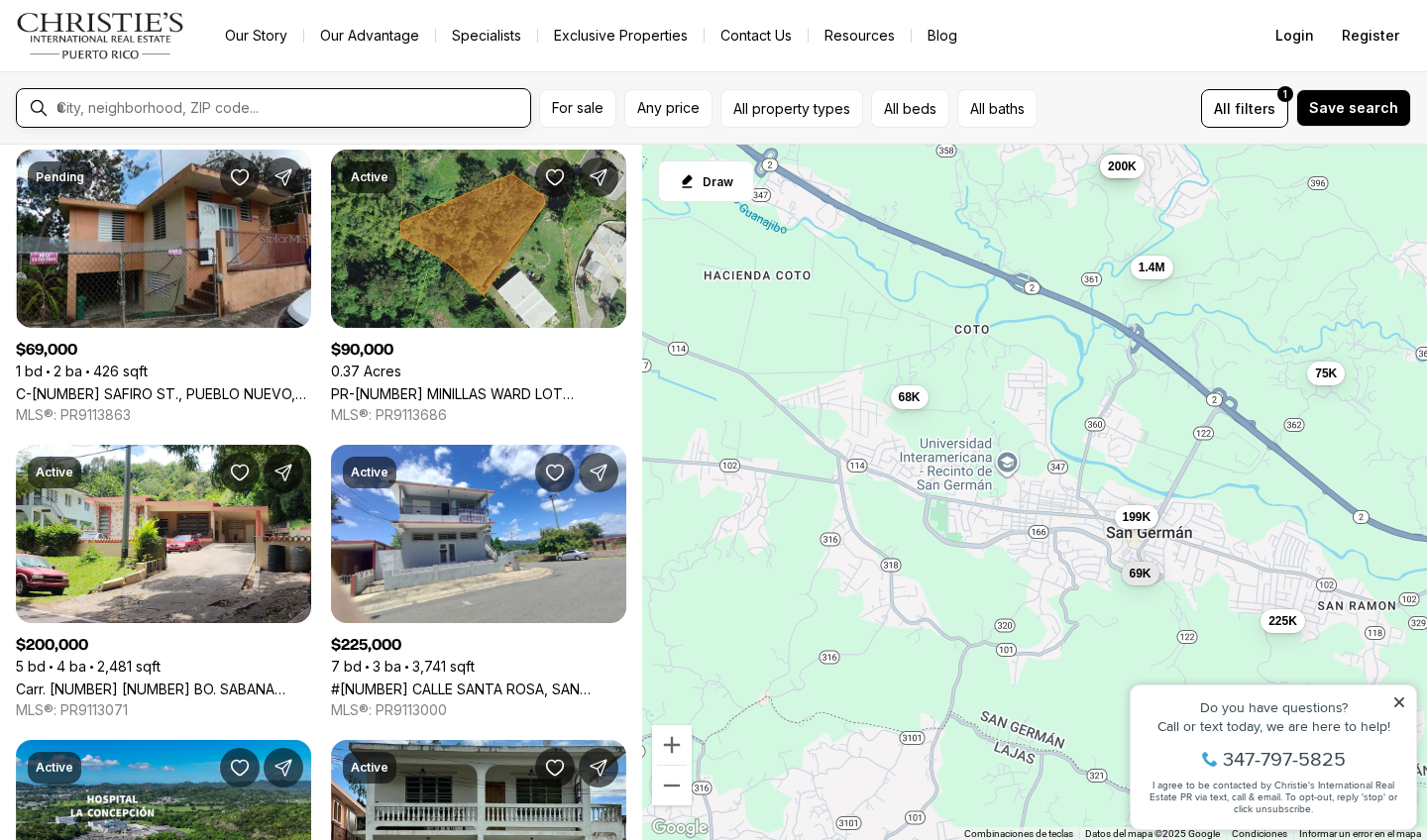 click at bounding box center (289, 108) 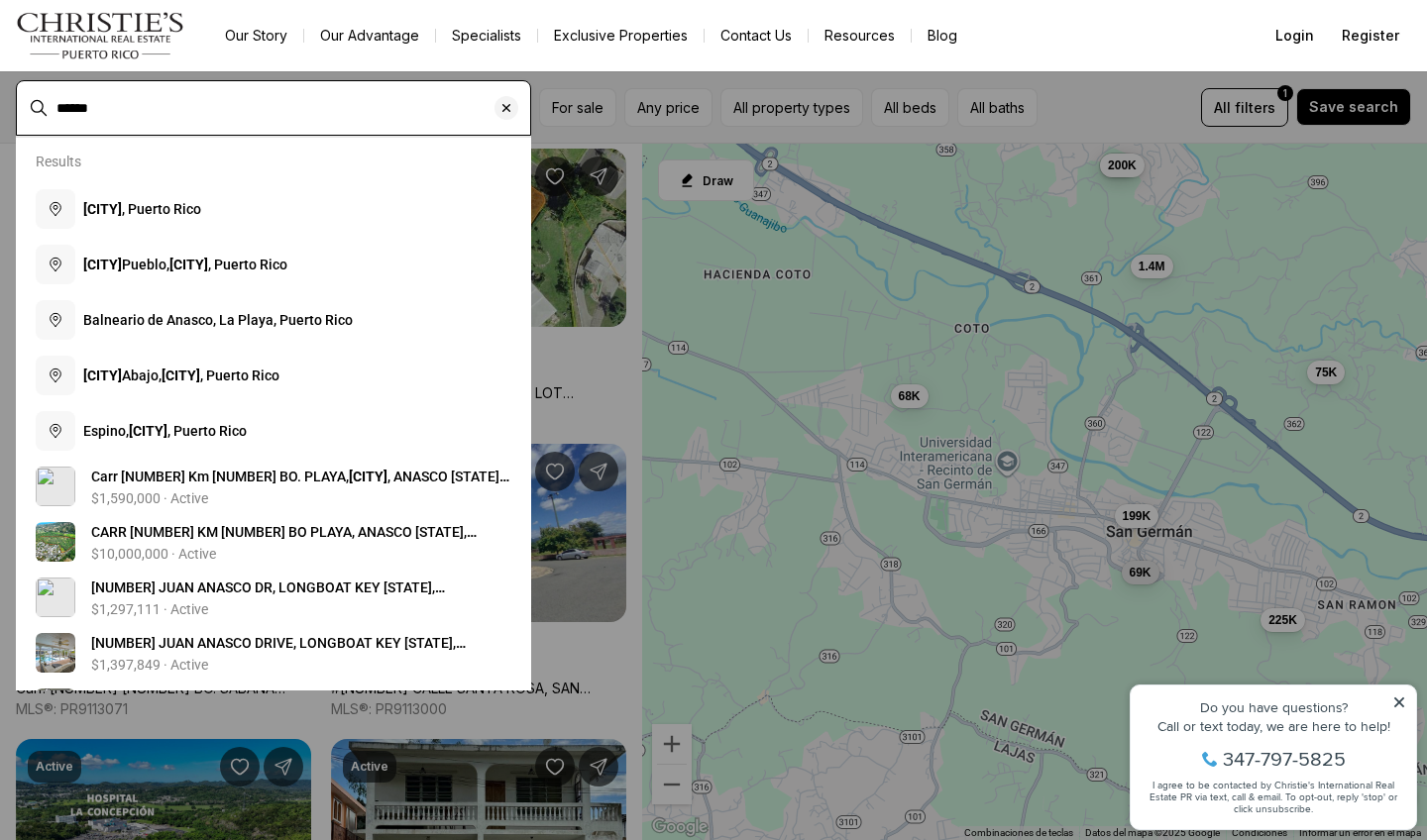 type on "******" 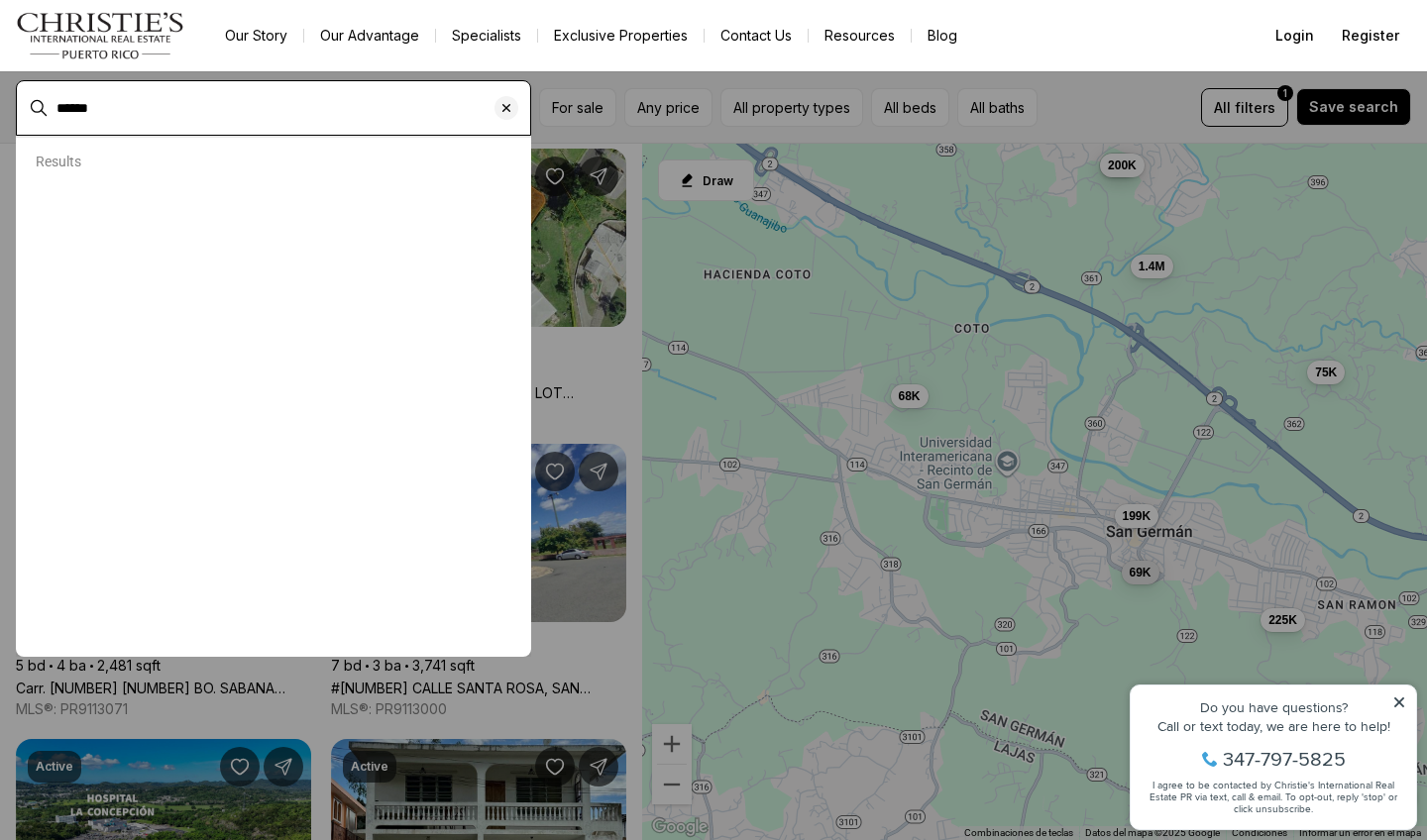 click at bounding box center (299, 209) 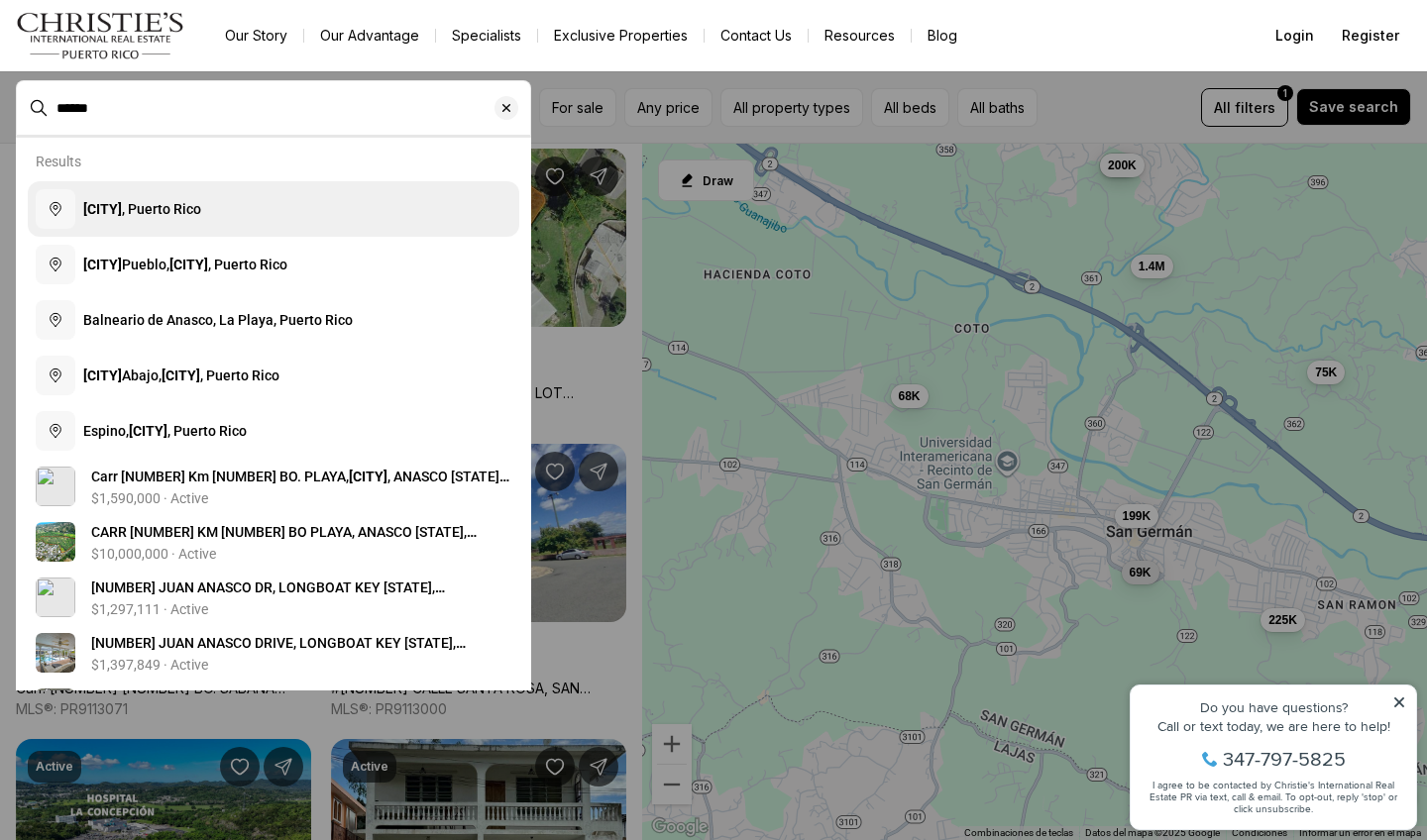 click on "[CITY] , Puerto Rico" at bounding box center [142, 209] 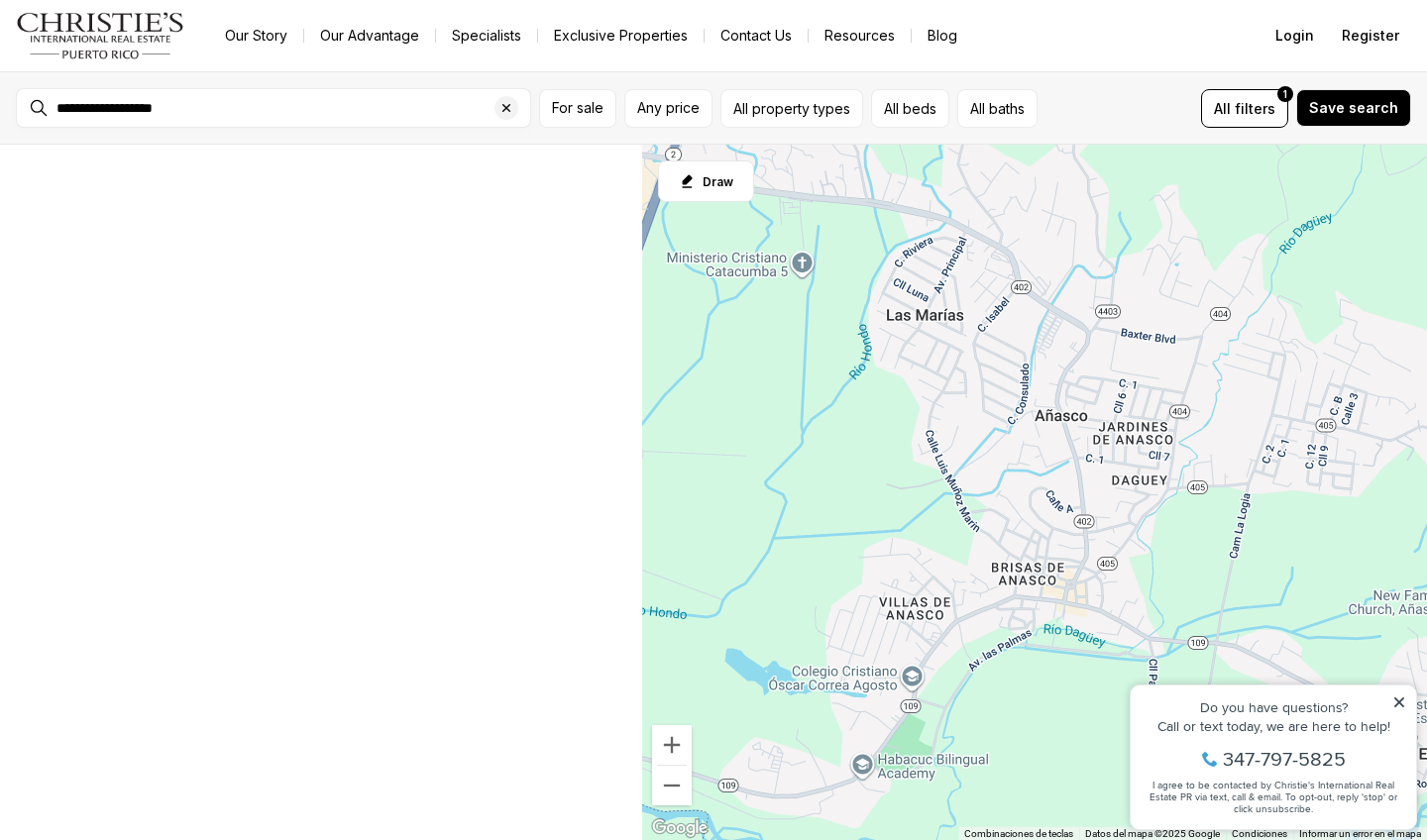 scroll, scrollTop: 0, scrollLeft: 0, axis: both 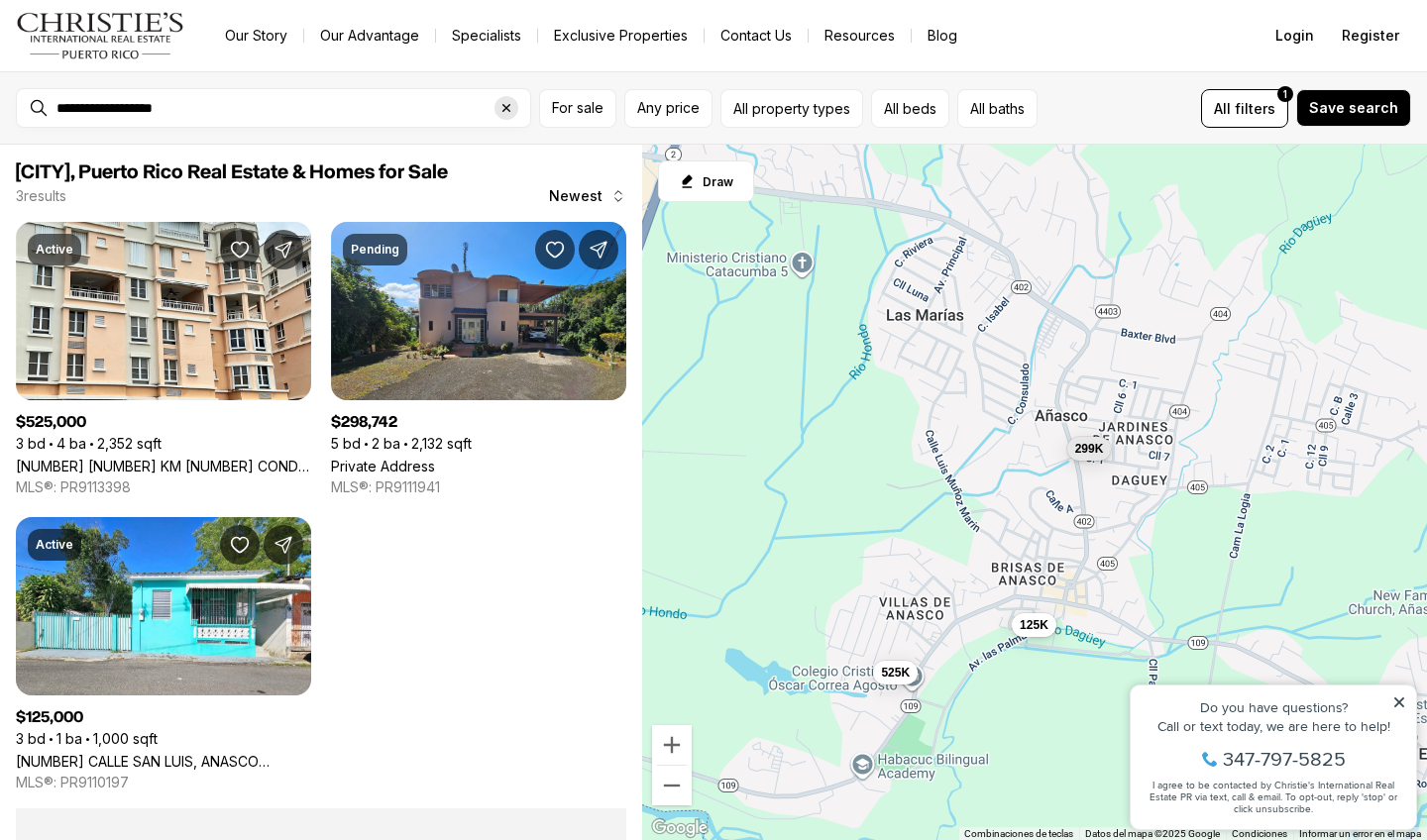 click at bounding box center [506, 108] 